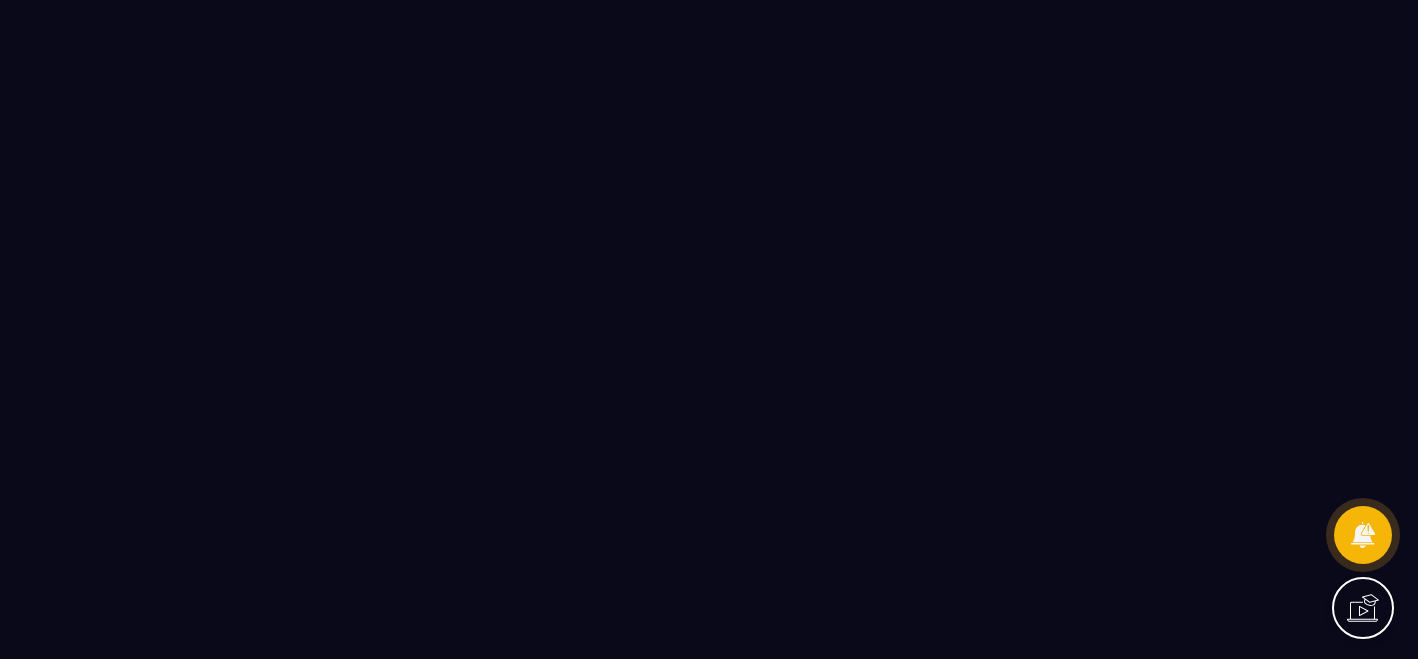scroll, scrollTop: 0, scrollLeft: 0, axis: both 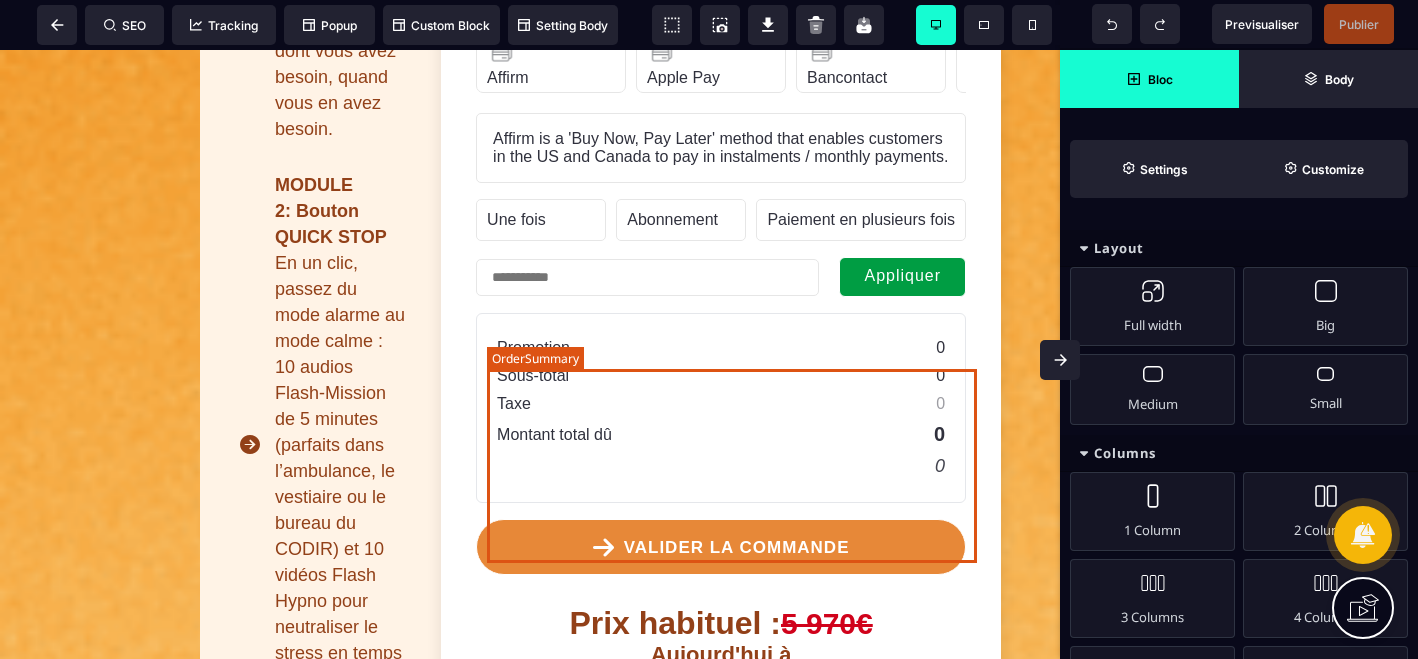 click on "Sous-total 0" at bounding box center (721, 376) 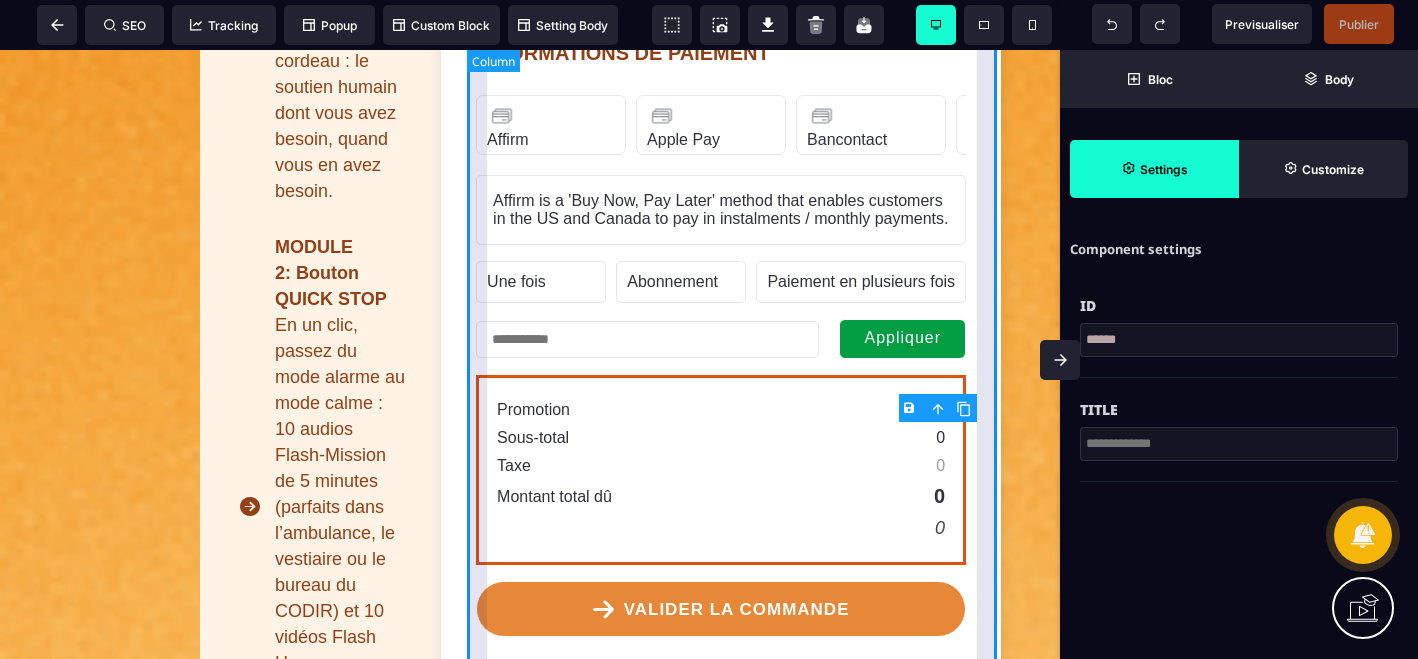 scroll, scrollTop: 1234, scrollLeft: 0, axis: vertical 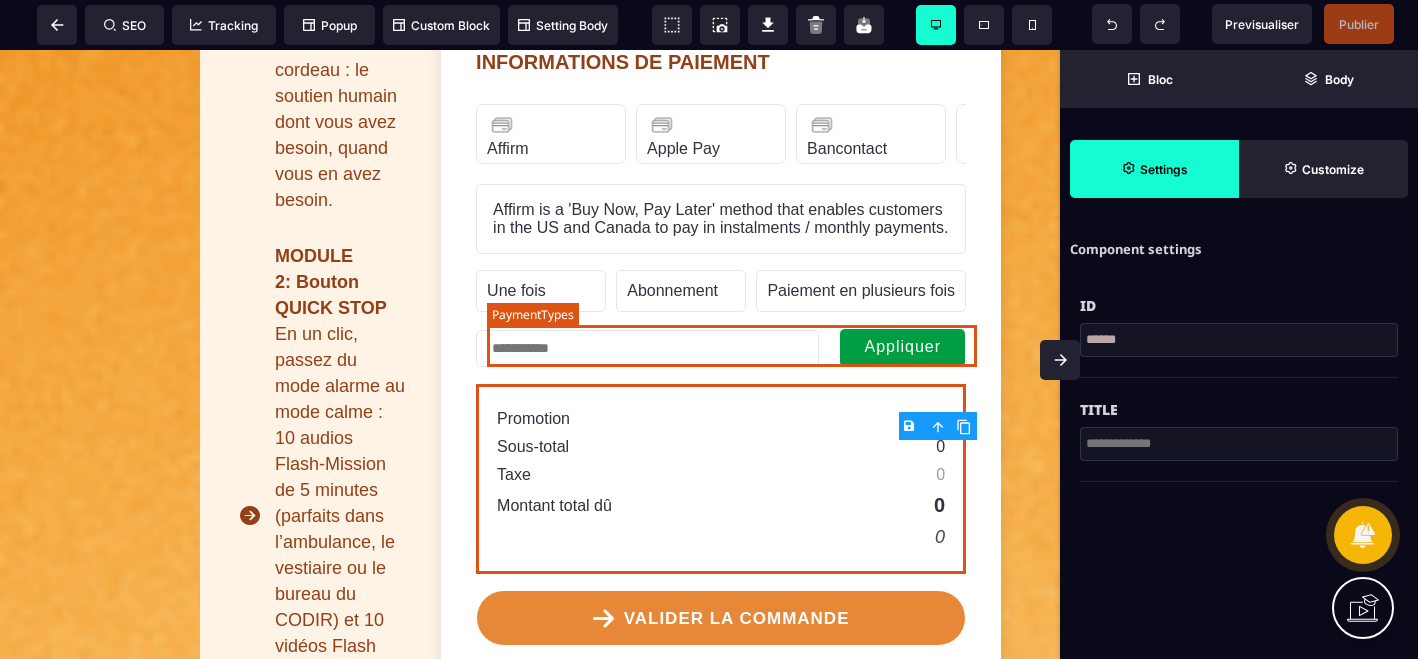 click on "Une fois" at bounding box center [541, 291] 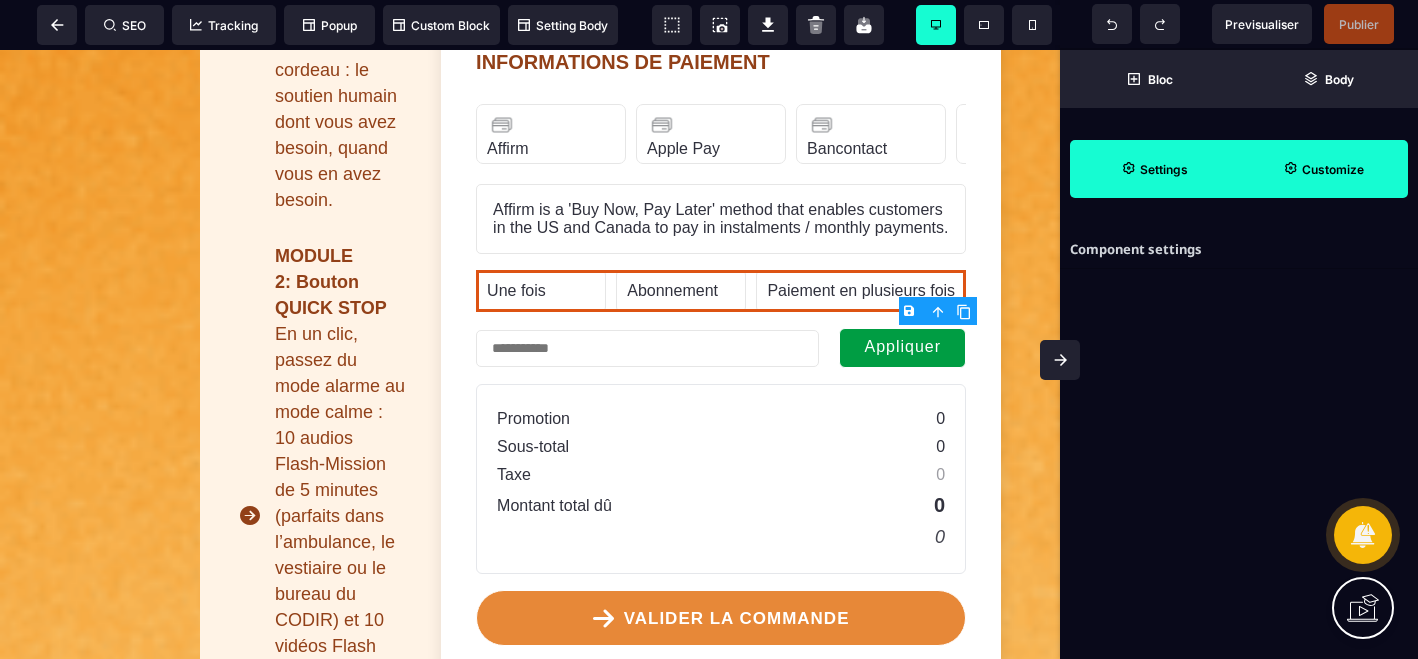 click on "Customize" at bounding box center (1323, 169) 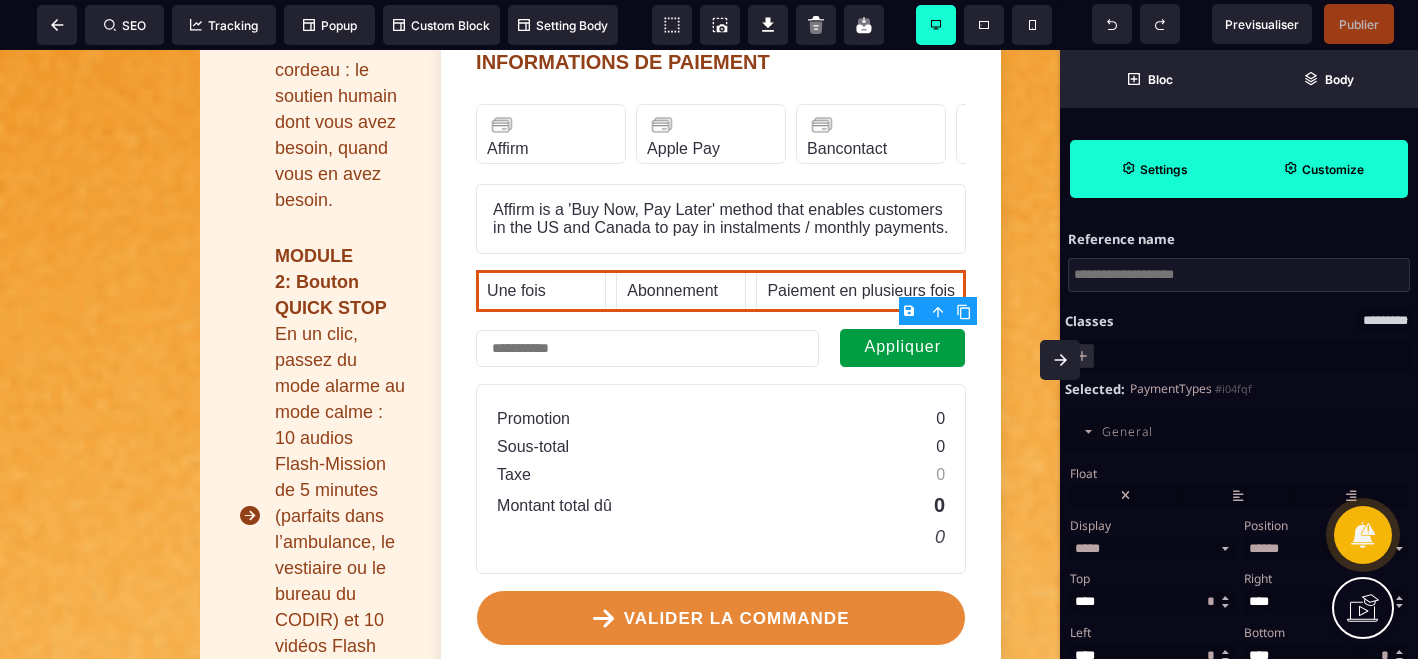 click on "Settings" at bounding box center (1164, 169) 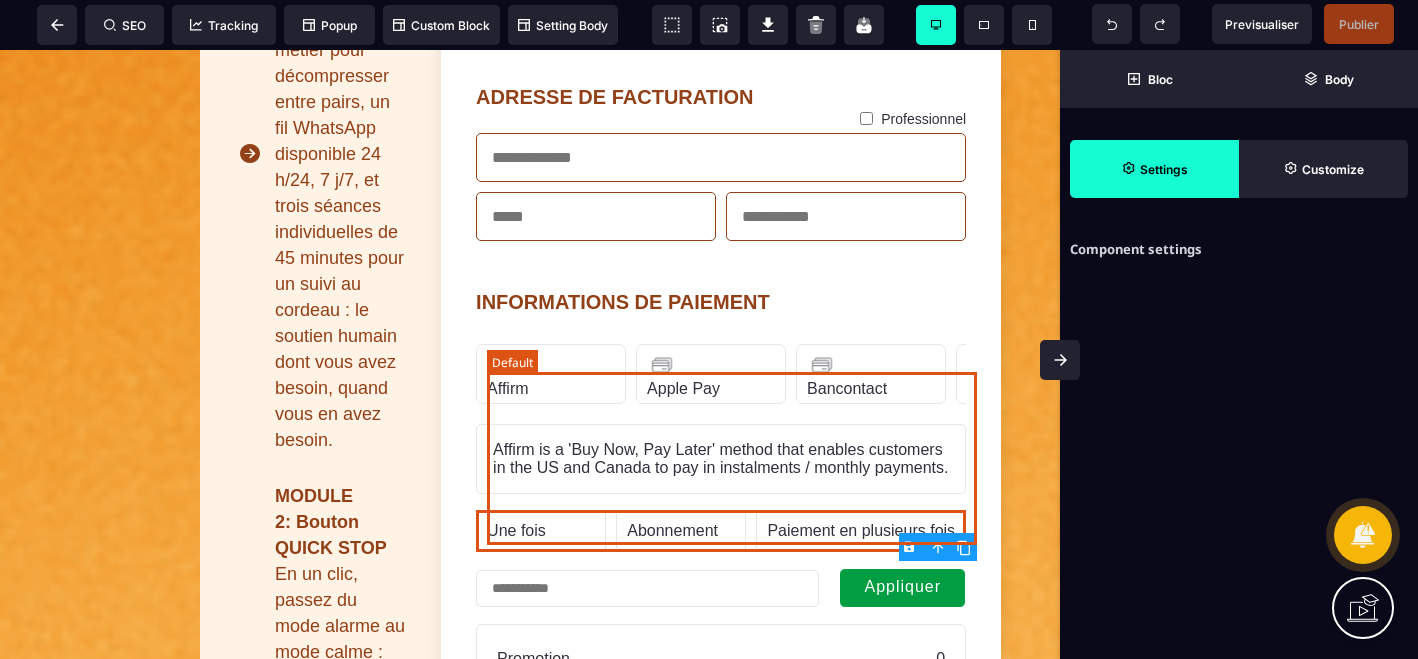 scroll, scrollTop: 993, scrollLeft: 0, axis: vertical 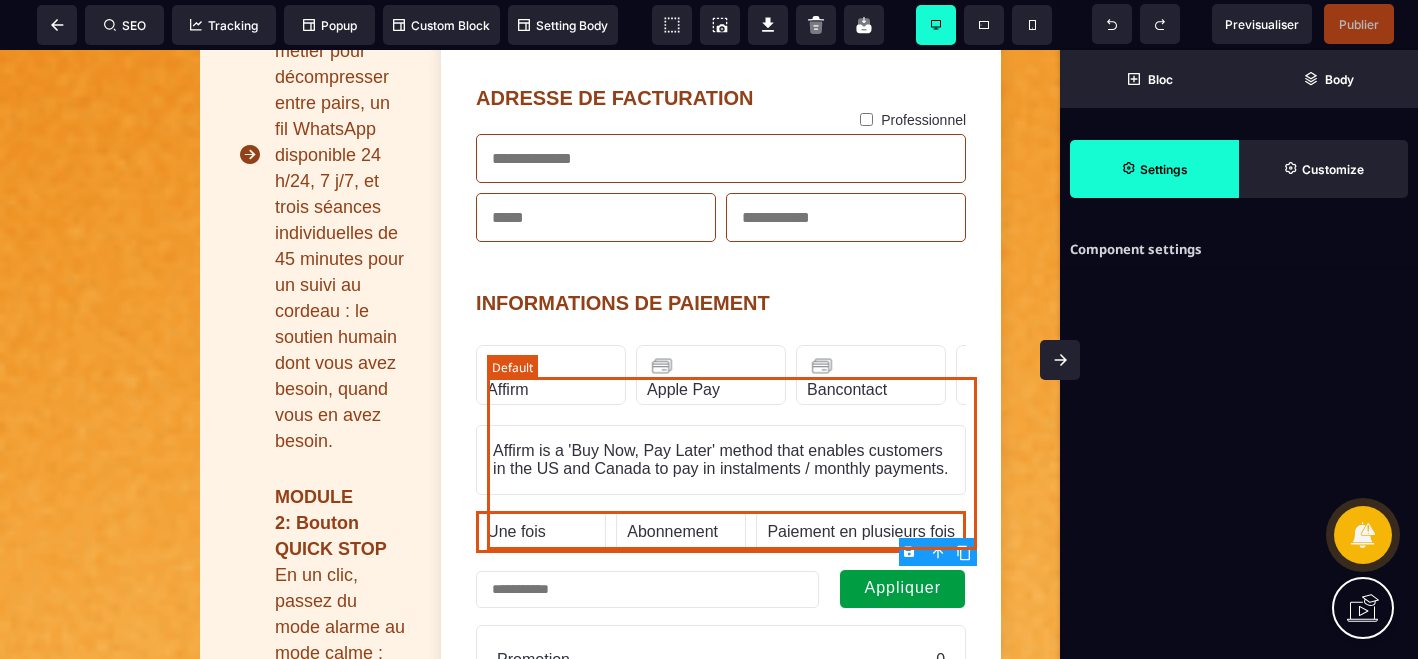 click on "Affirm Apple Pay Bancontact Carte de crédit Cash App Pay EPS Giropay Ideal Karna Link Affirm is a 'Buy Now, Pay Later' method that enables customers in the US and Canada to pay in instalments / monthly payments. Apple Pay enables frictionless card payments and eliminates the need to manually type card or shipping details. Apple Pay requires registration and verification of trusted domains to enable web use. To enable Apple Pay for your iOS app, you must configure your iOS certificates. Accept payments using Bancontact, Belgium's most popular payment method. Accept Visa, Mastercard, American Express, Discover, Diners Club, JCB and China UnionPay payments from customers worldwide. Cash App Pay enables customers to frictionlessly authenticate payments in the Cash App using their stored balance or linked card. EPS enables customers in Austria to pay directly via online payouts from their bank account. Customers are redirected to their bank's payment page to log in and approve payments." at bounding box center (721, 420) 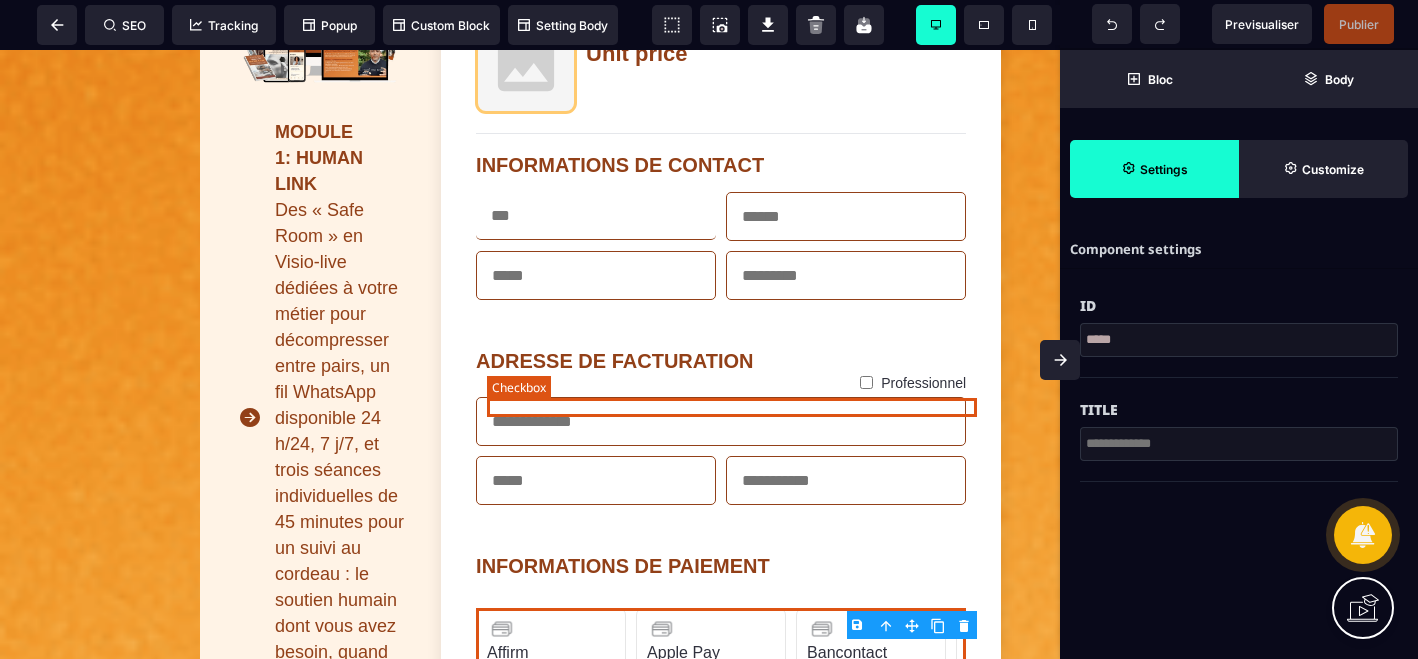 scroll, scrollTop: 725, scrollLeft: 0, axis: vertical 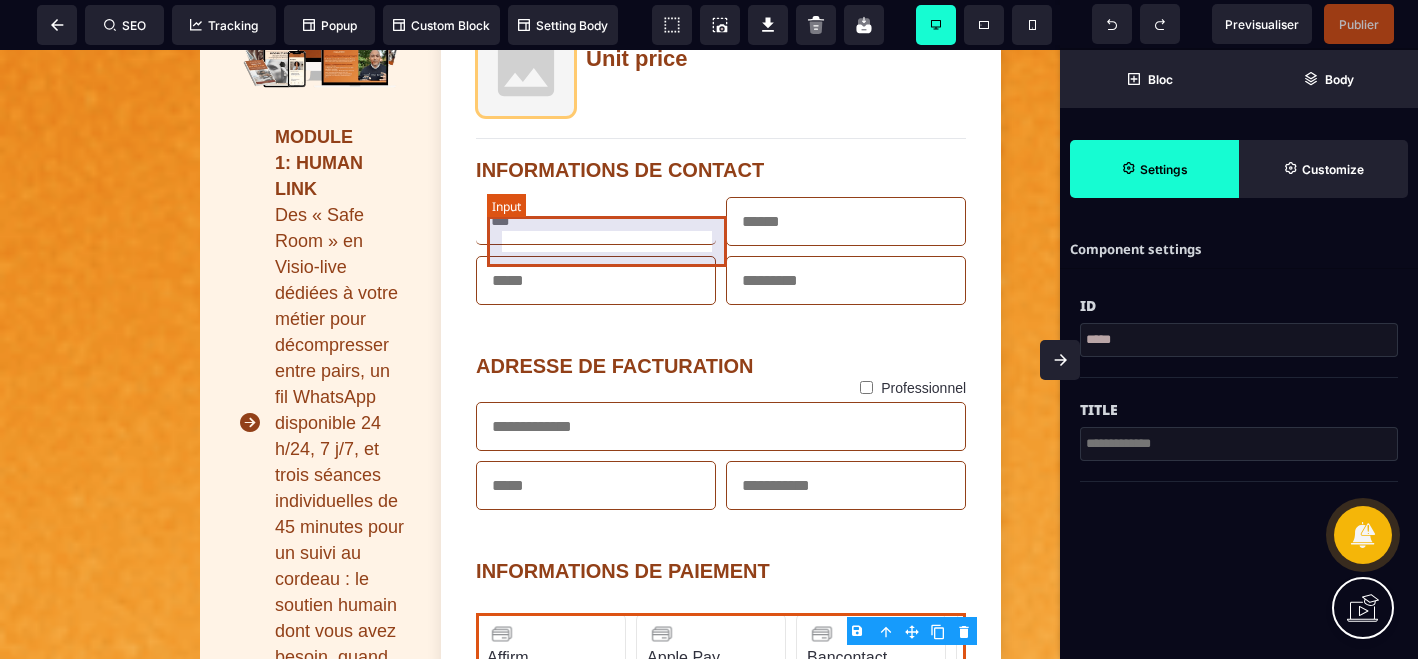click at bounding box center (596, 221) 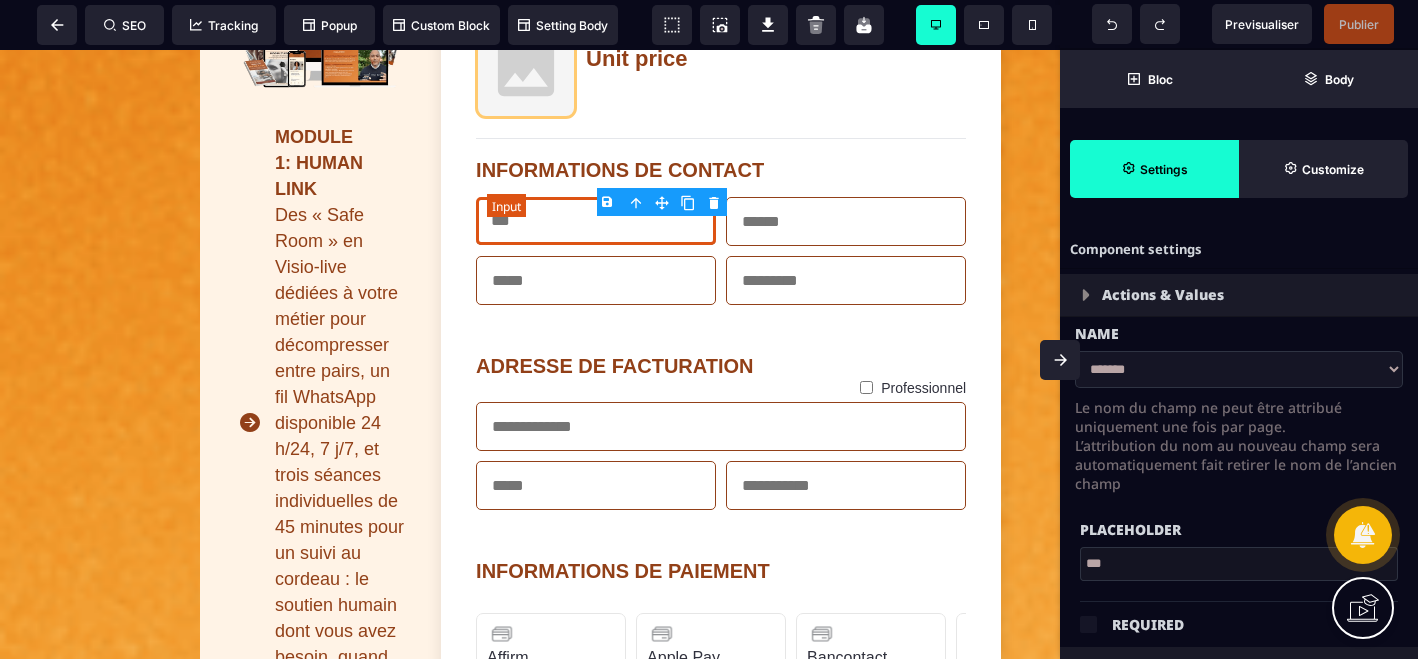 type on "*" 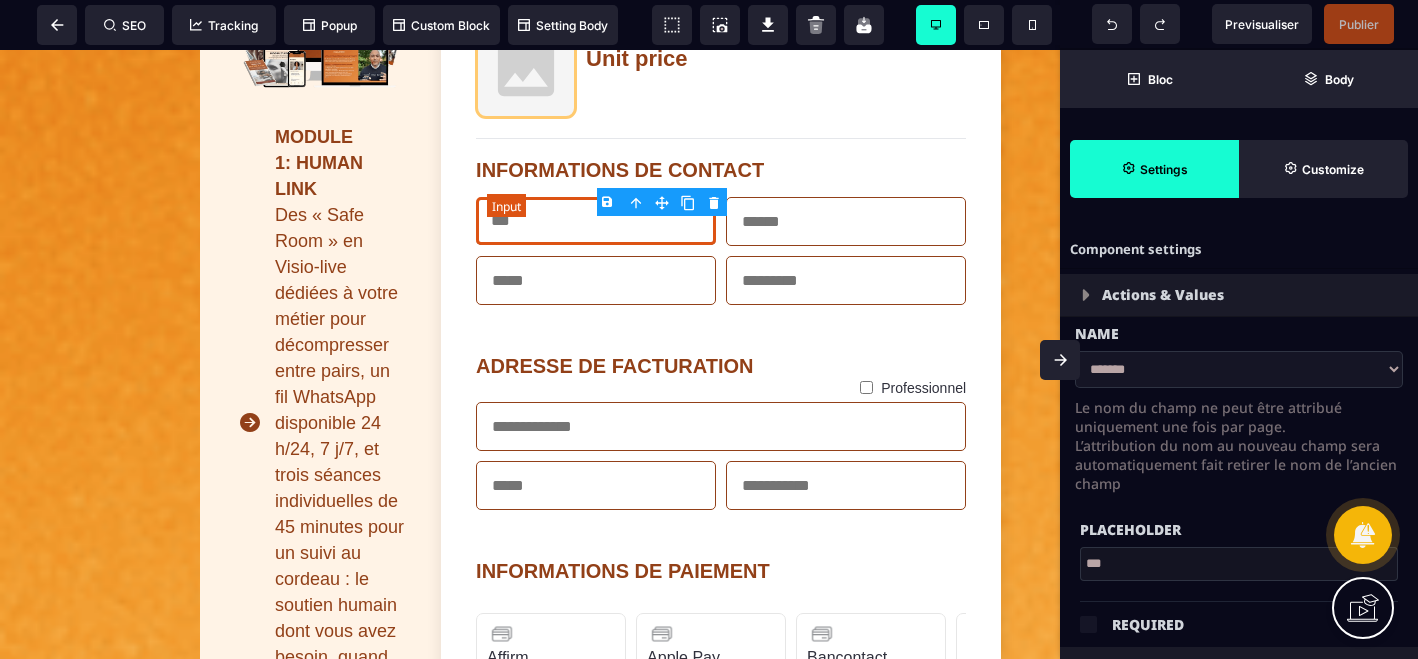 type on "*" 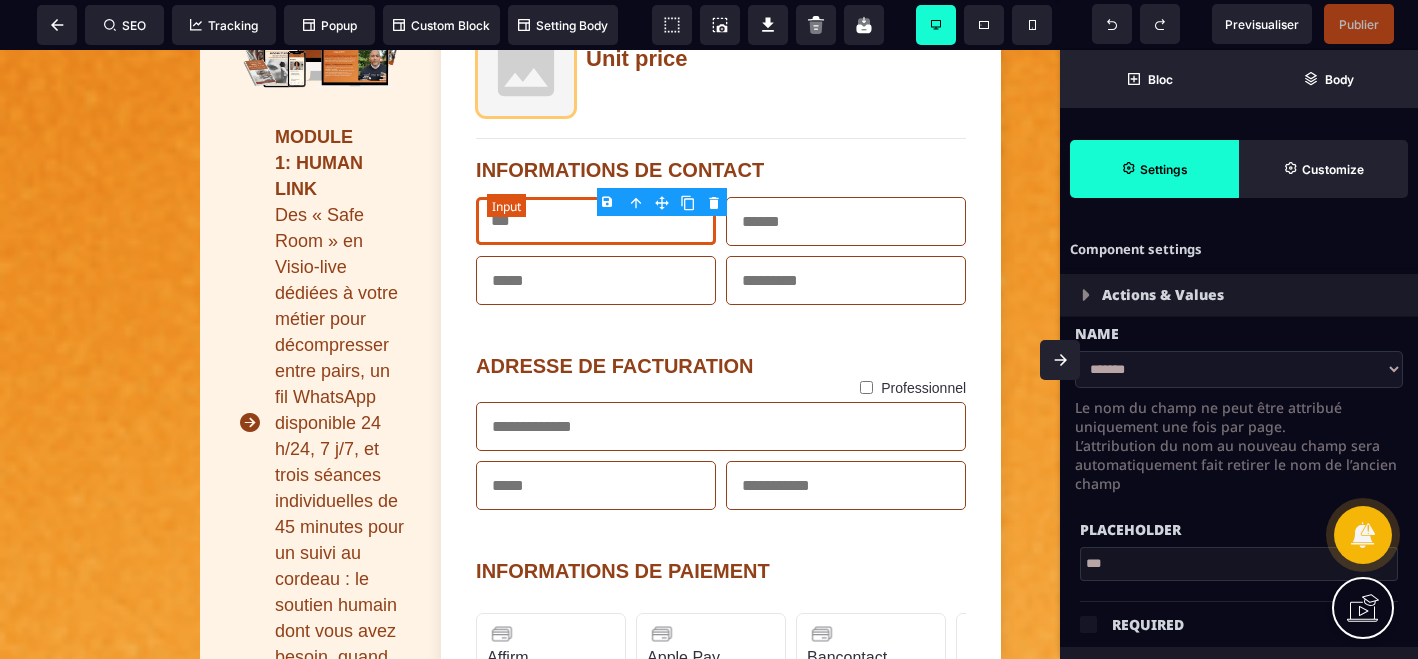 type on "***" 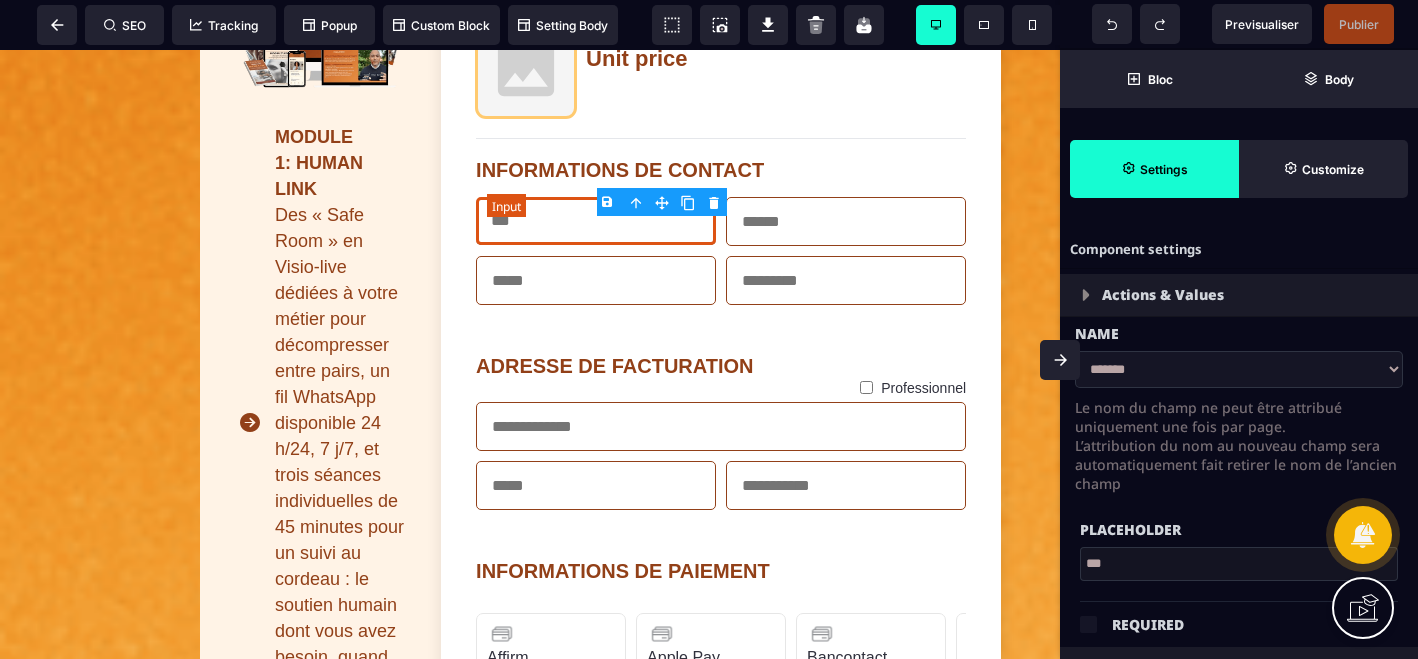 type on "***" 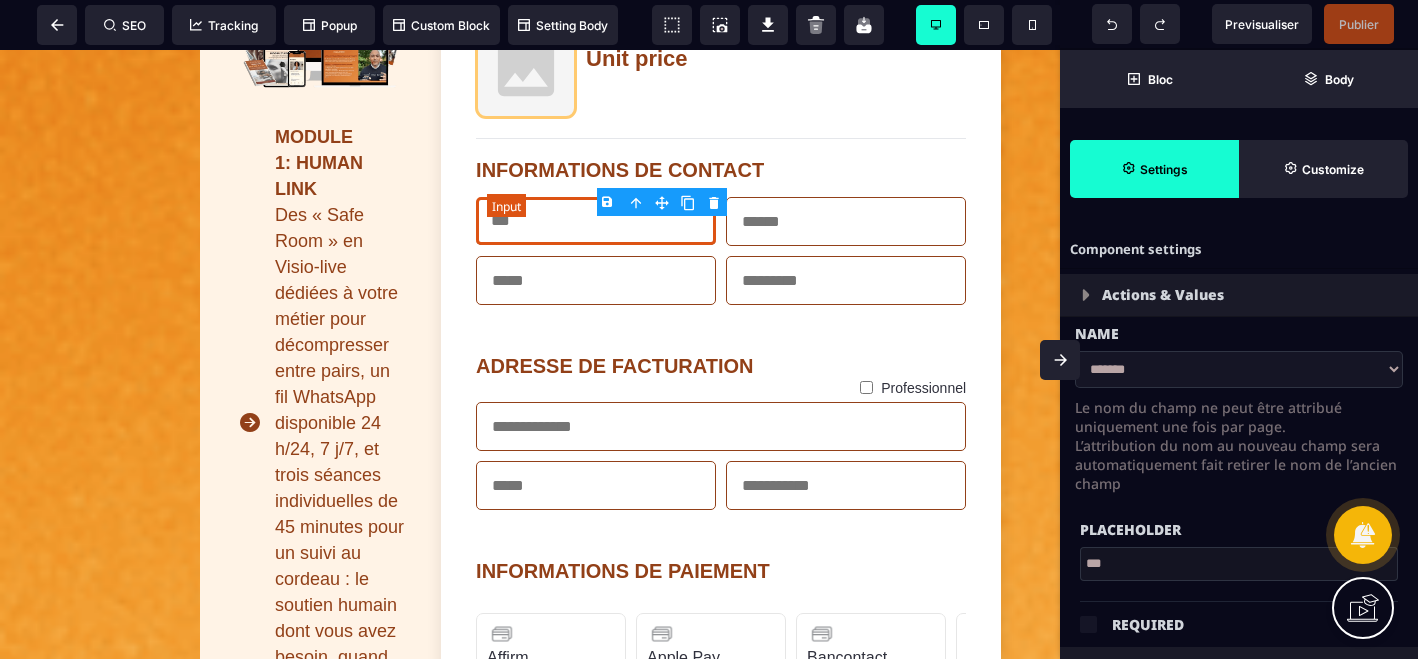 type on "**" 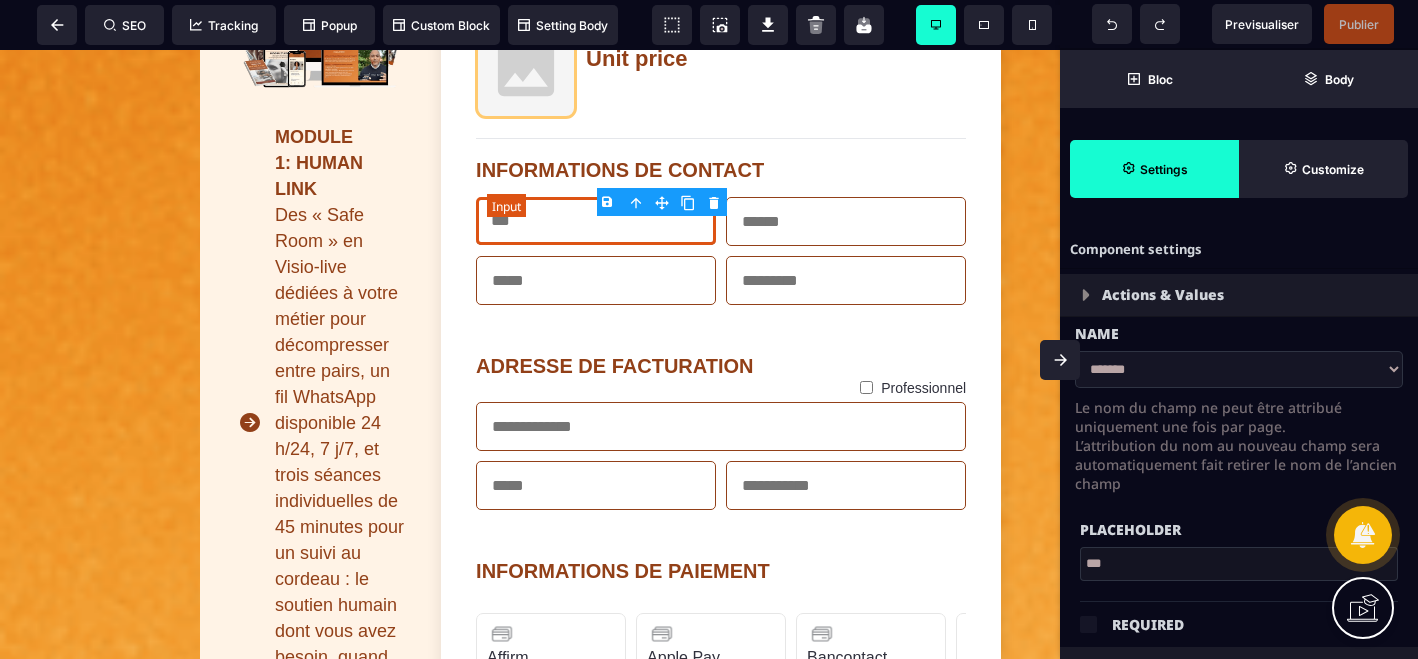 type on "**" 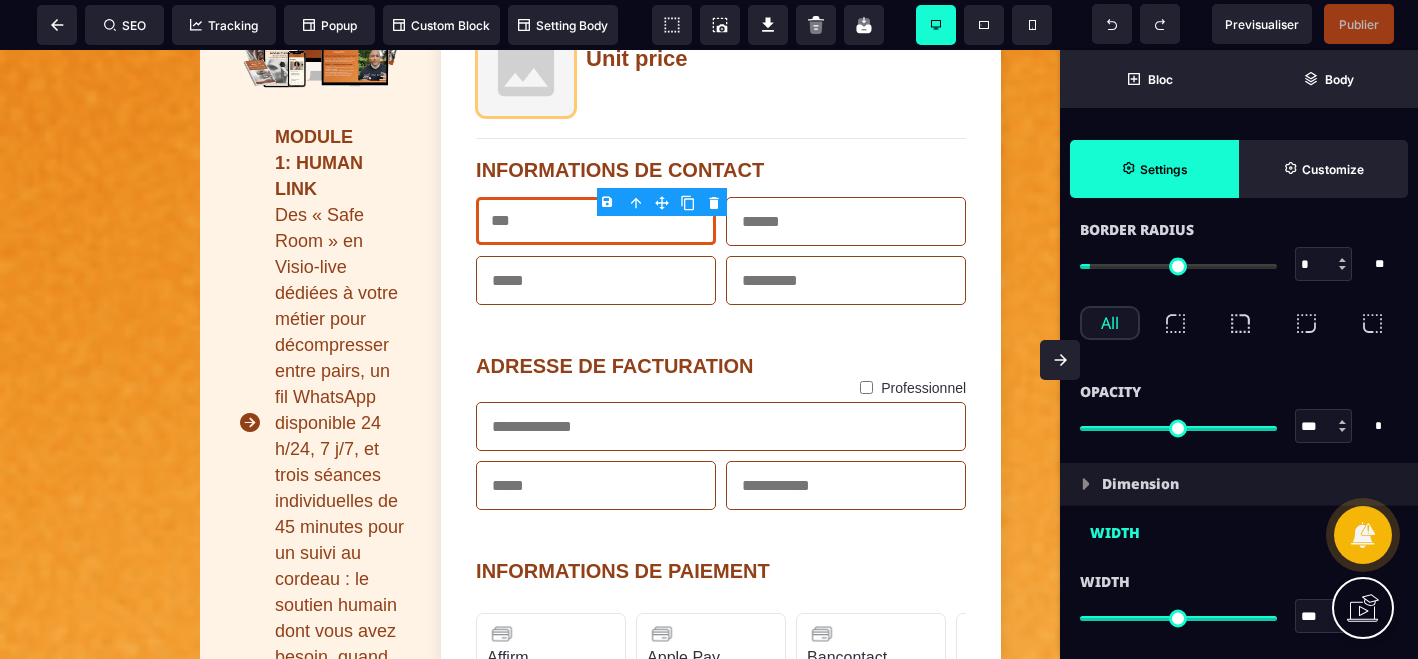 scroll, scrollTop: 1080, scrollLeft: 0, axis: vertical 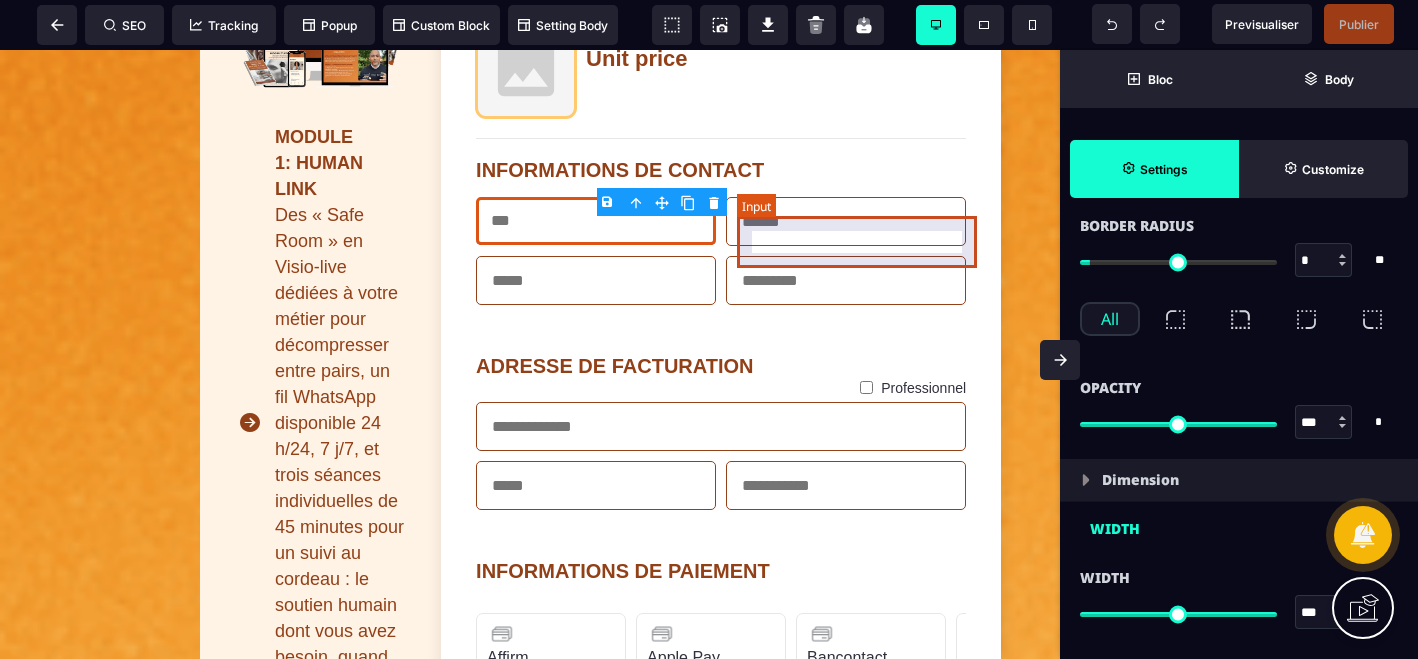 click at bounding box center (846, 221) 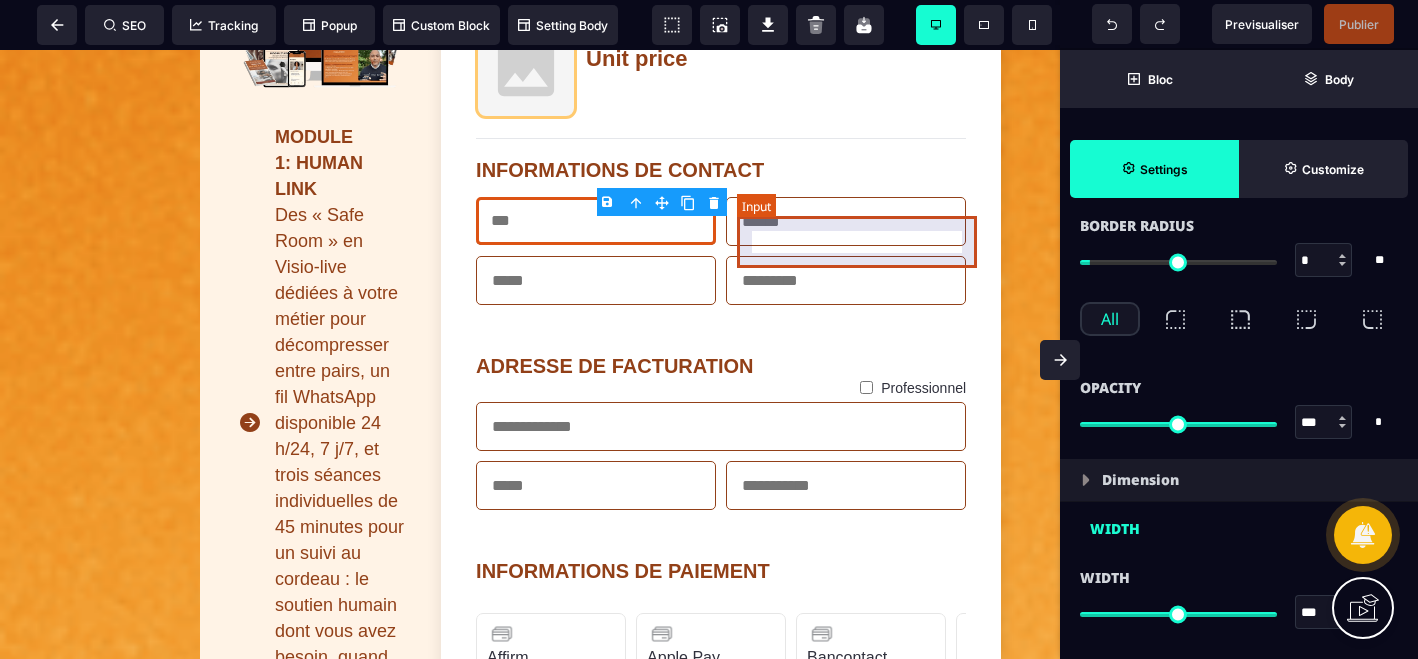 select on "**" 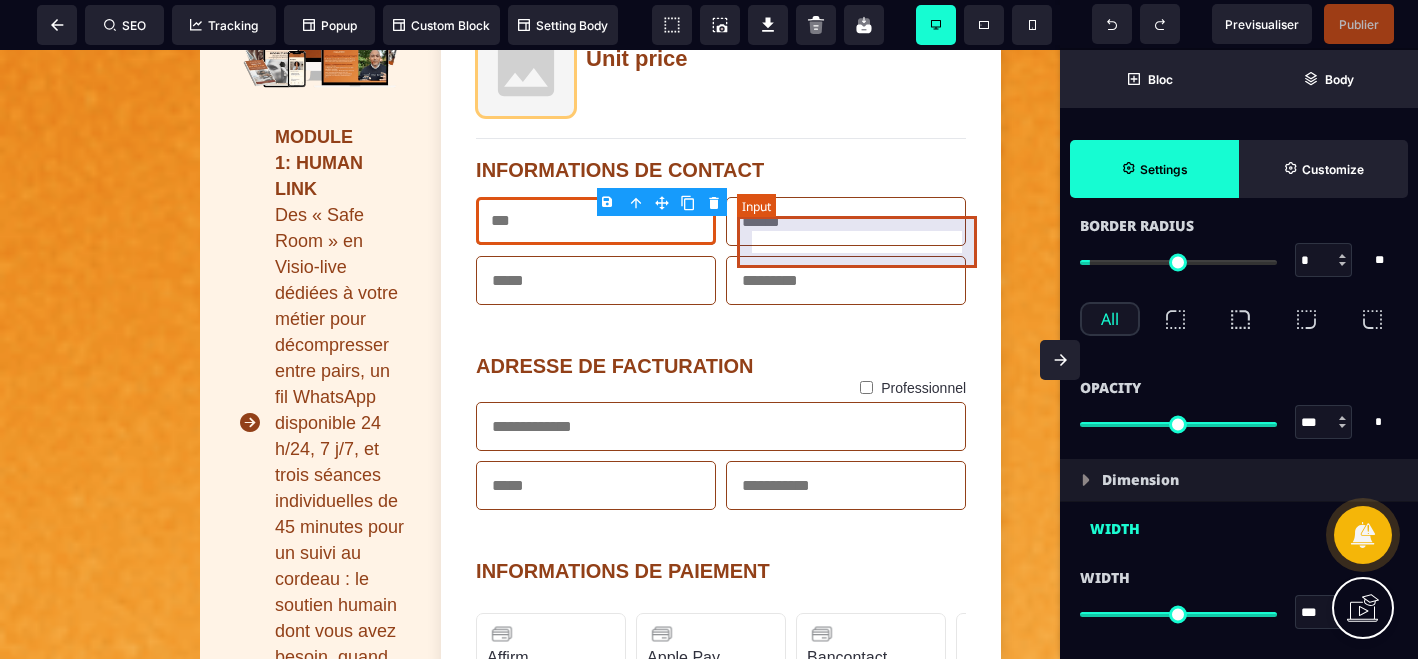 select on "**" 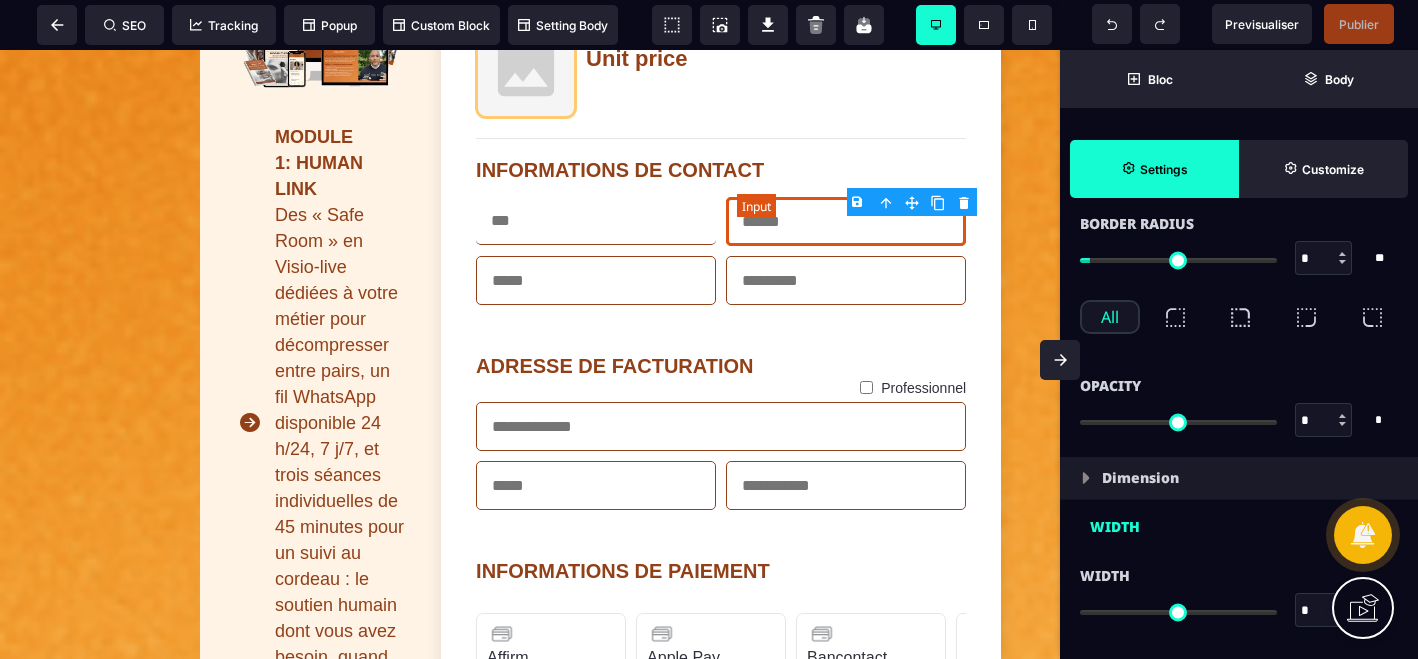 type on "*" 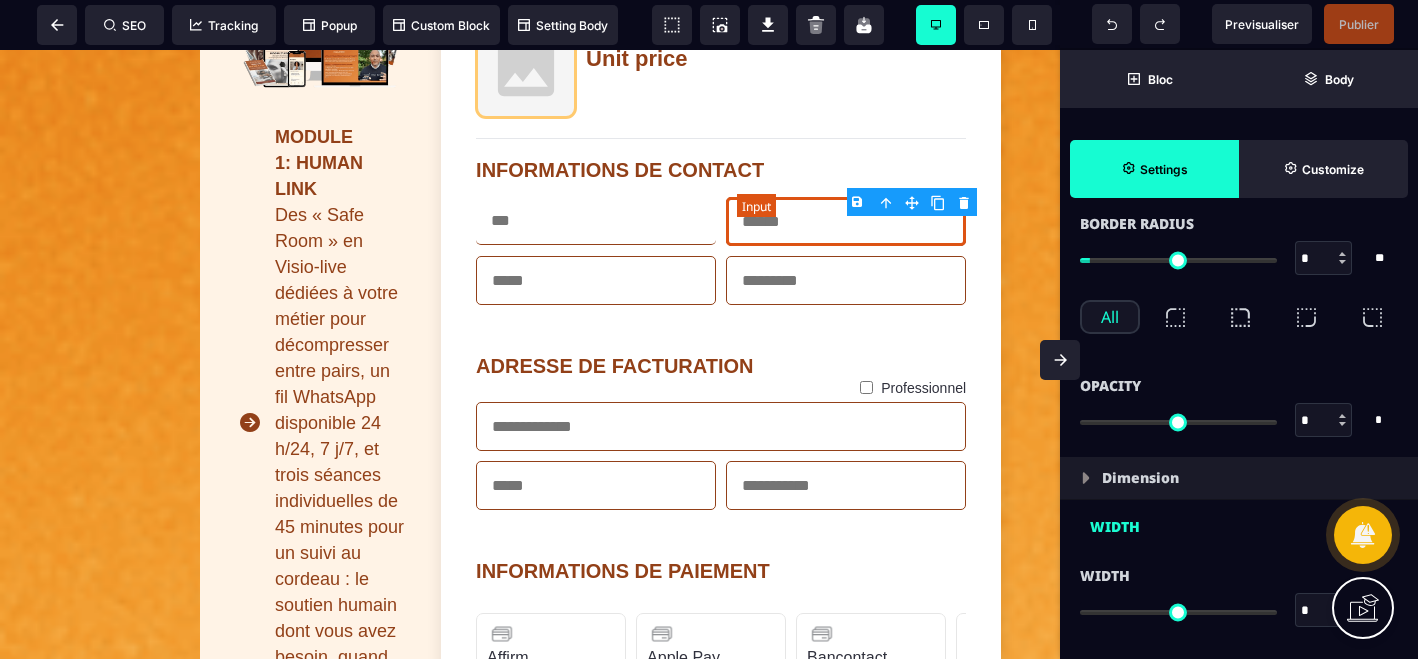 type on "***" 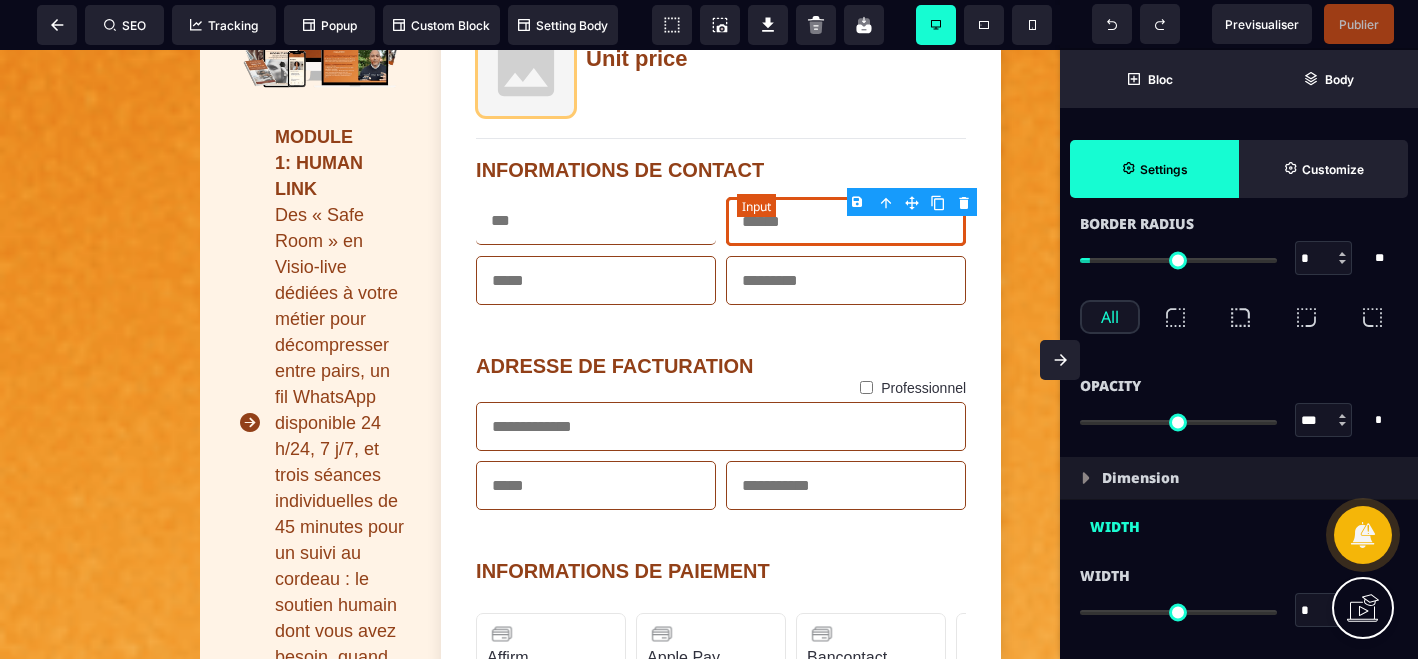 type on "***" 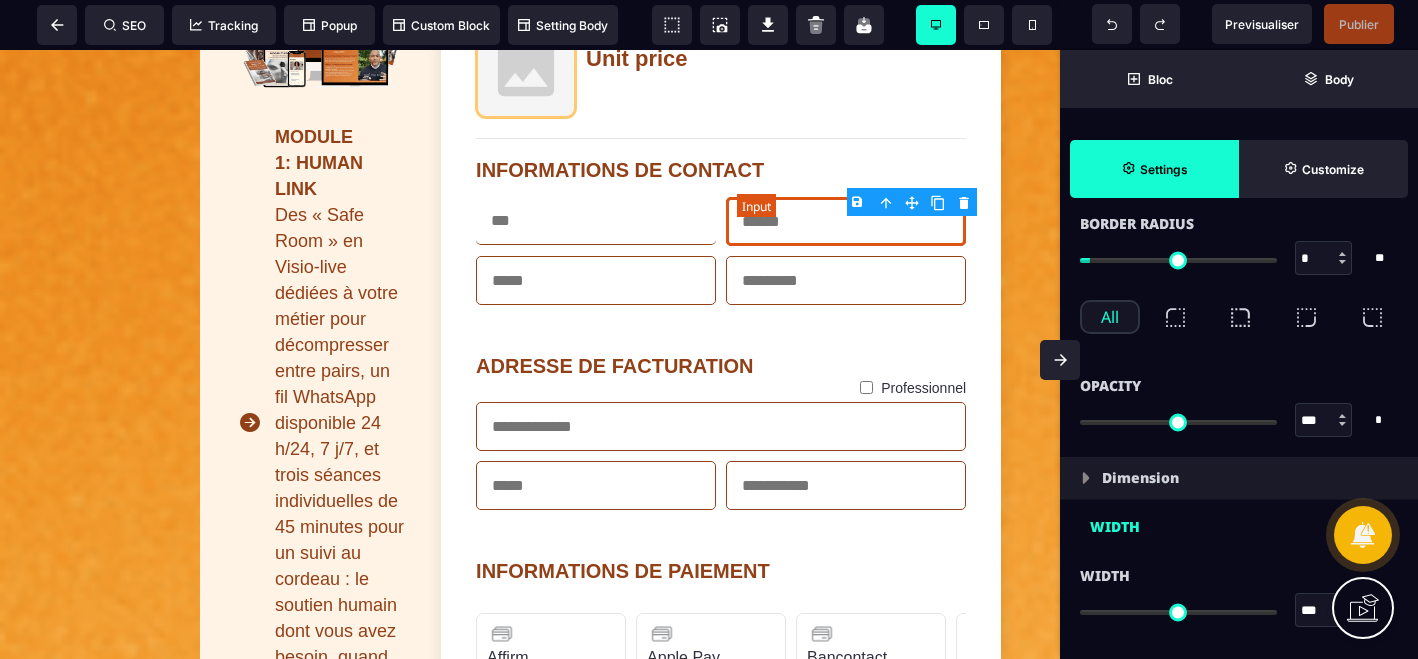 type on "****" 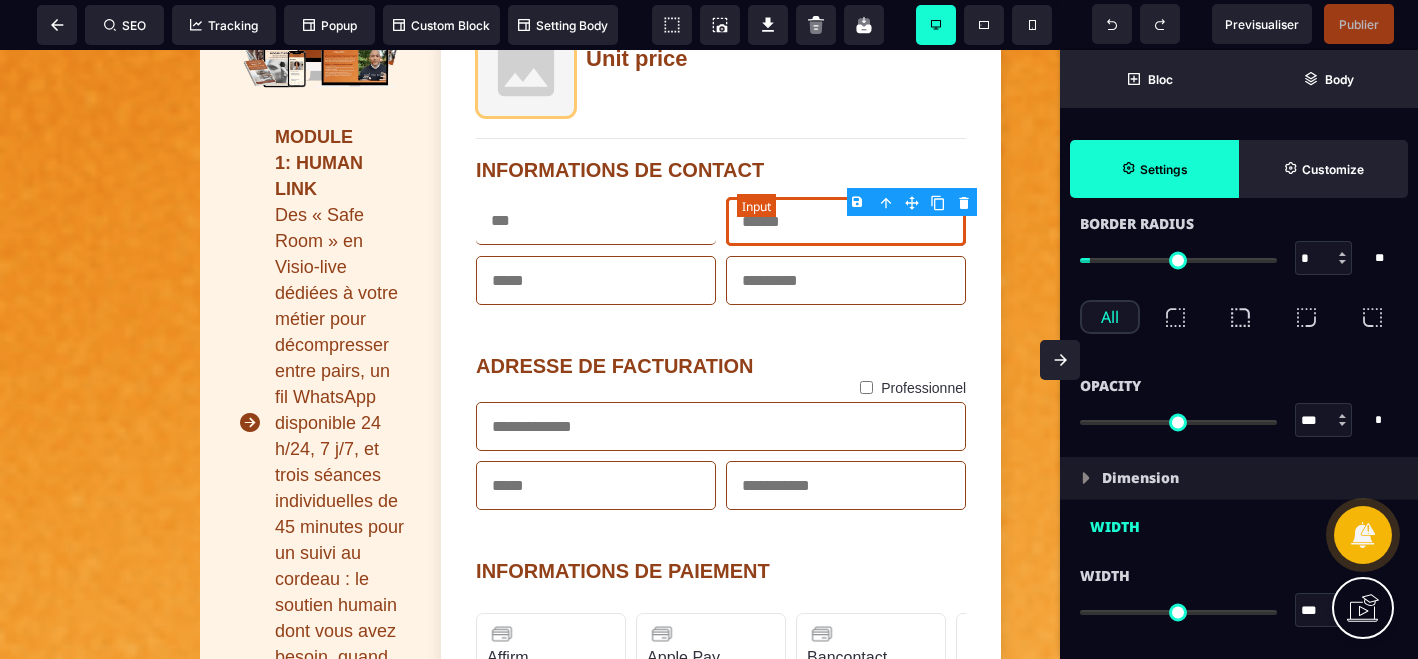 type on "**" 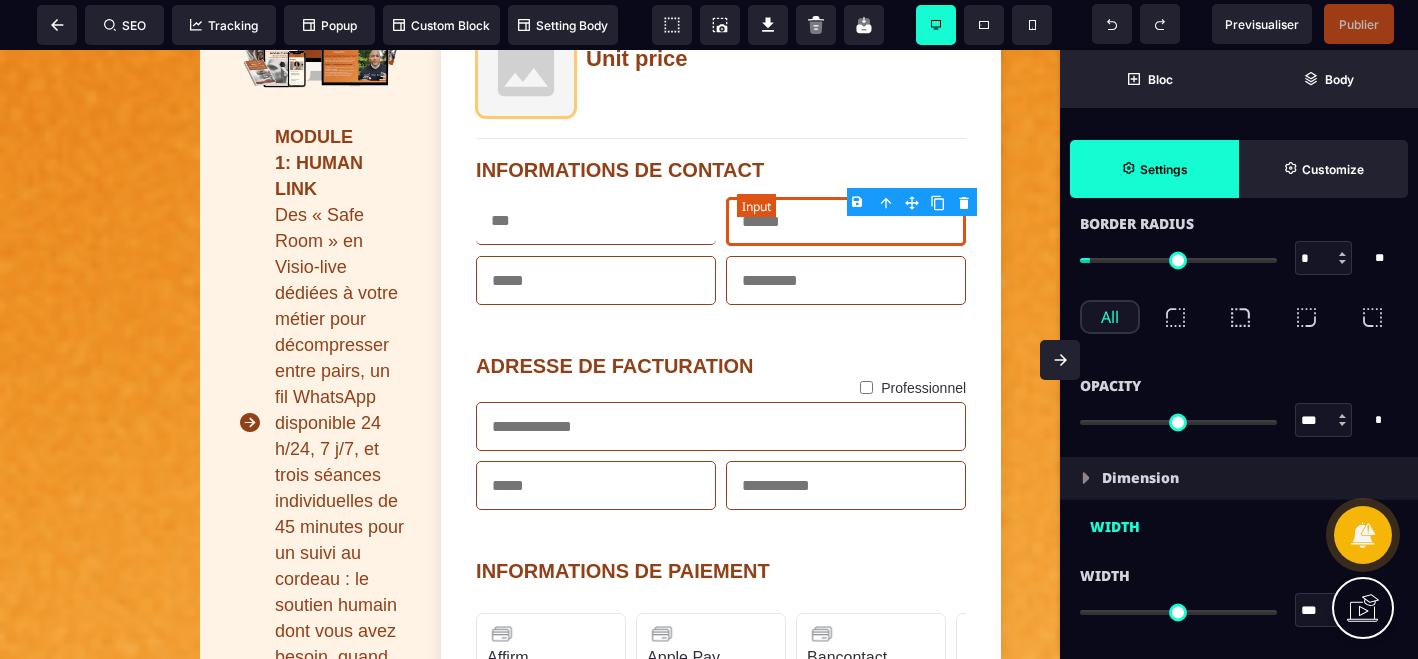 type on "**" 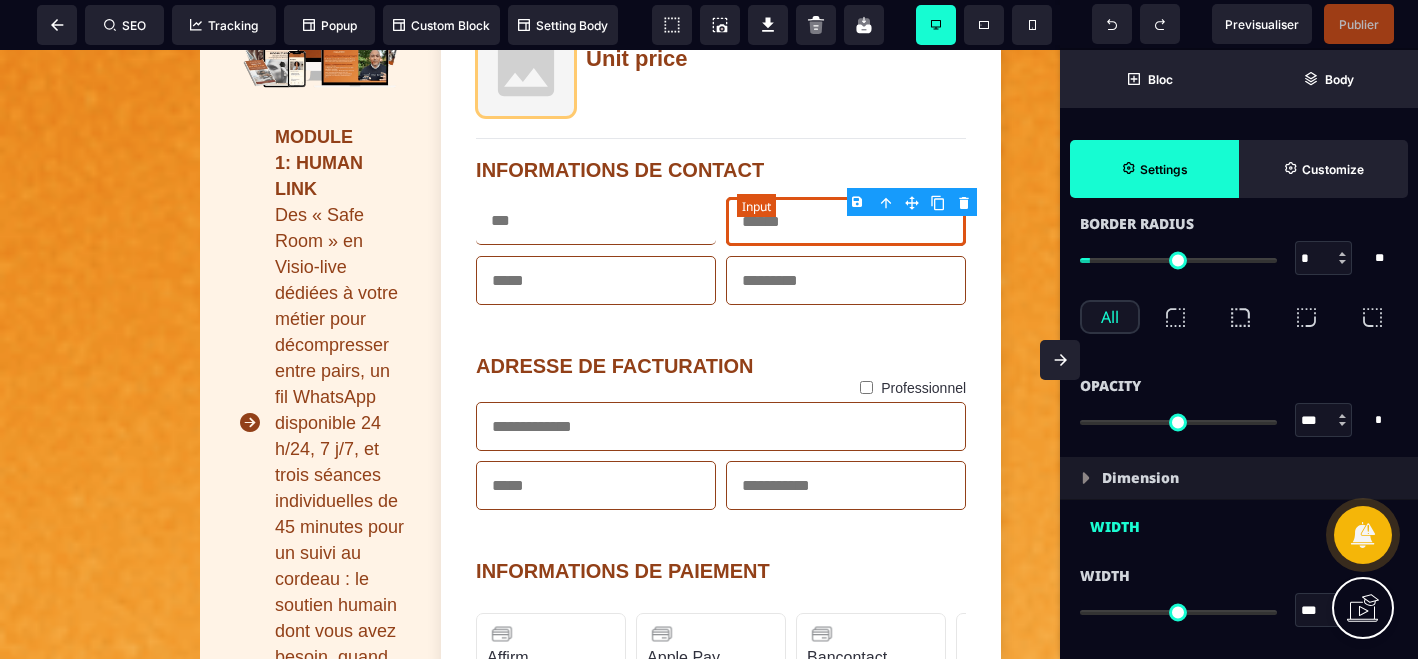 type on "**" 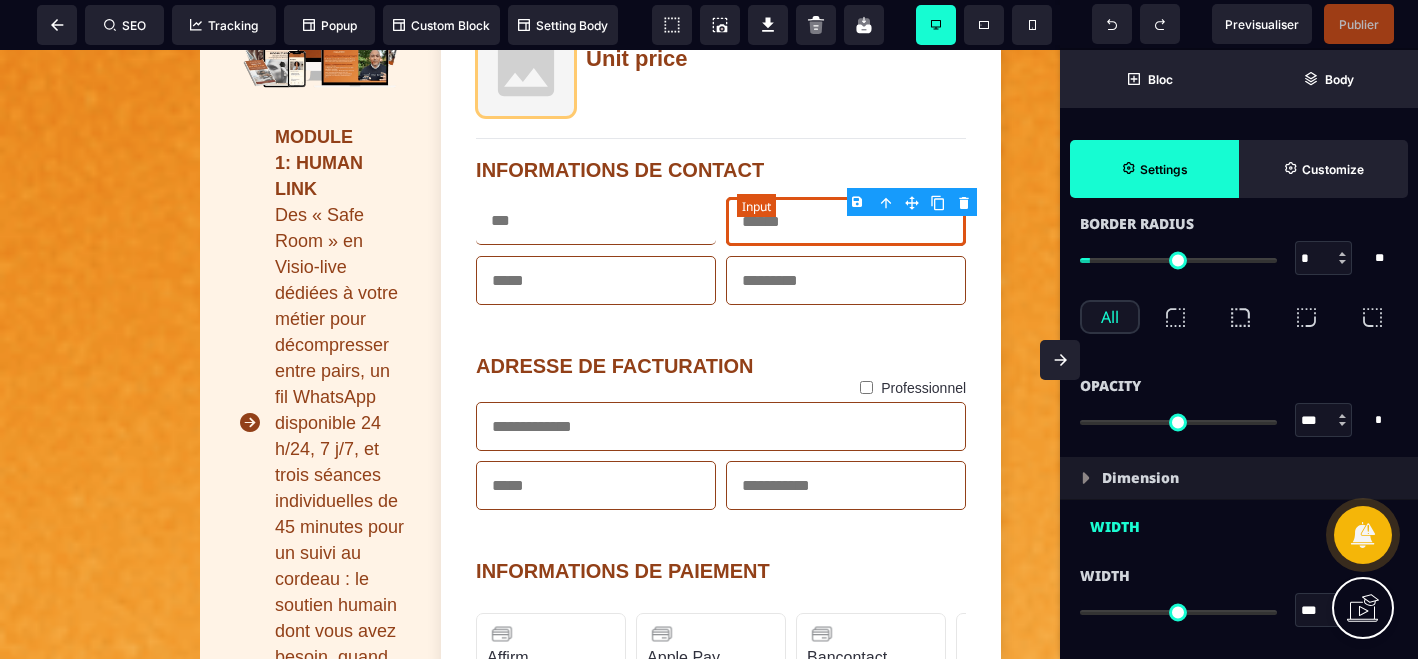 type on "**" 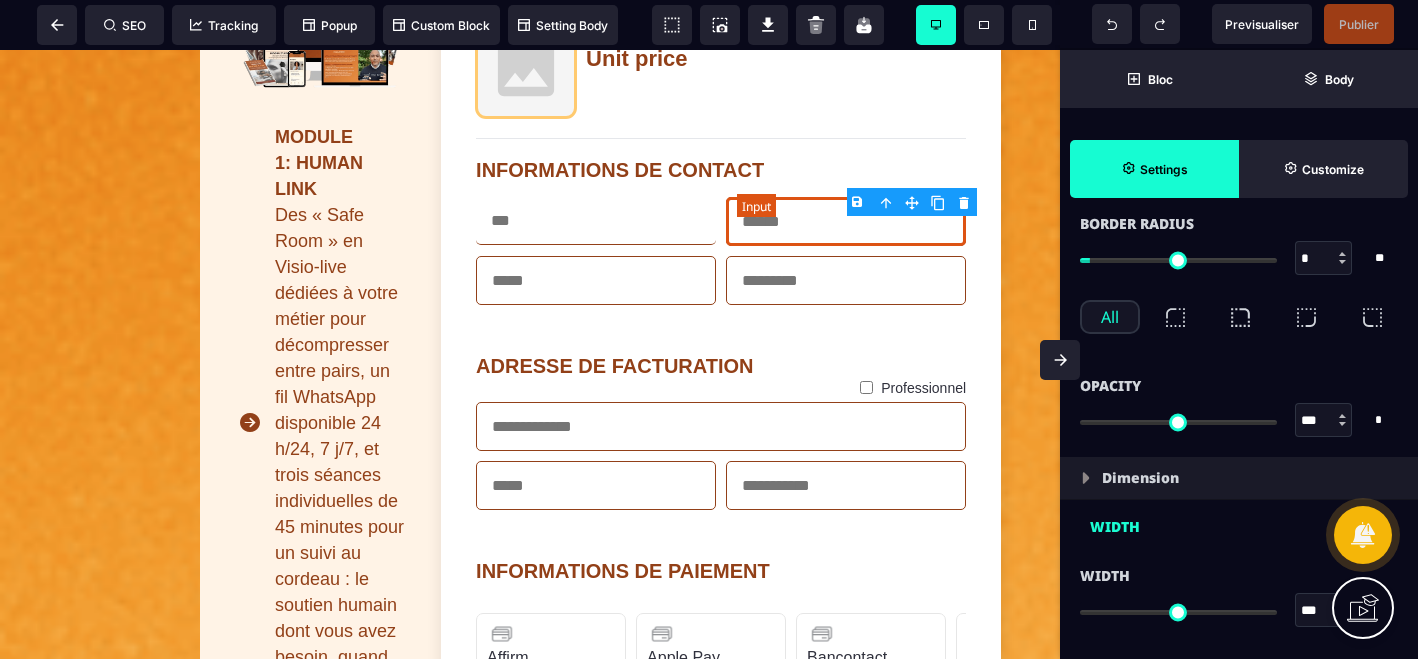type on "**" 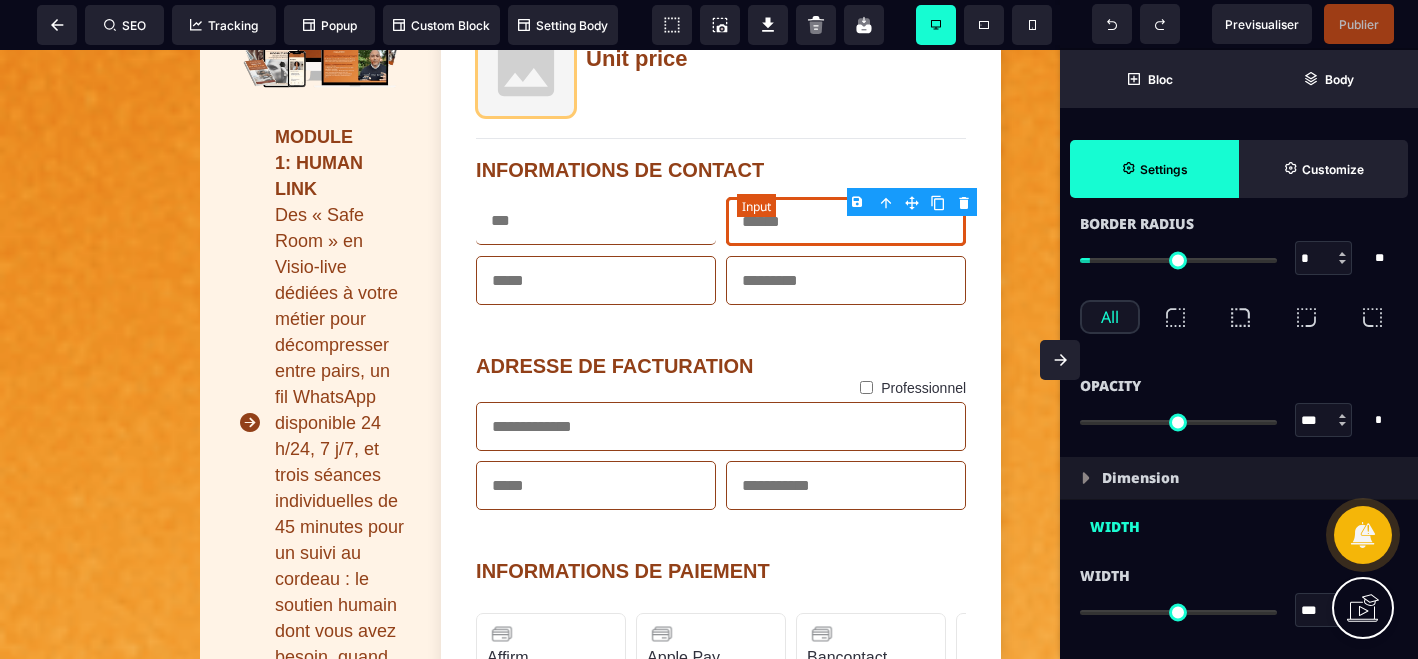 type on "*" 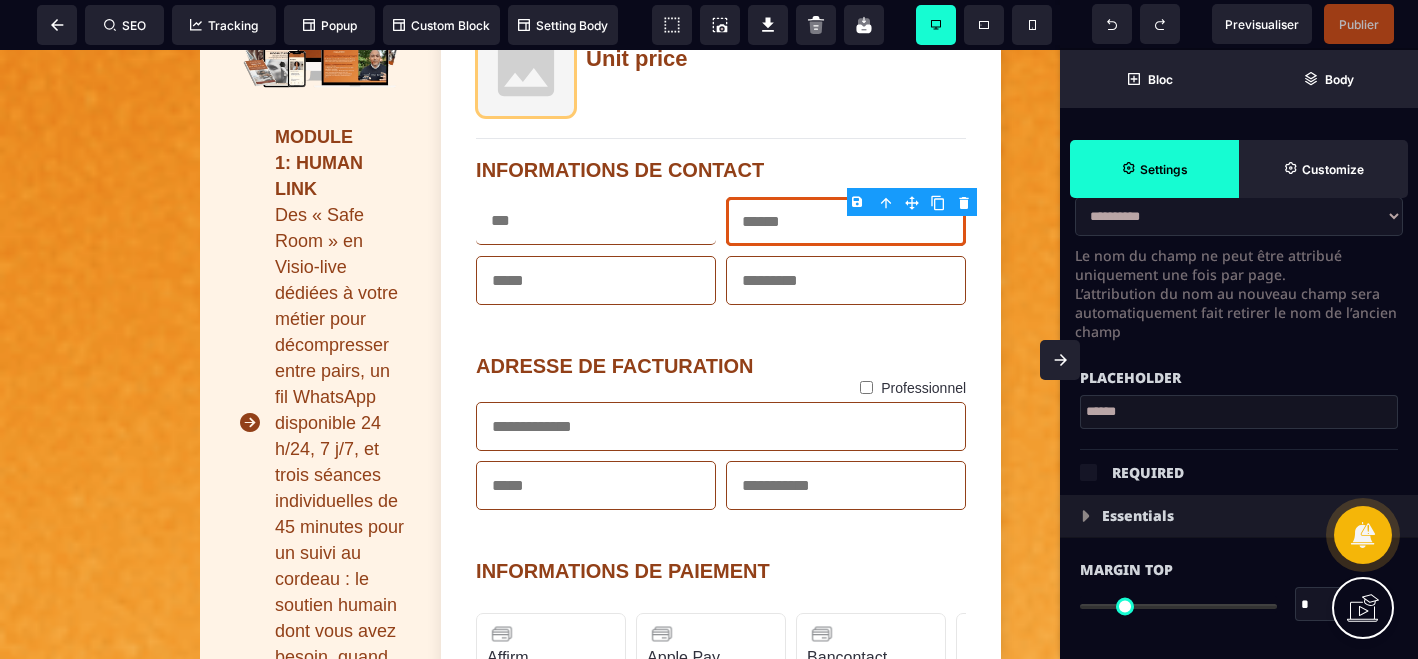 scroll, scrollTop: 157, scrollLeft: 0, axis: vertical 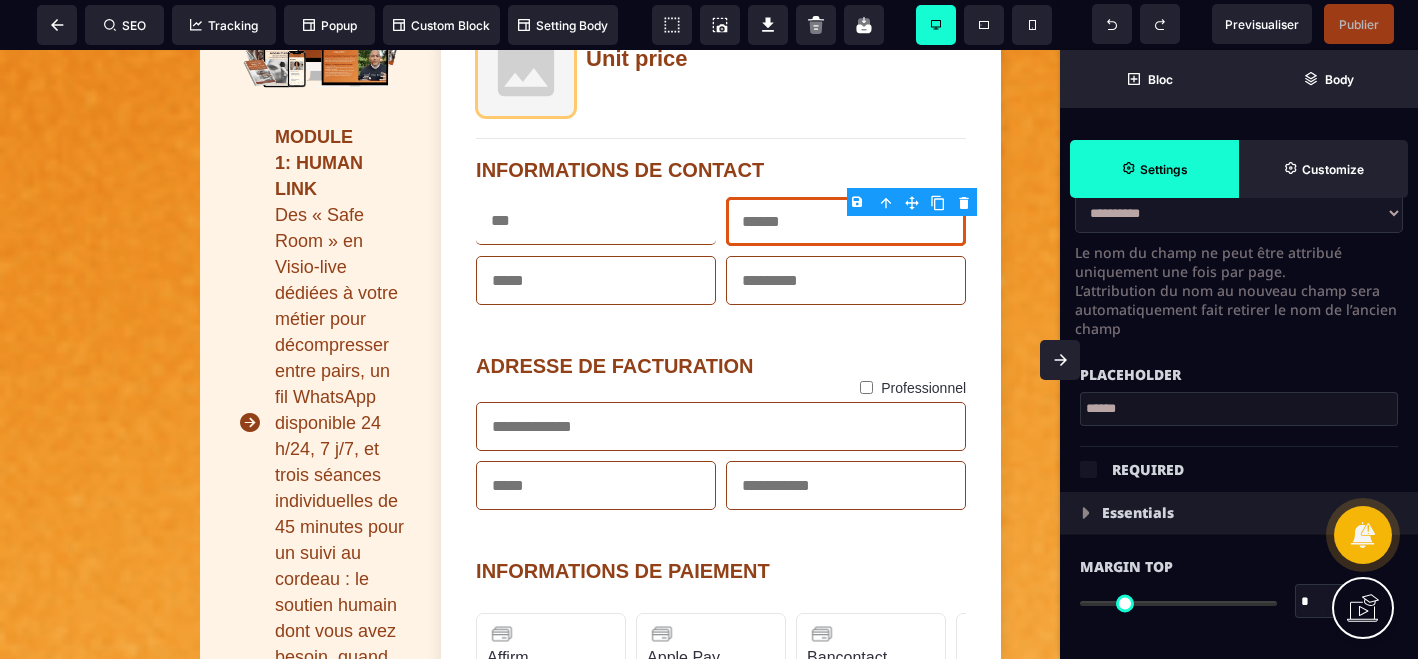 click on "******" at bounding box center (1239, 409) 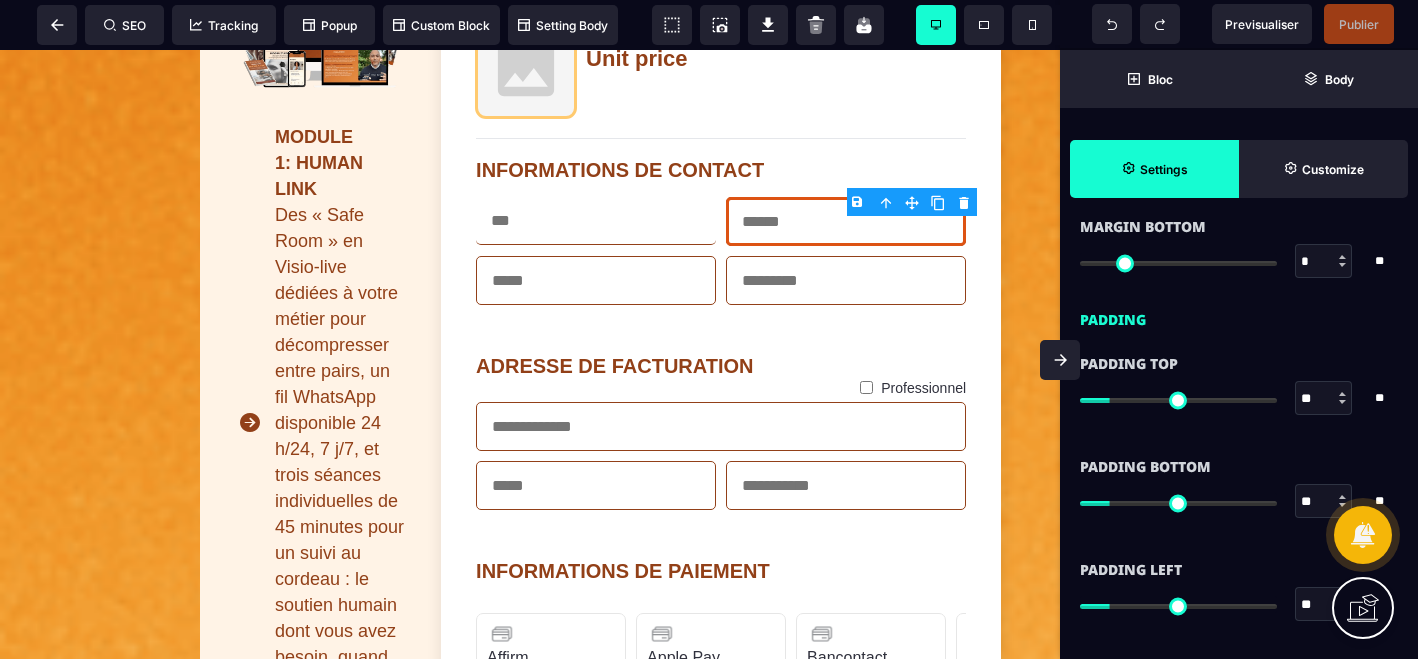 scroll, scrollTop: 1692, scrollLeft: 0, axis: vertical 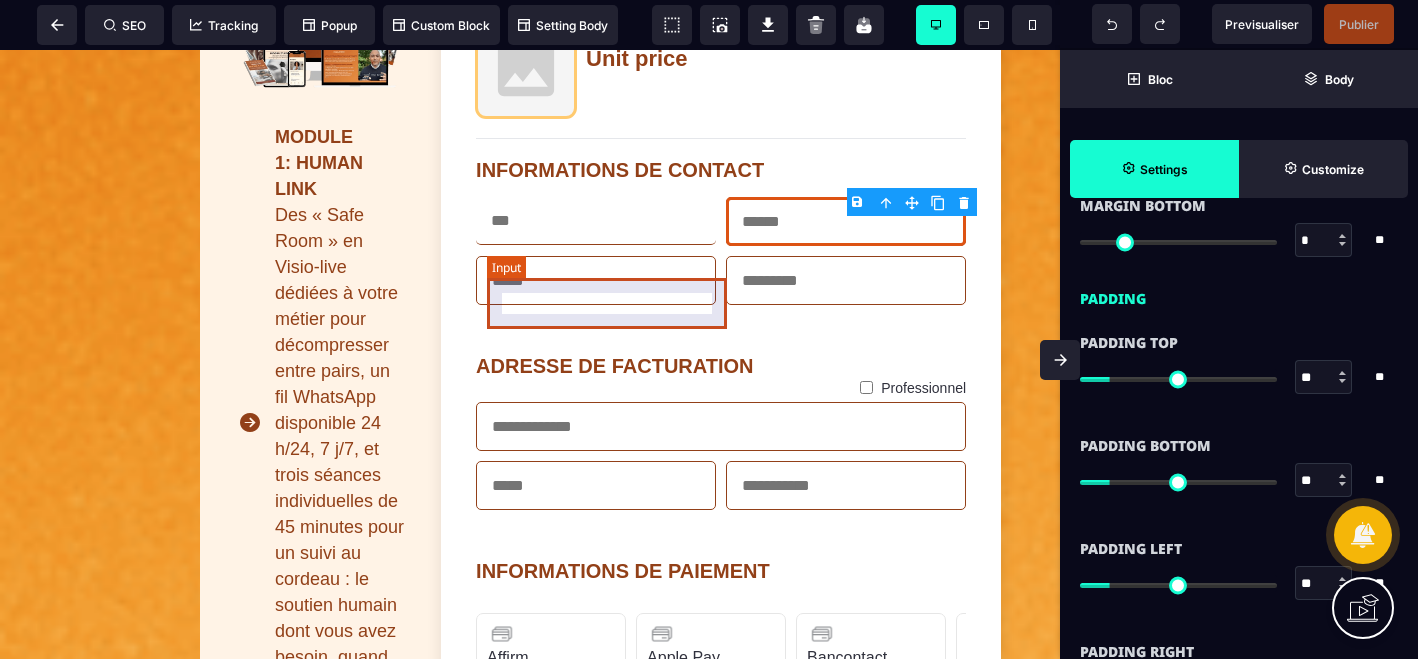 click at bounding box center [596, 280] 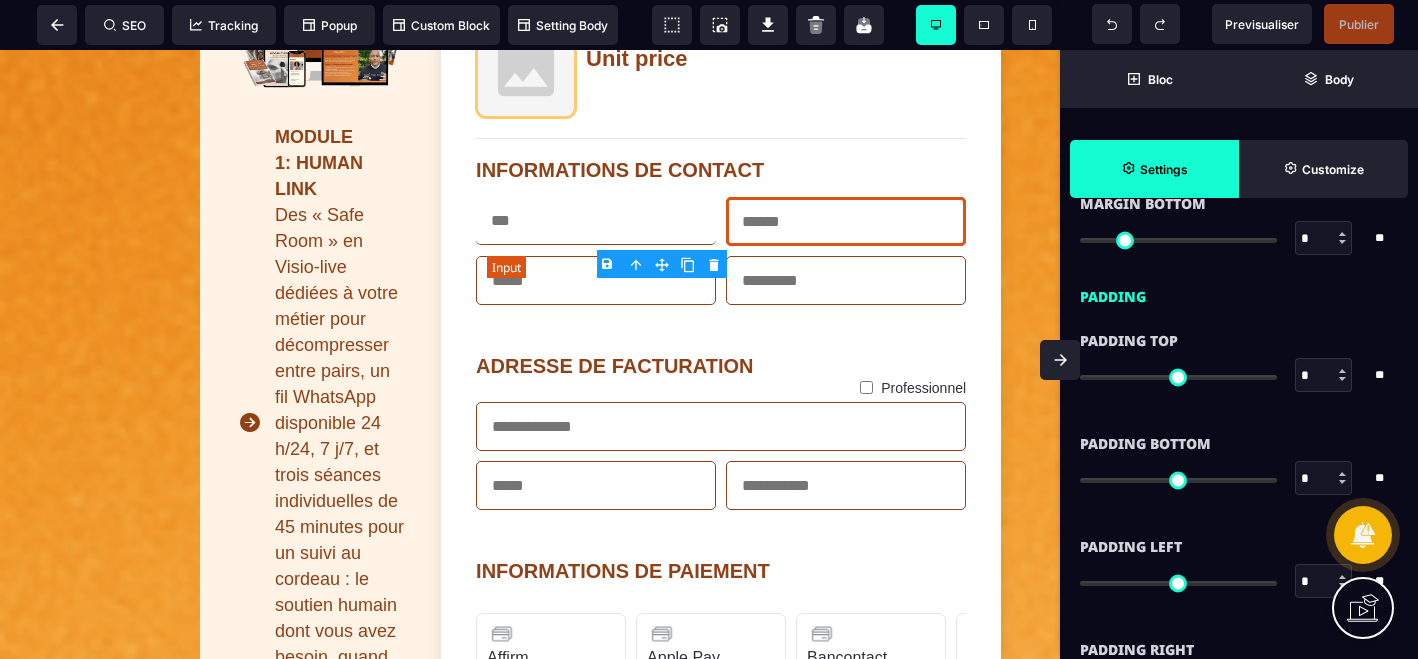 type on "*" 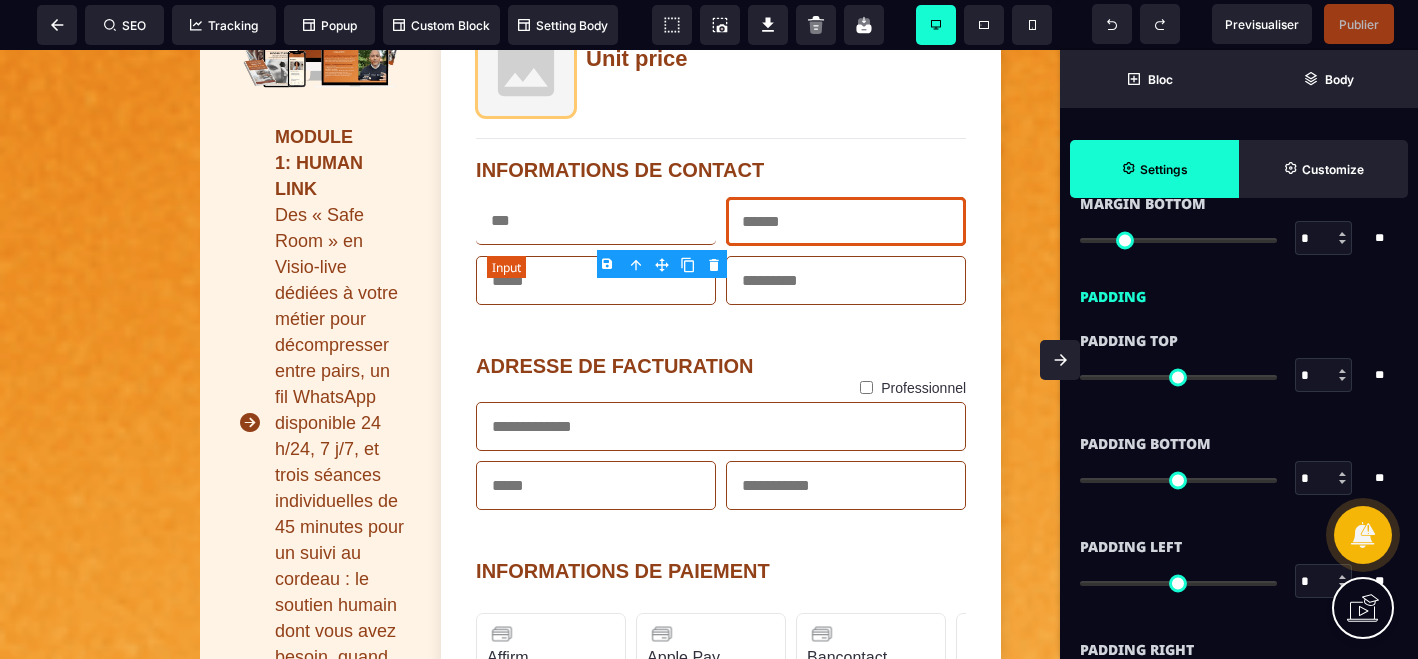 type on "*" 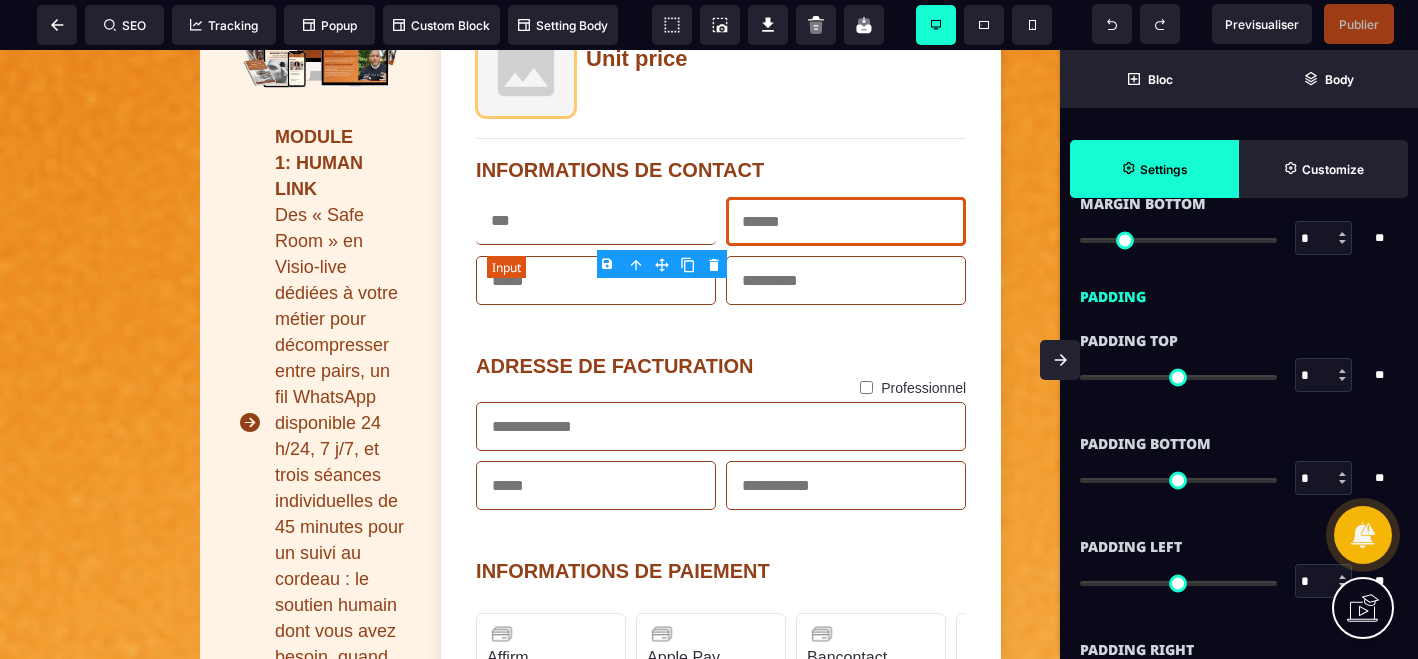 type on "***" 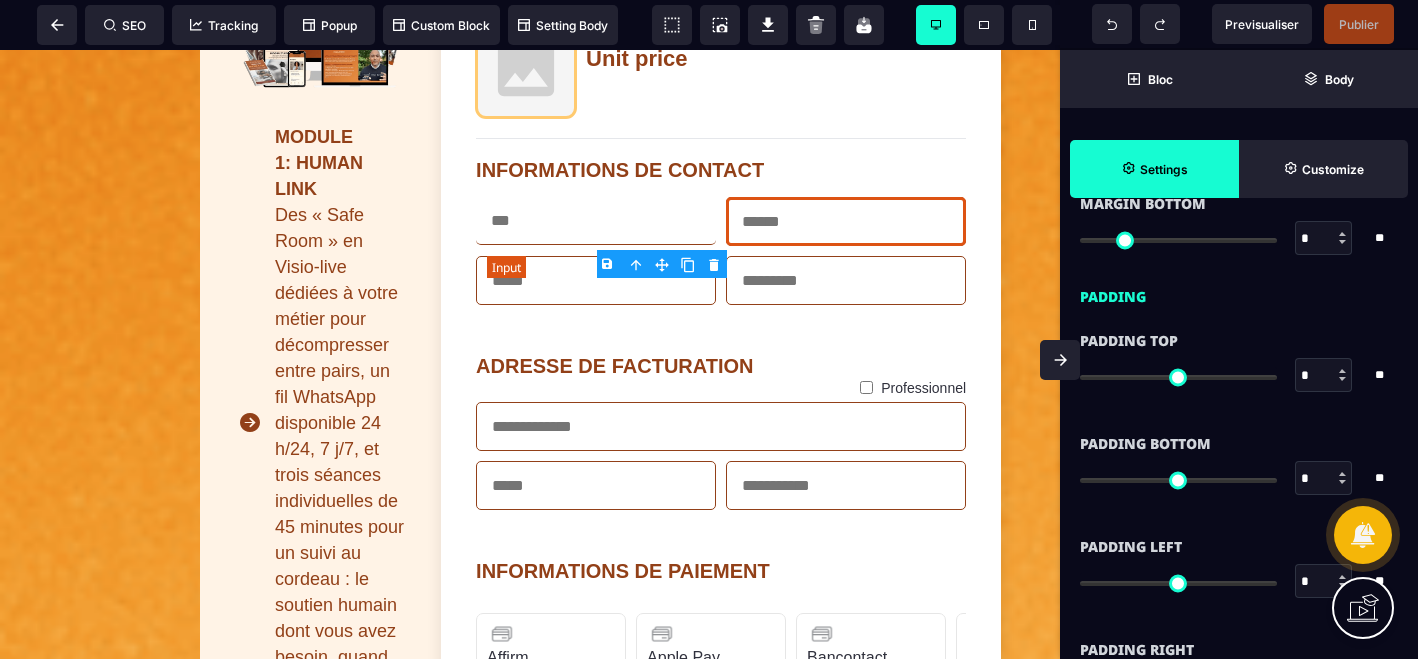type on "***" 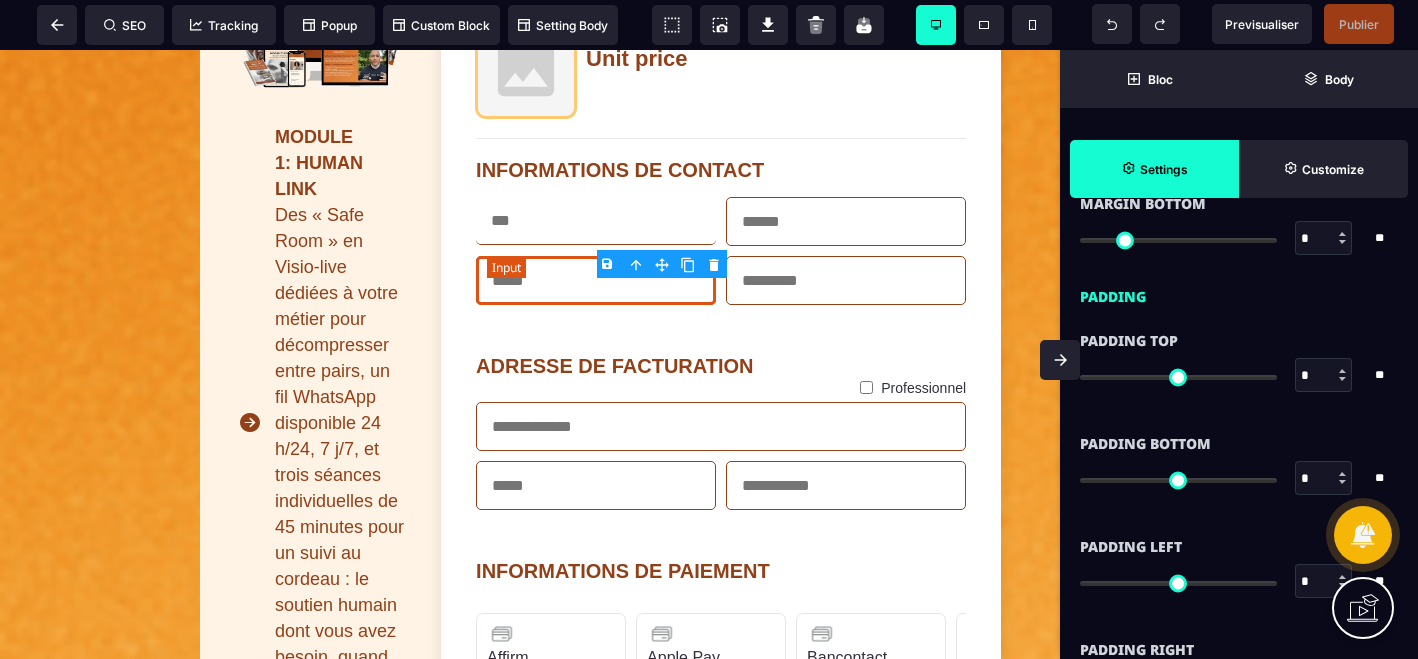 type on "**" 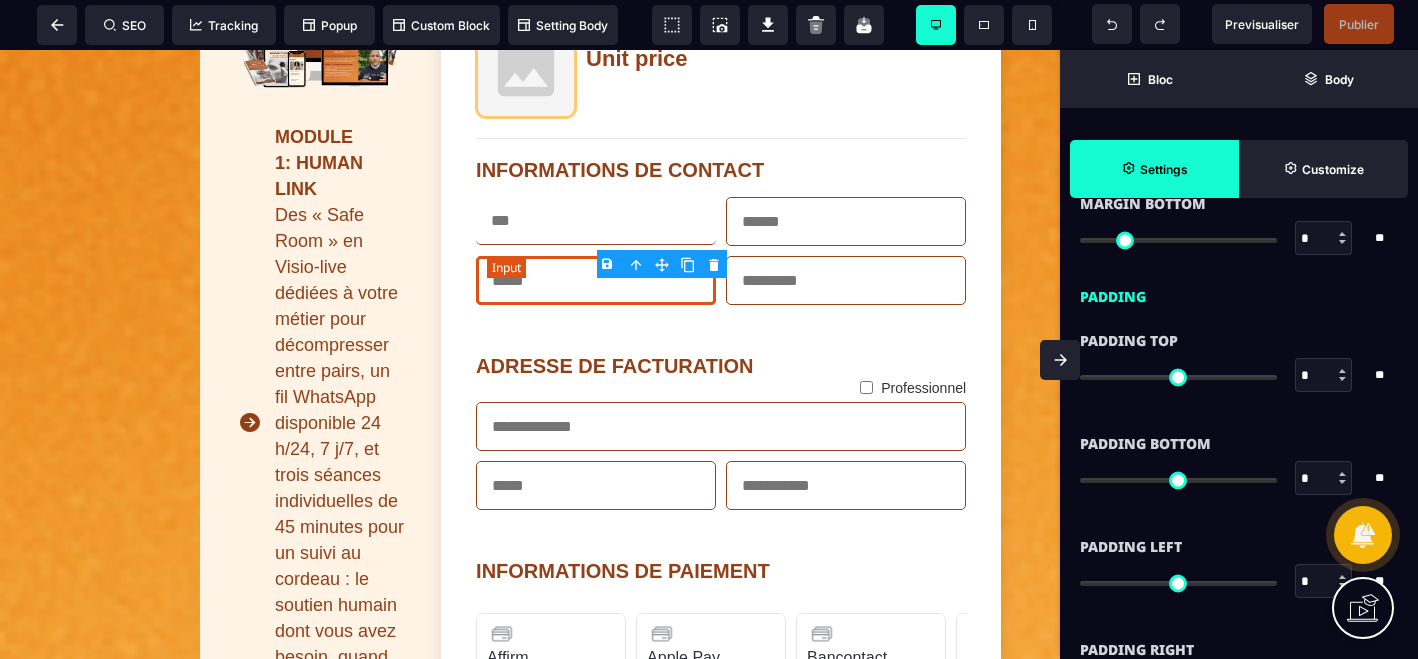 type on "**" 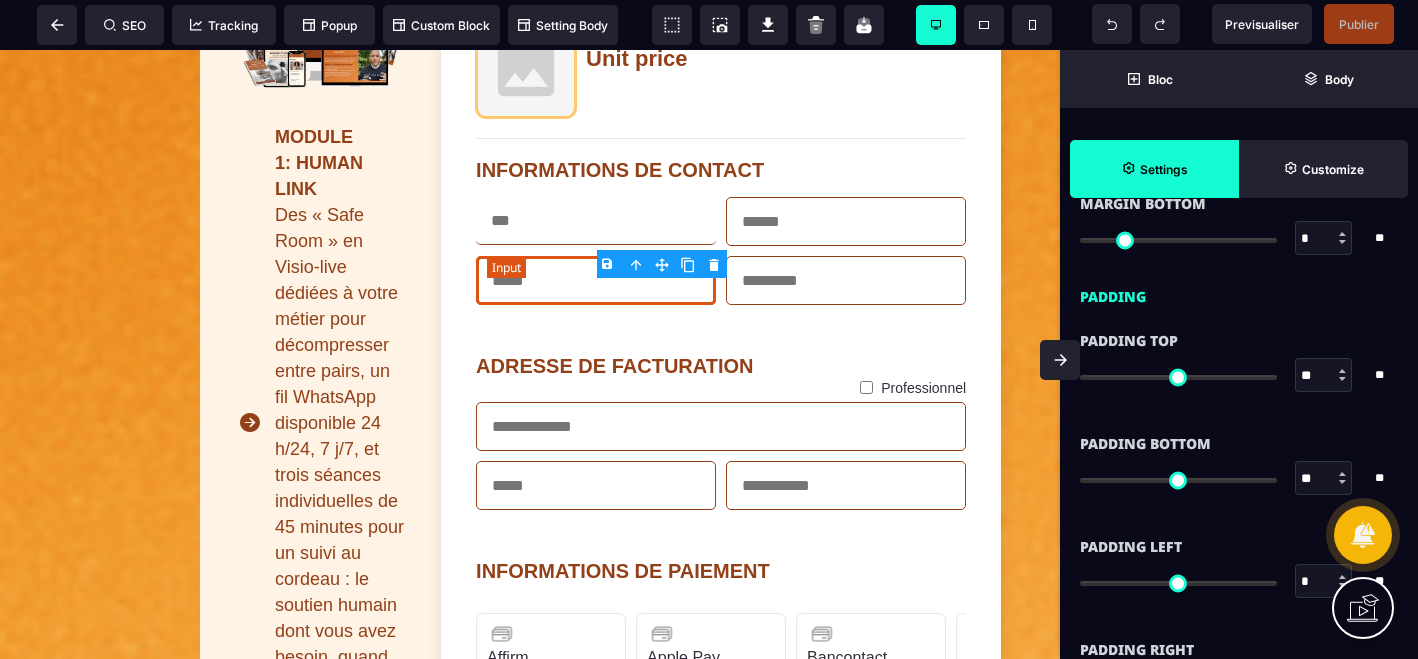 type on "**" 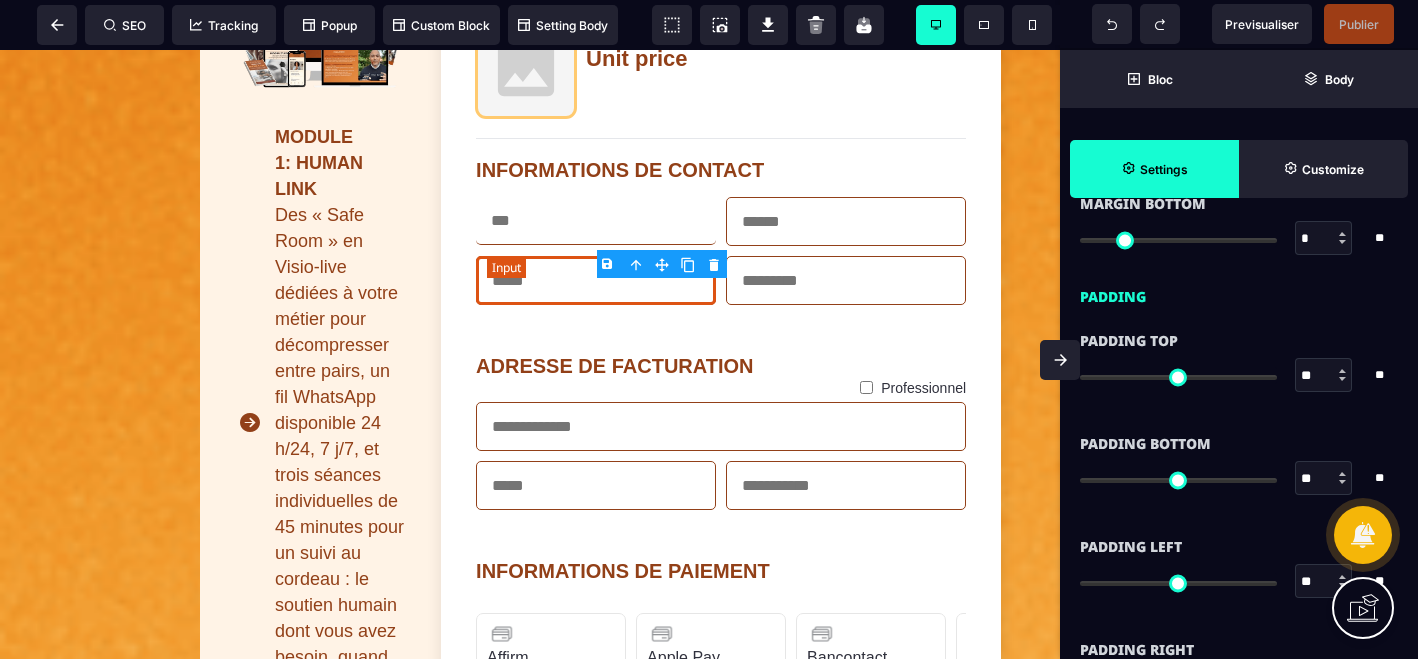 type on "**" 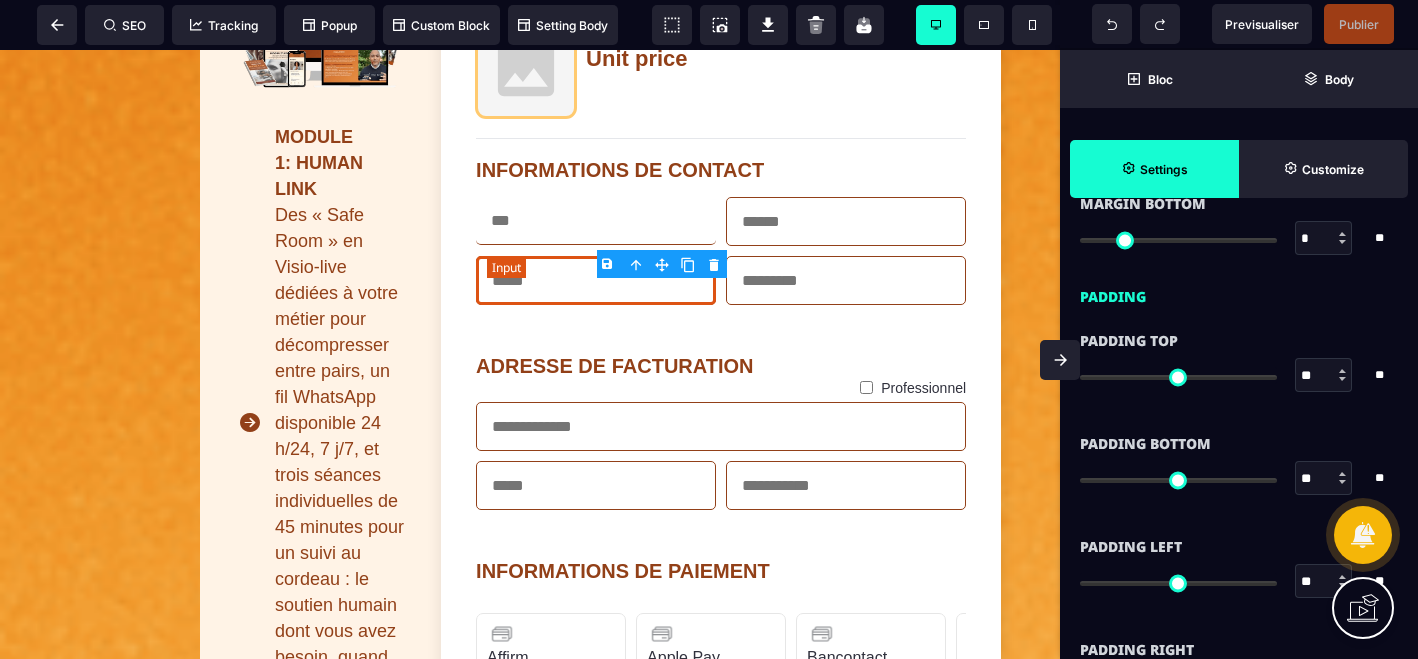 type on "**" 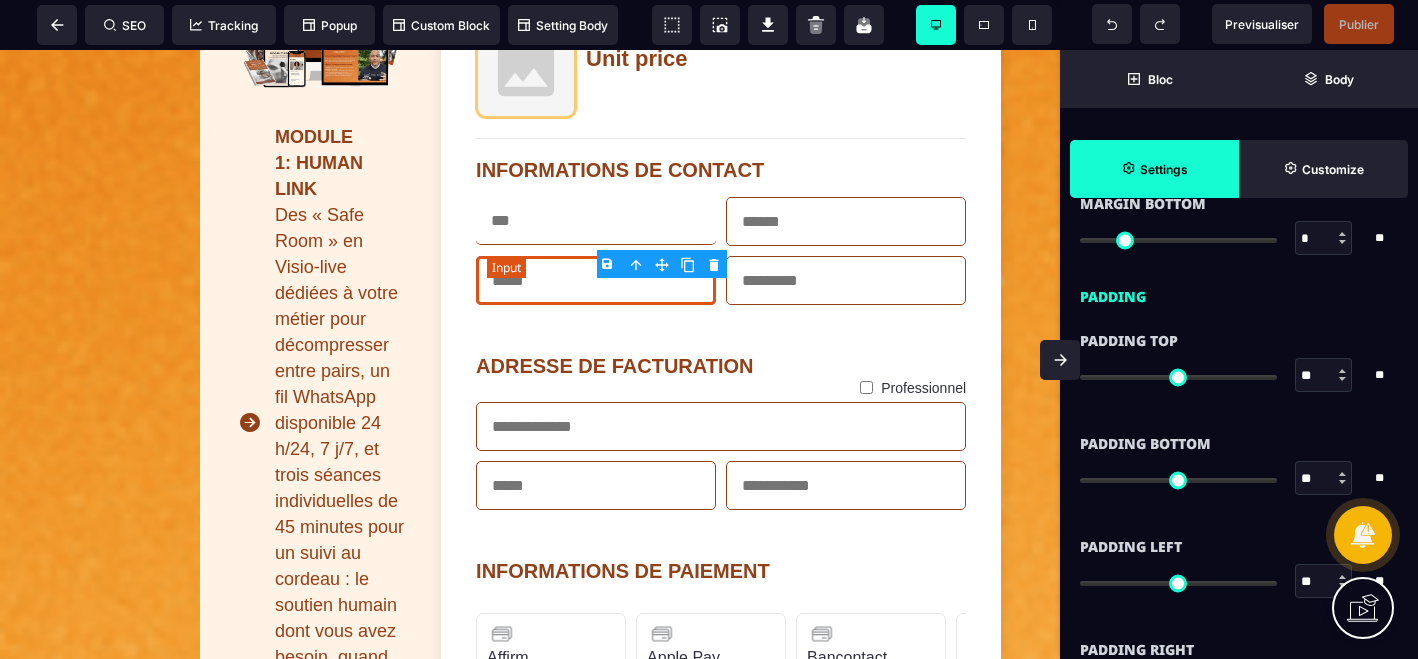 type on "**" 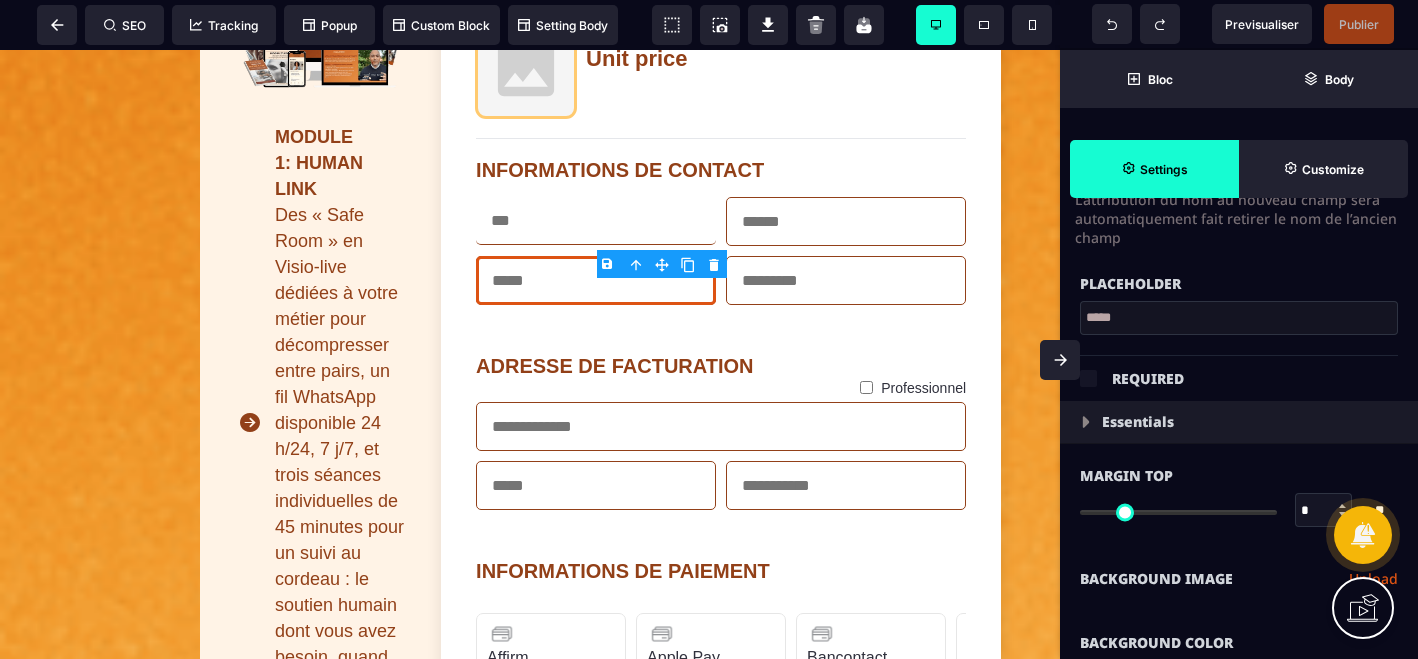scroll, scrollTop: 277, scrollLeft: 0, axis: vertical 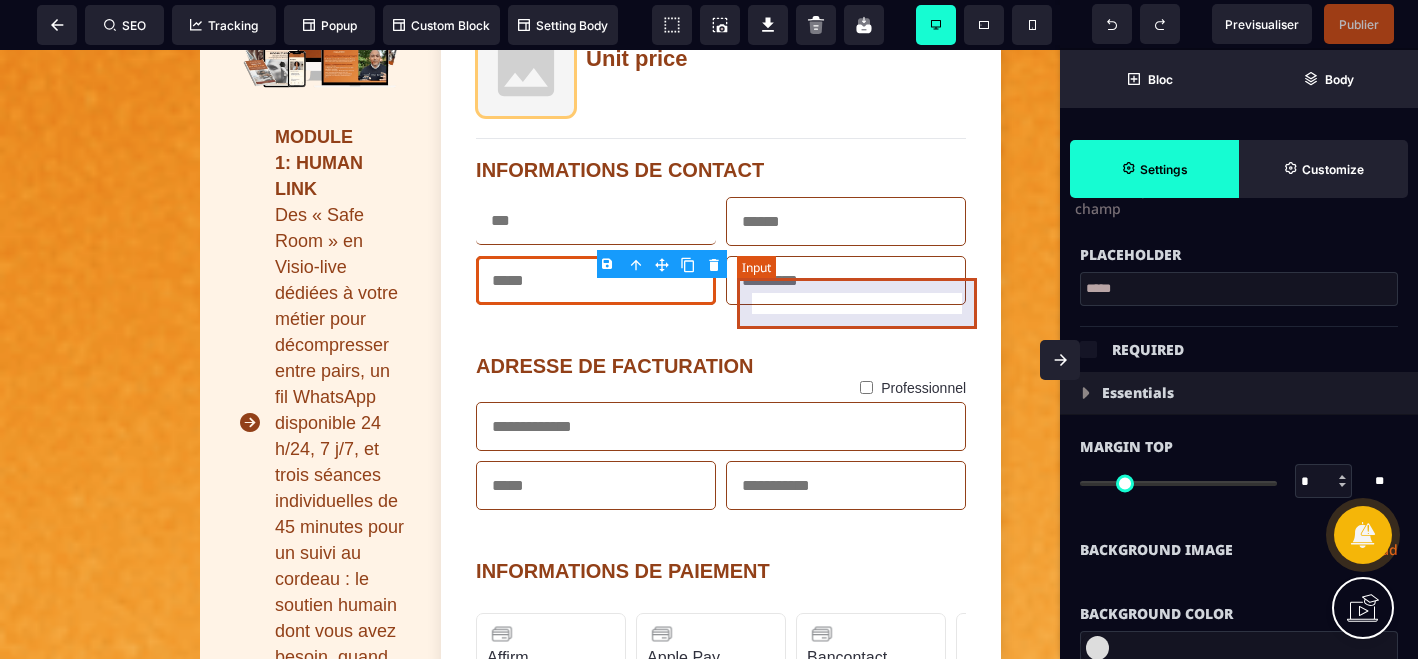 click at bounding box center [846, 280] 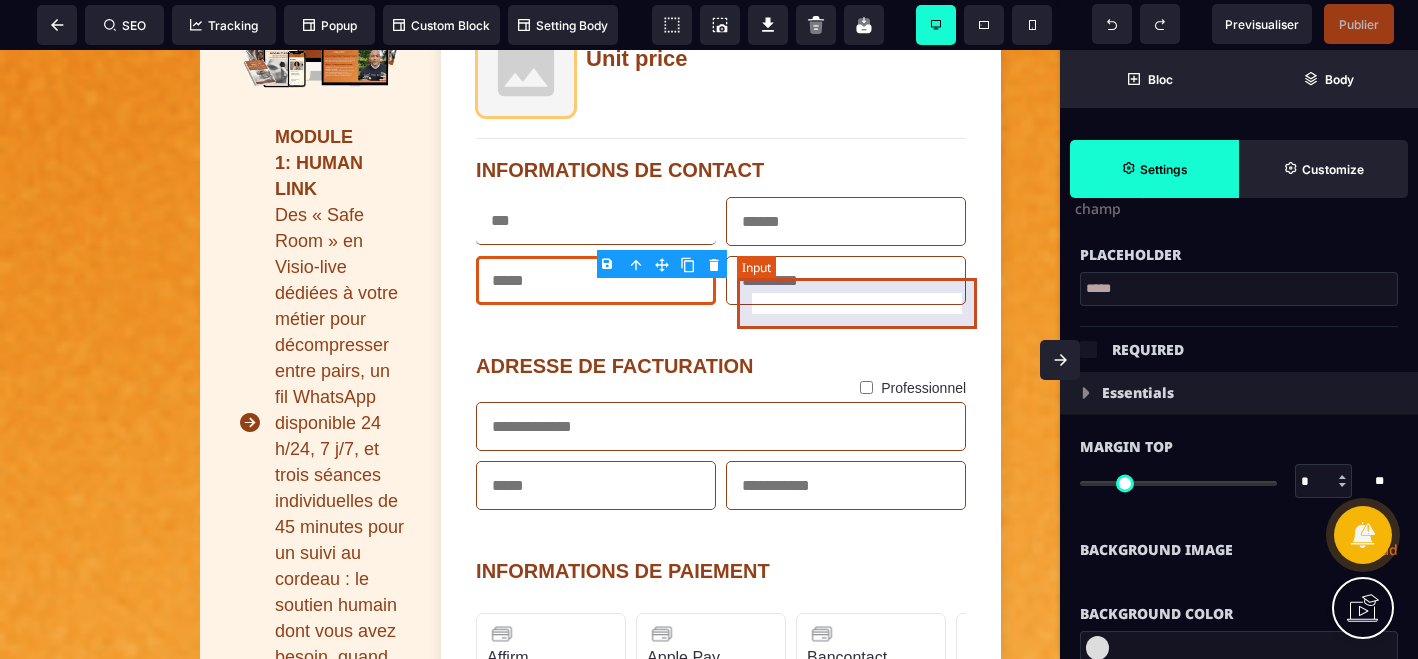 select on "*" 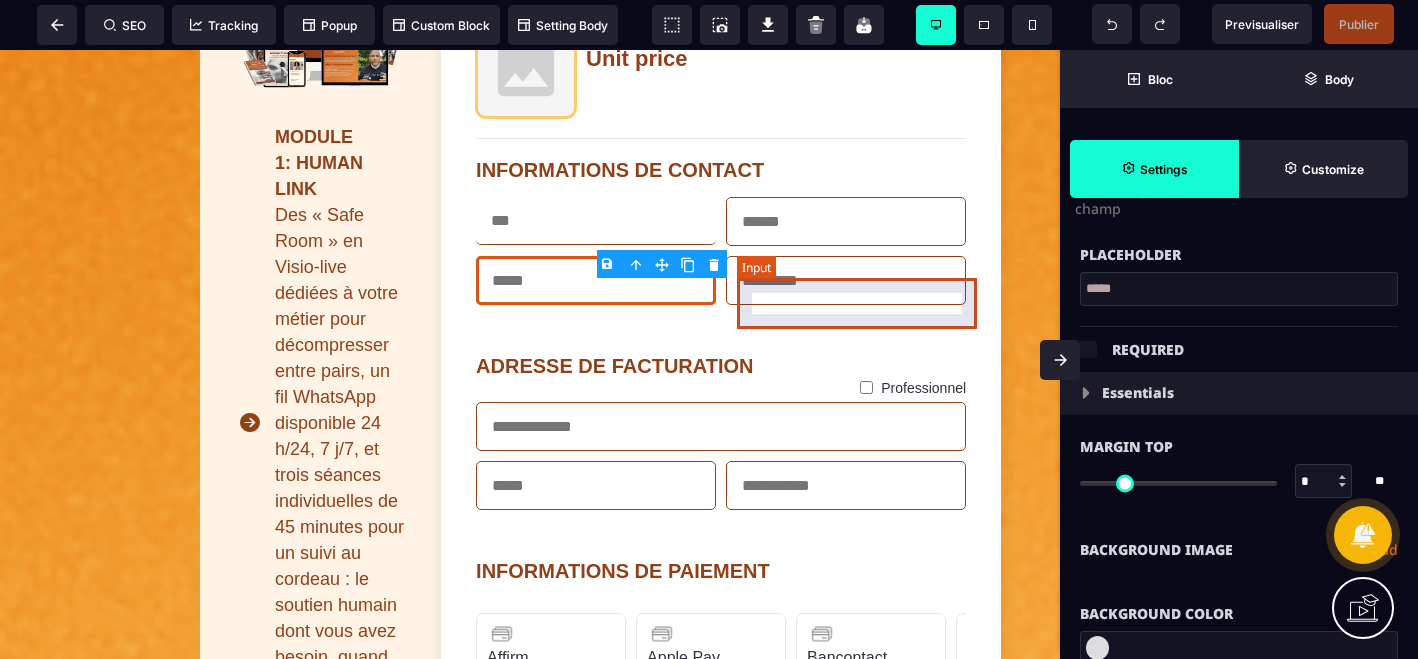 select on "**" 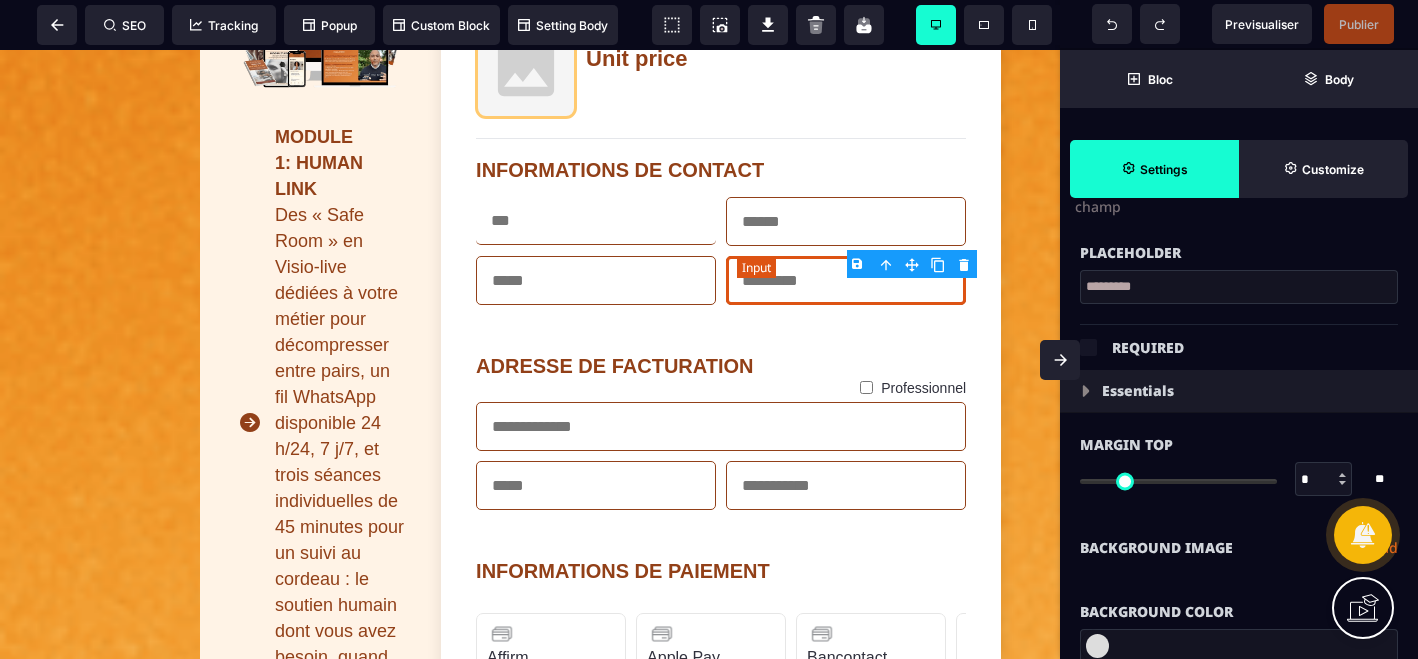 type on "*" 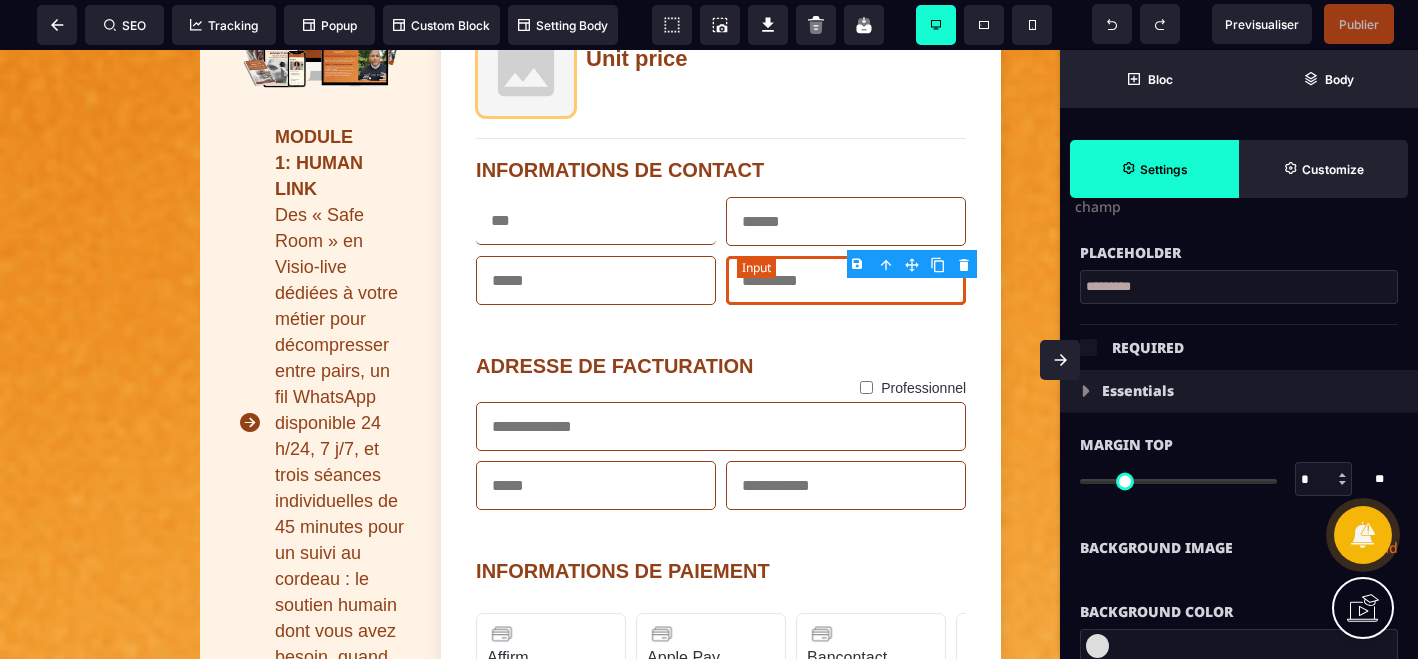 type on "*" 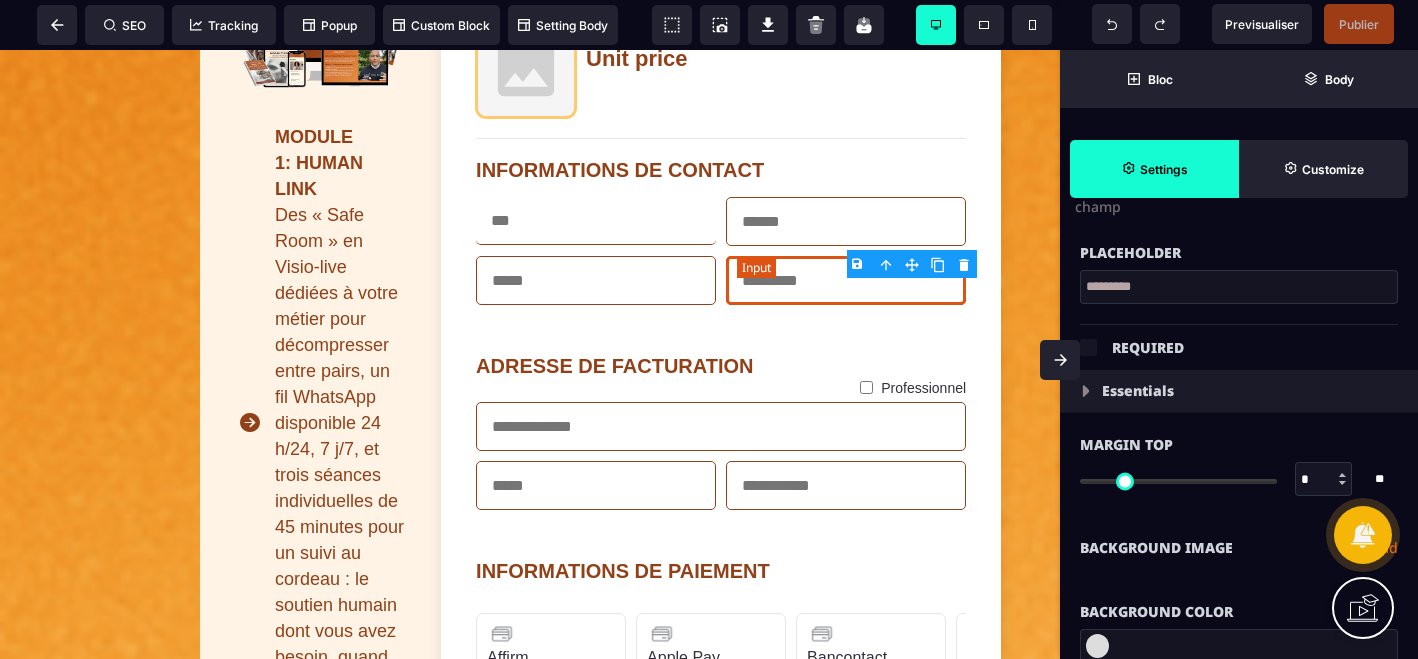 type on "***" 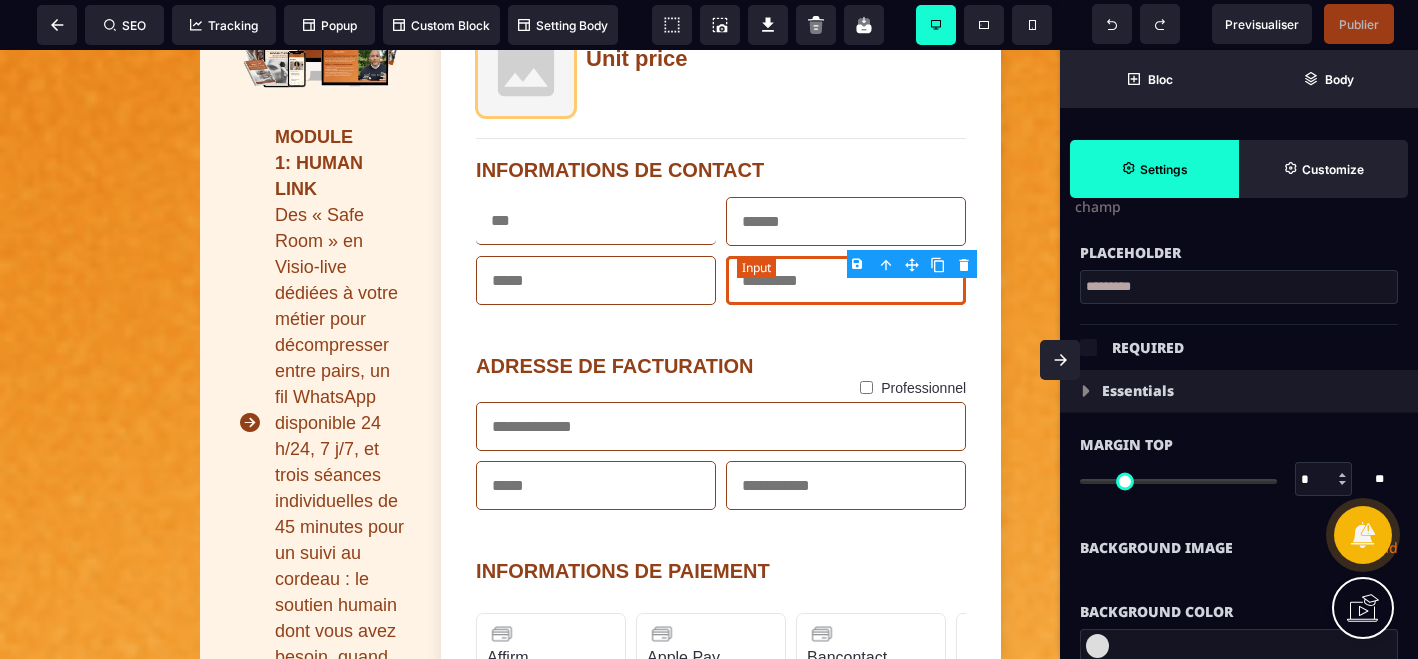 type on "***" 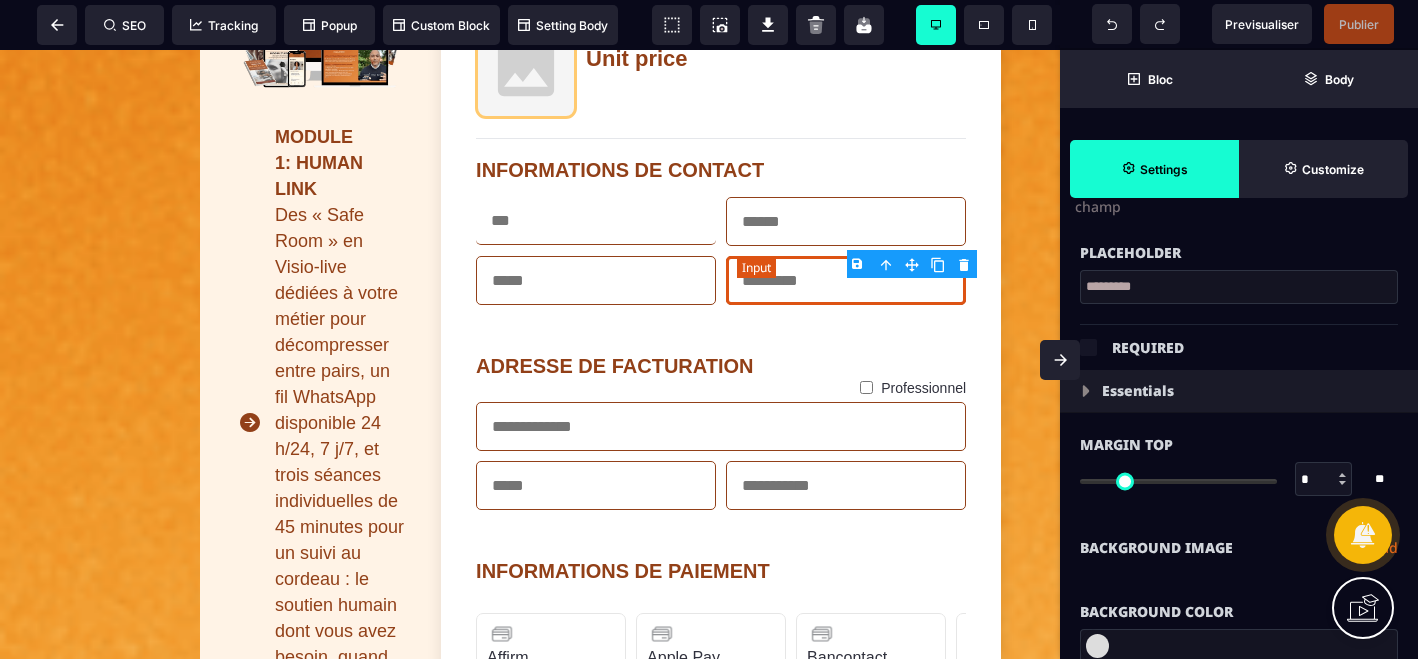 type on "***" 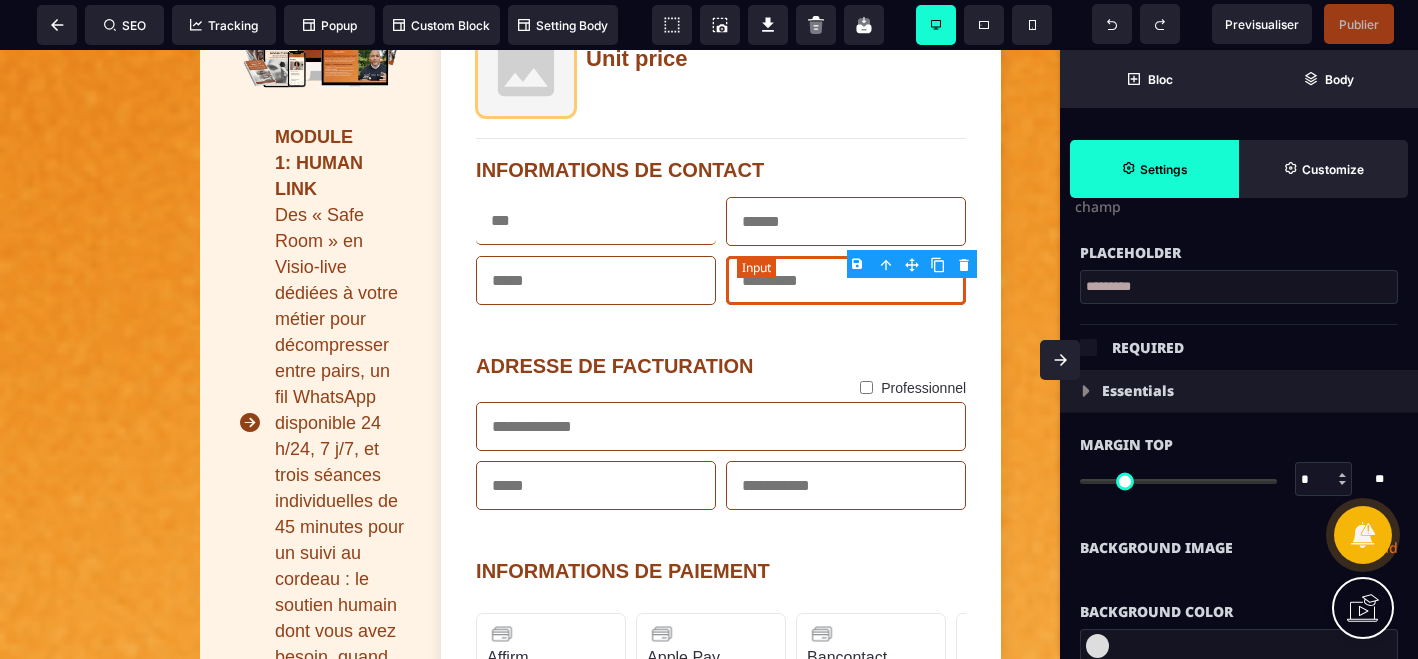 type on "***" 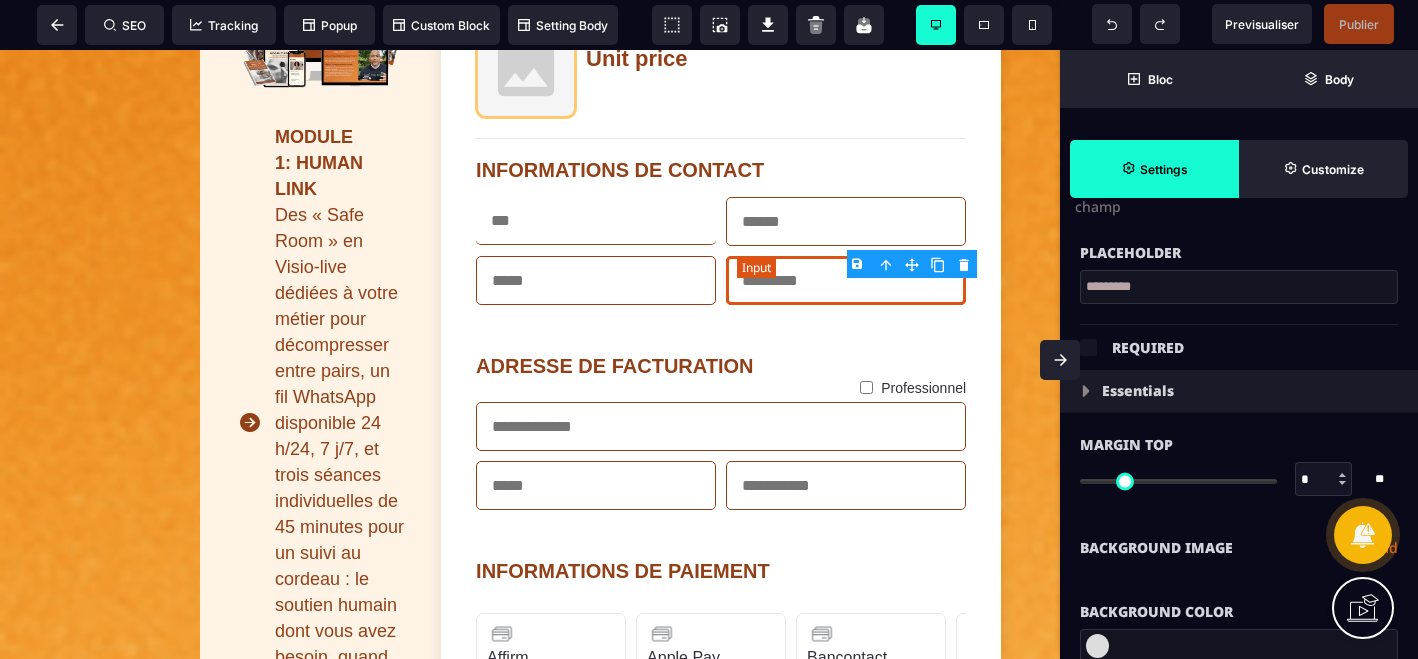 type on "**" 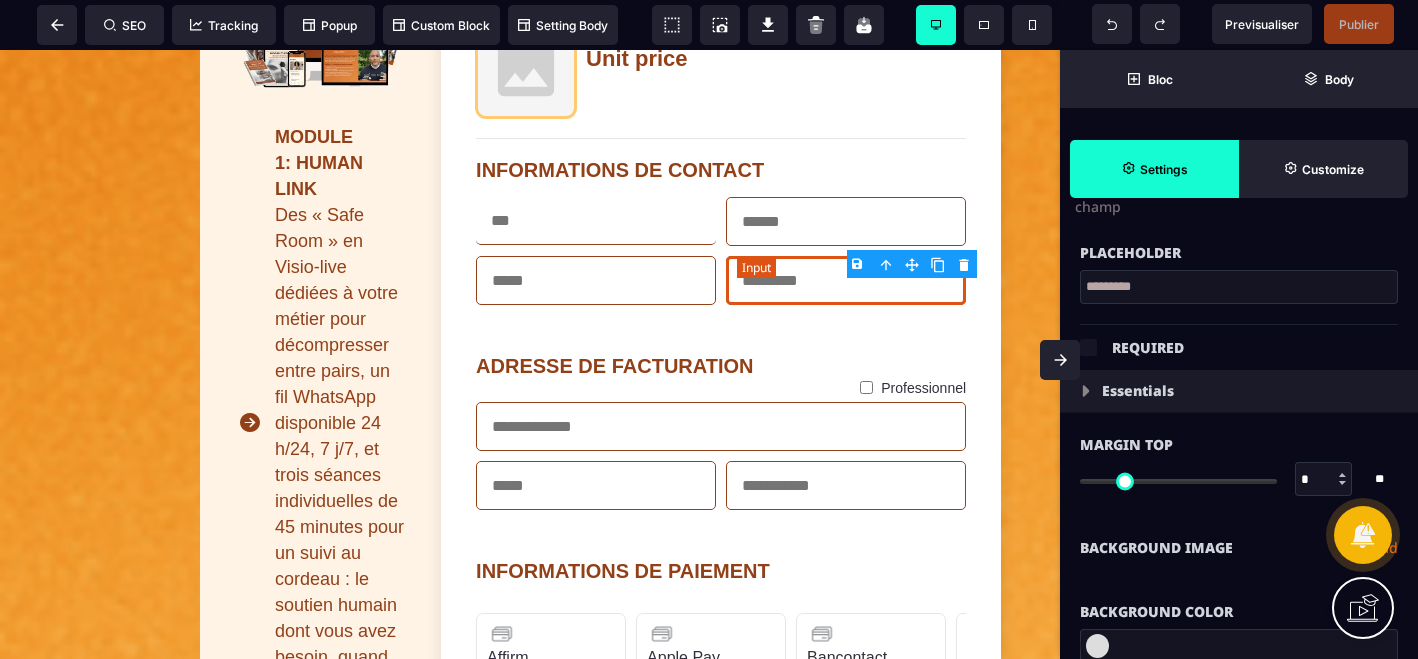 type on "**" 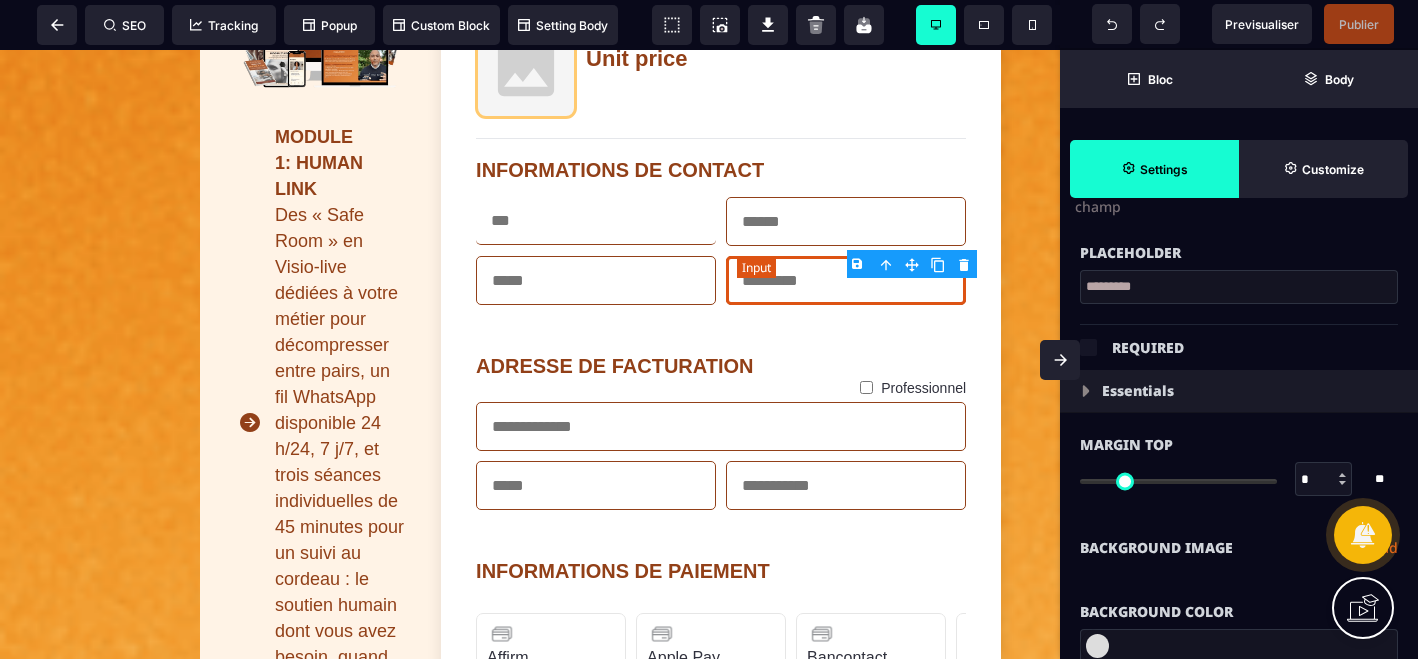 type on "**" 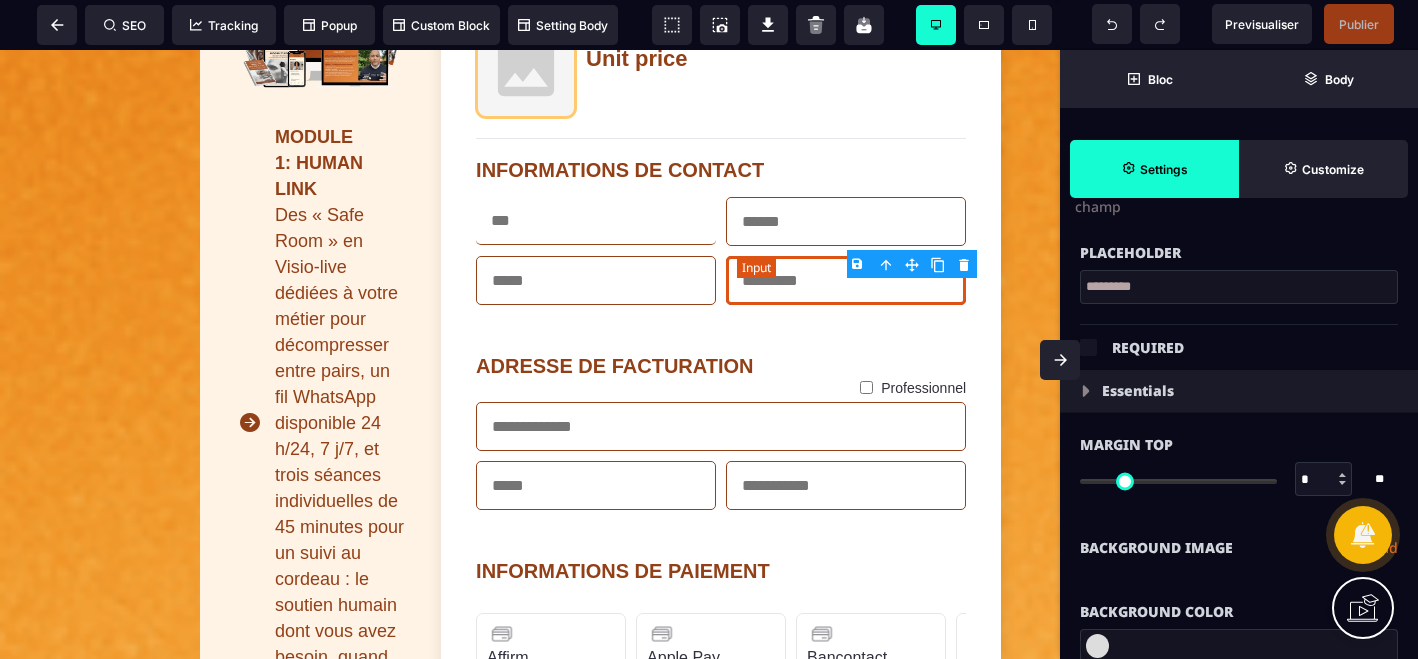 type on "**" 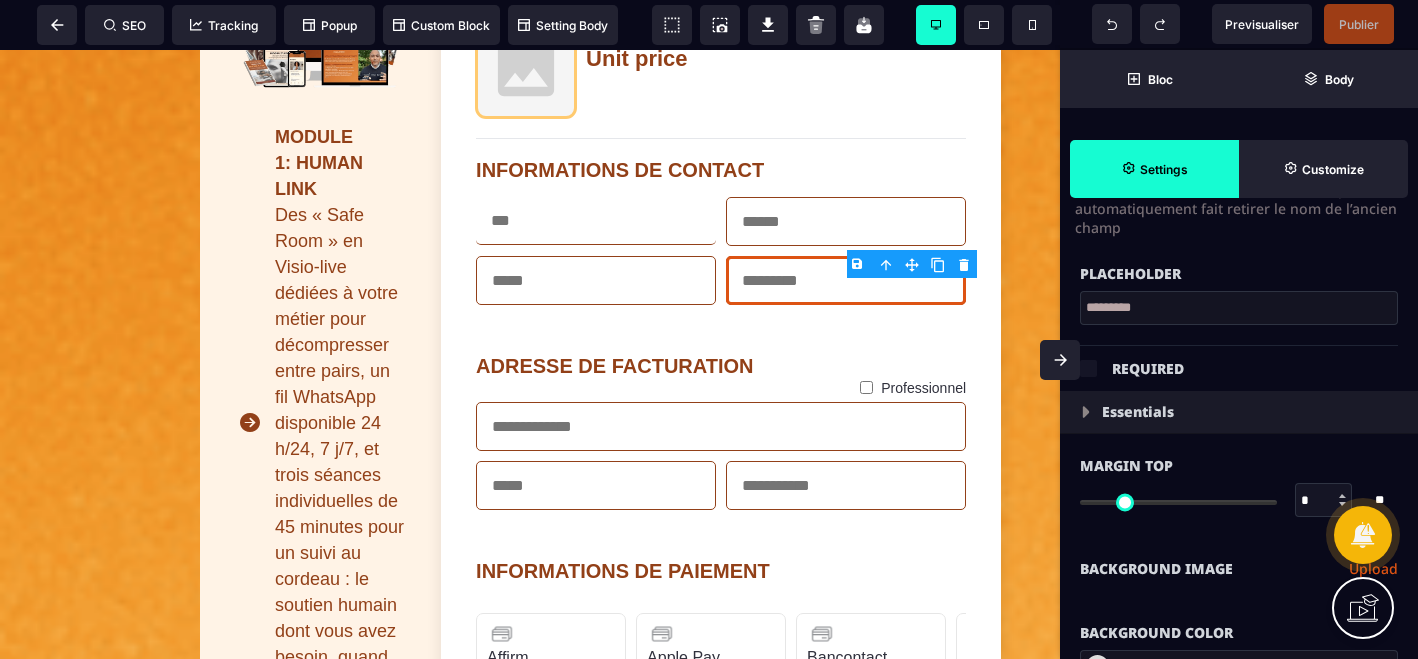 scroll, scrollTop: 263, scrollLeft: 0, axis: vertical 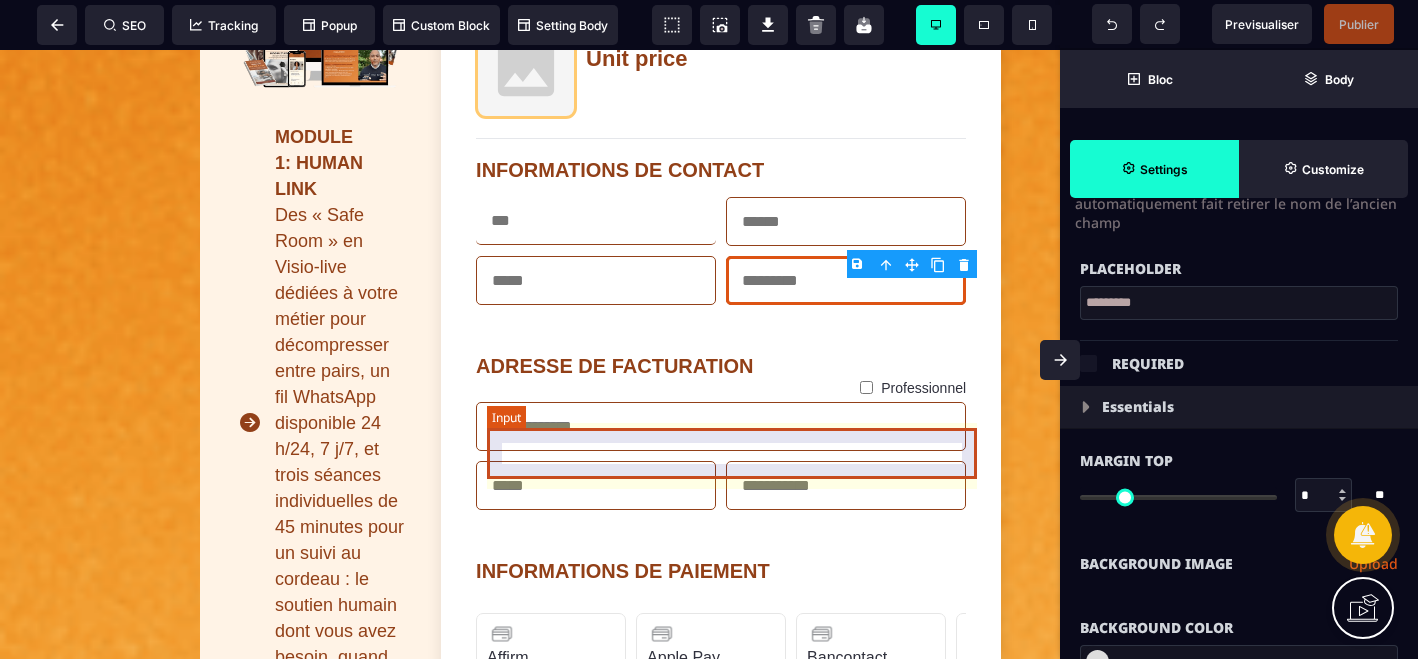 click at bounding box center [721, 426] 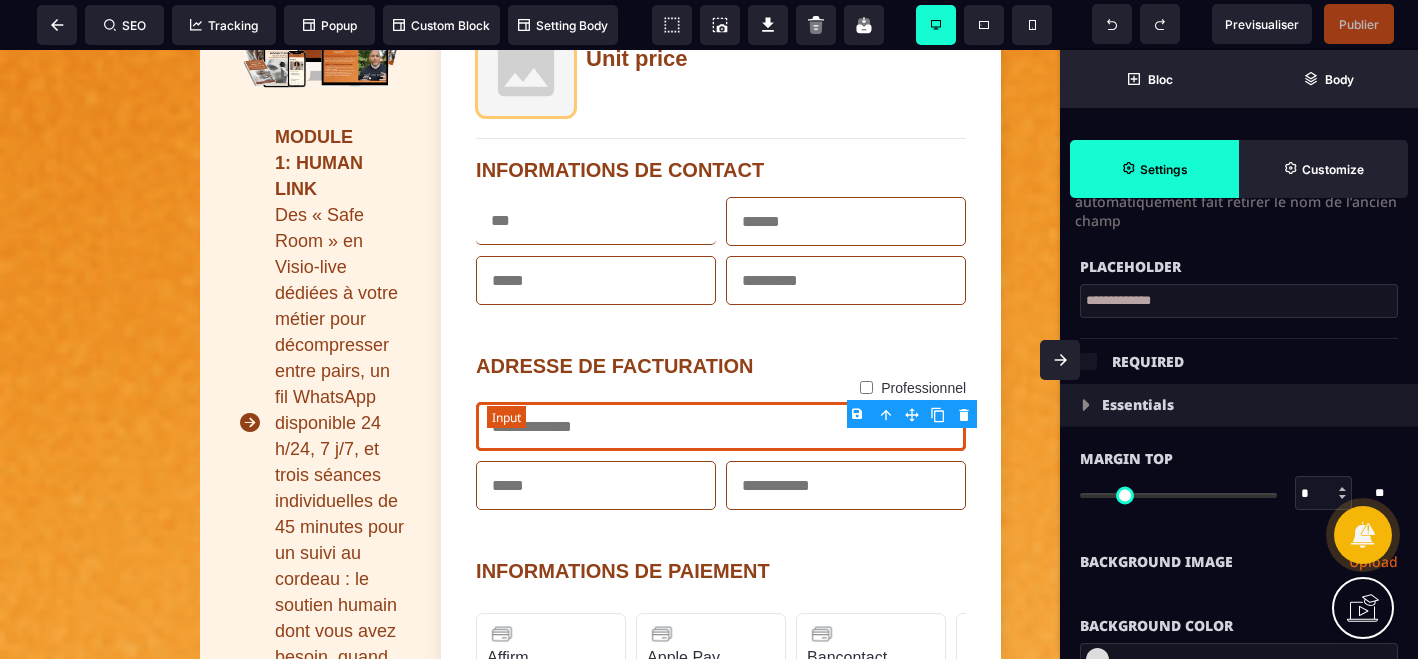 type on "*" 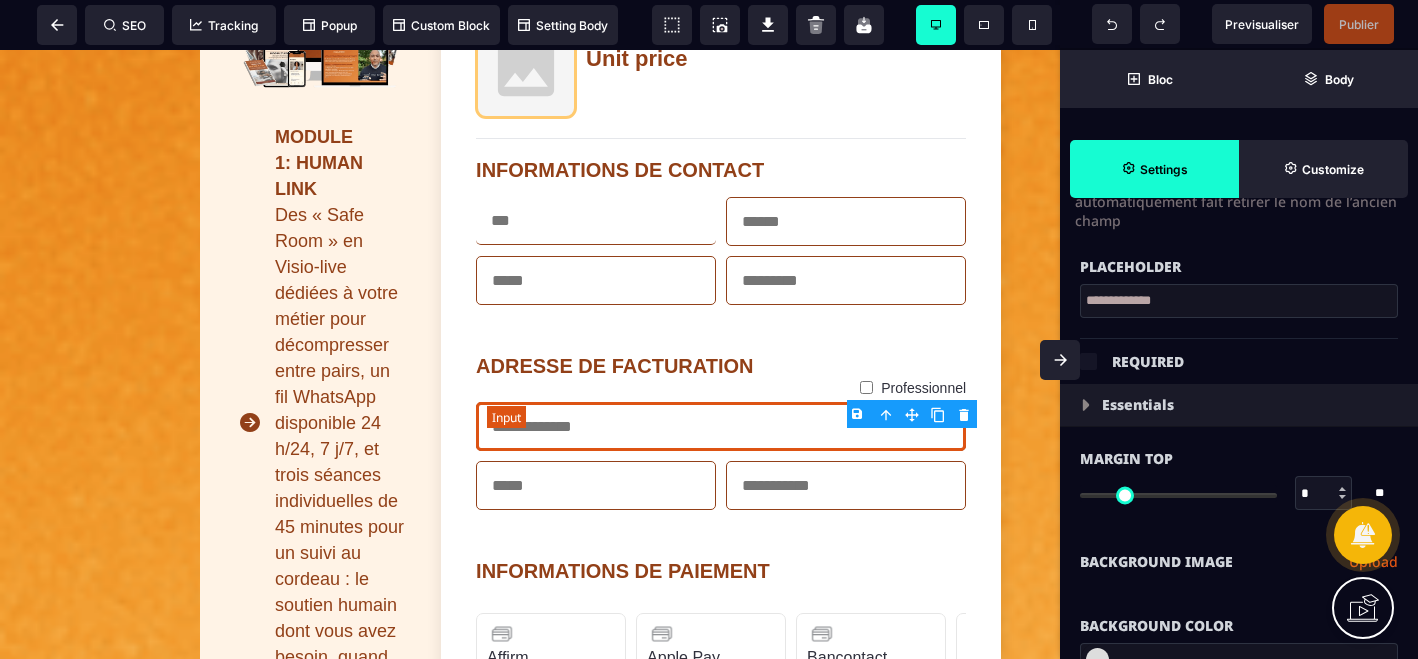 type on "*" 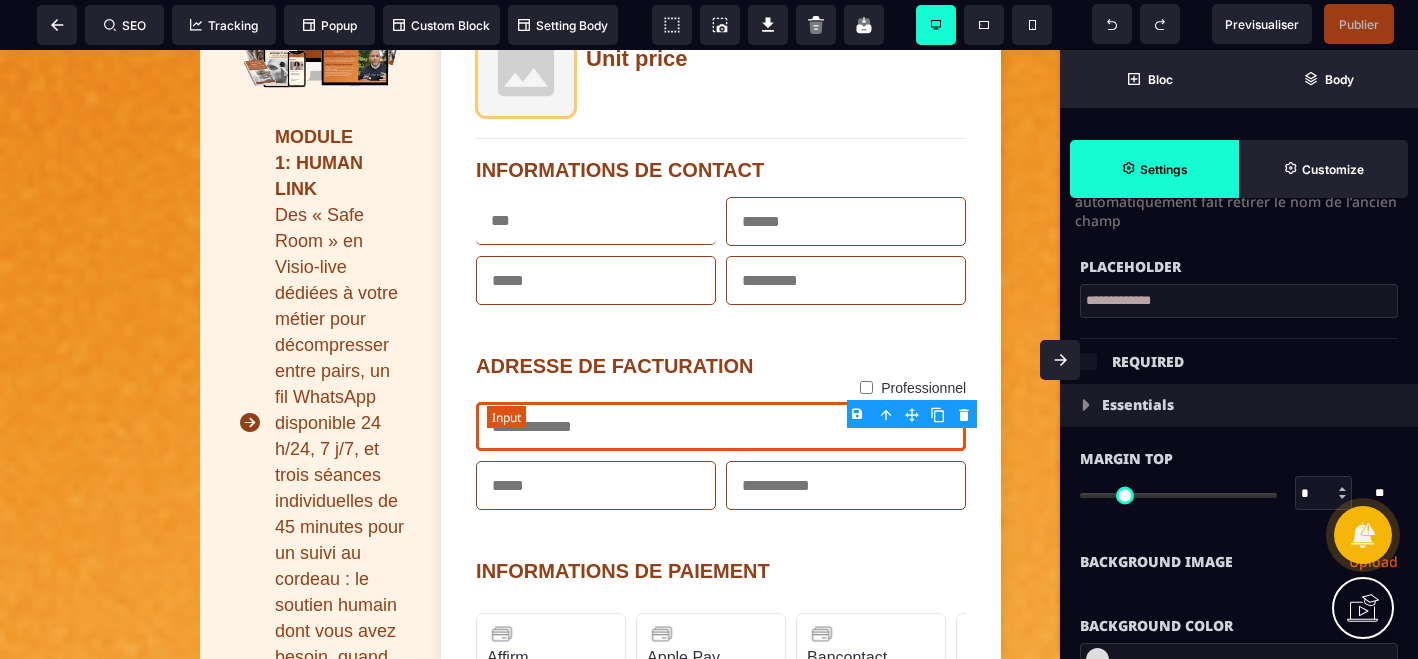 type on "**" 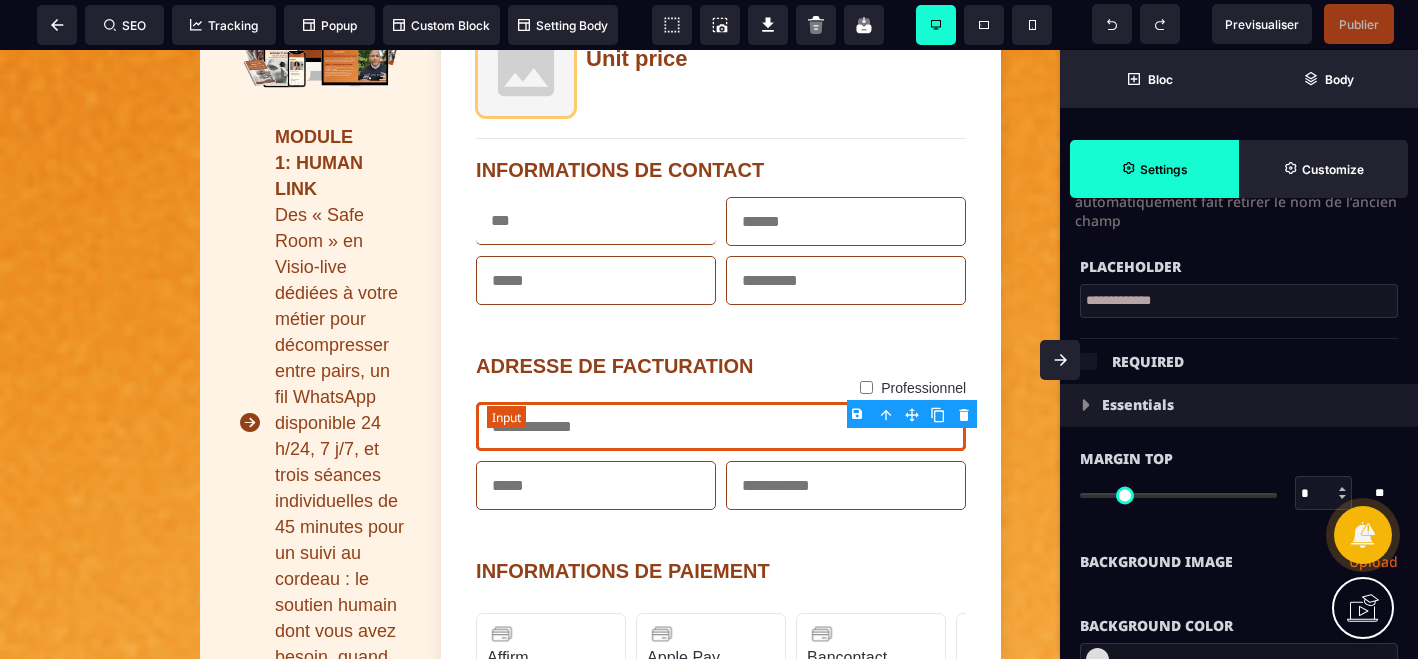 select on "**" 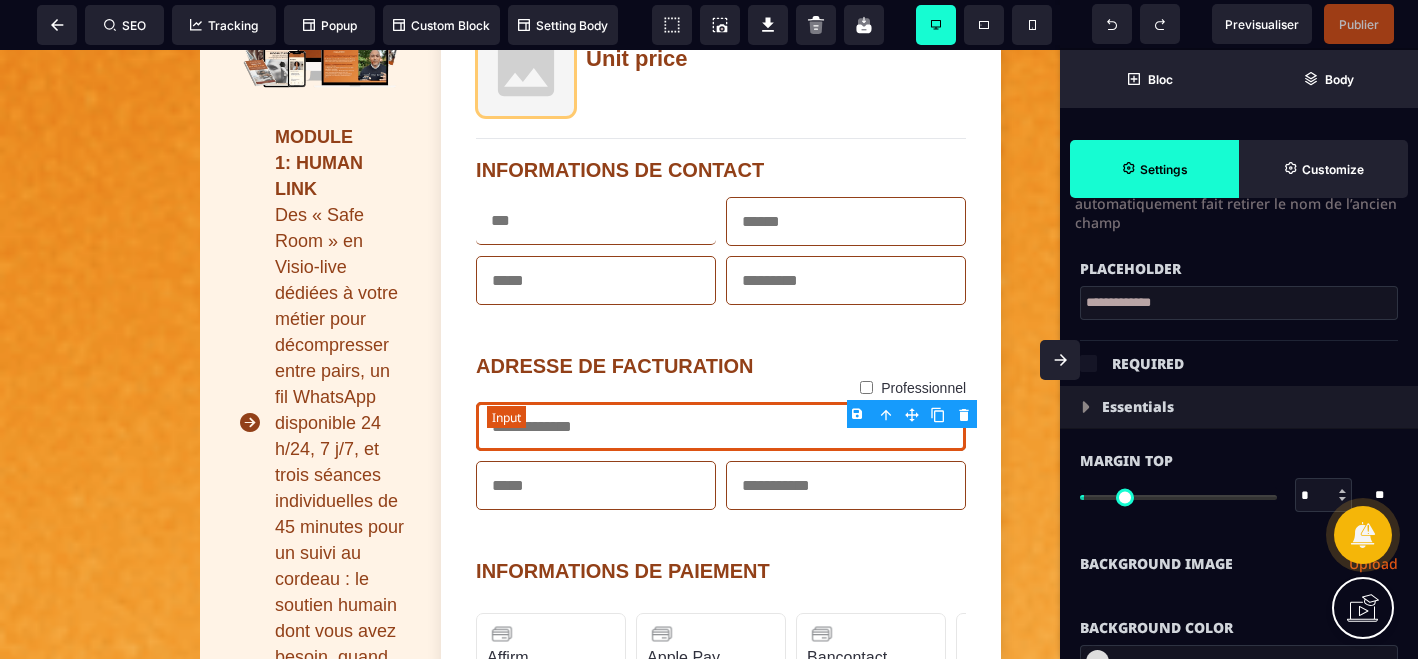 scroll, scrollTop: 0, scrollLeft: 0, axis: both 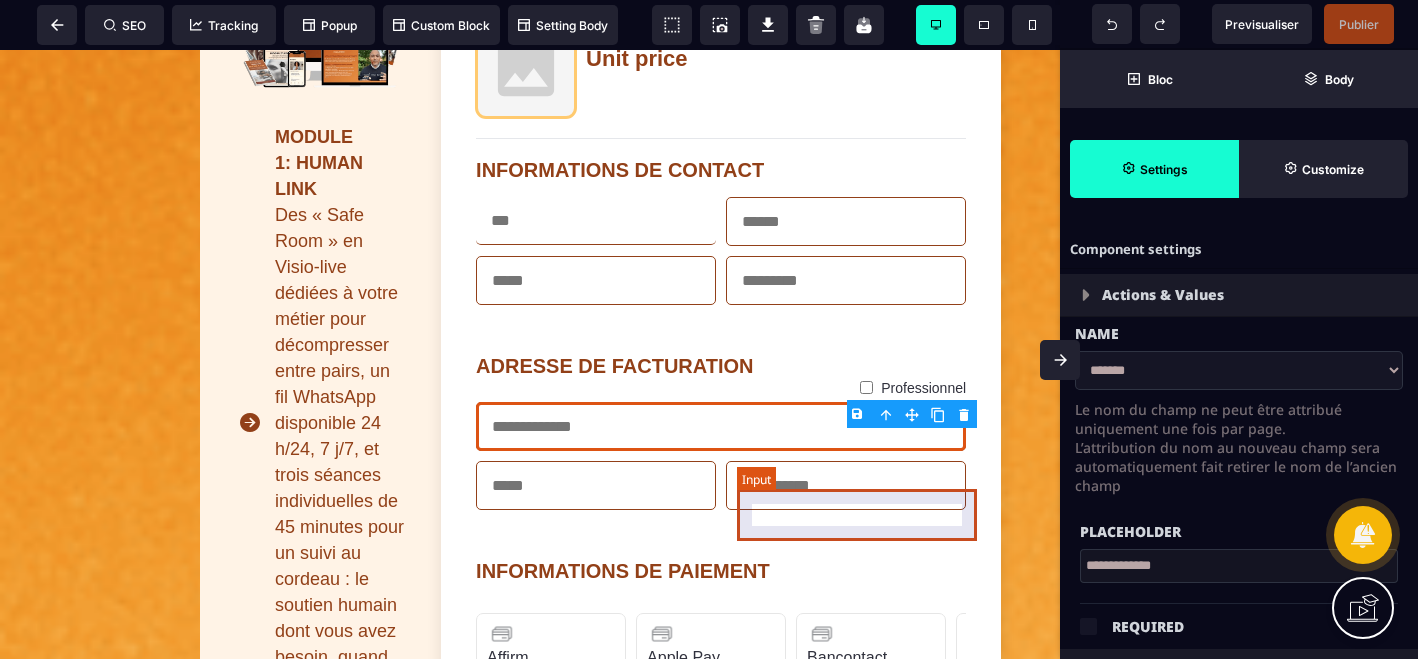 click at bounding box center [846, 485] 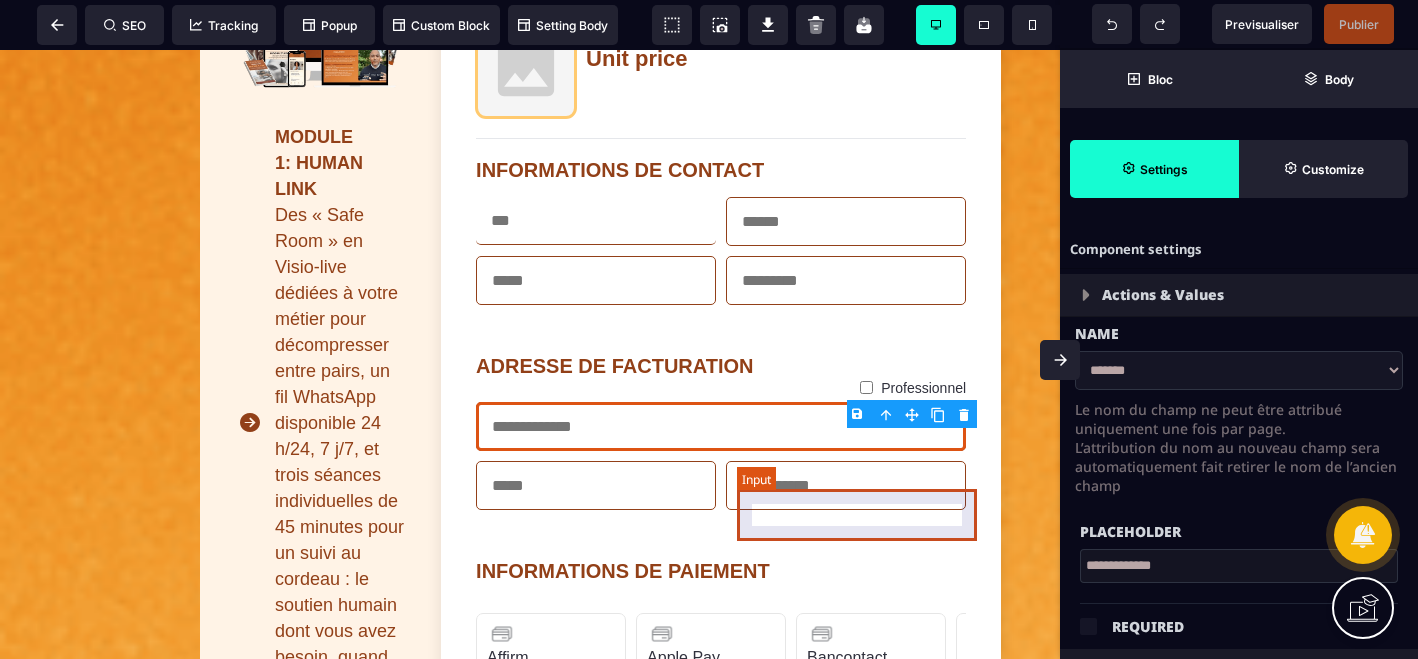 select on "*****" 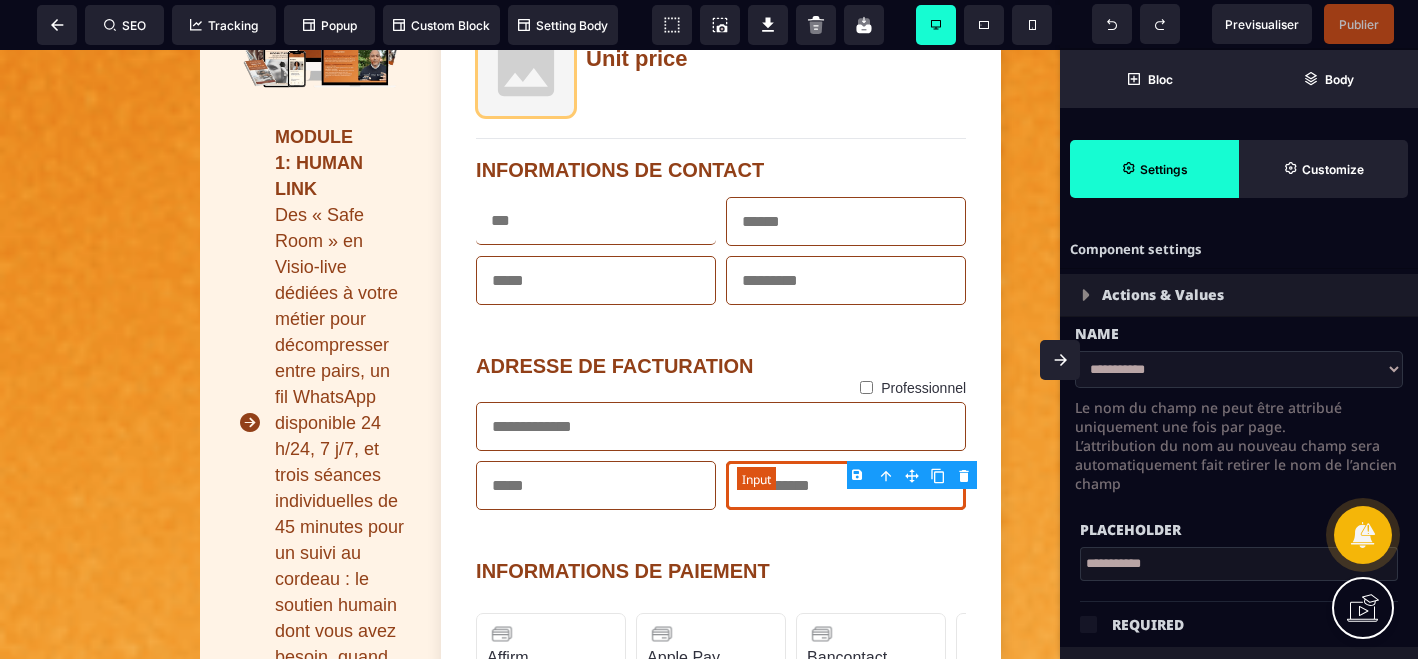 type on "*" 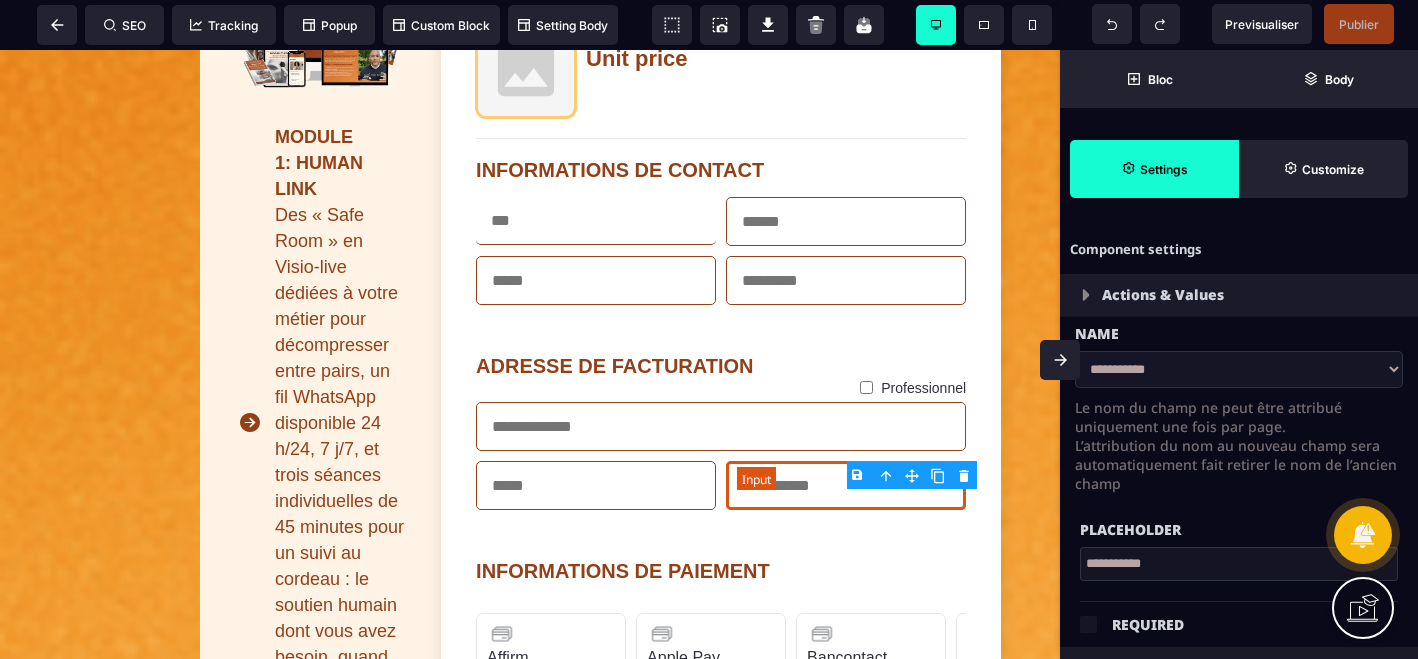 type on "*" 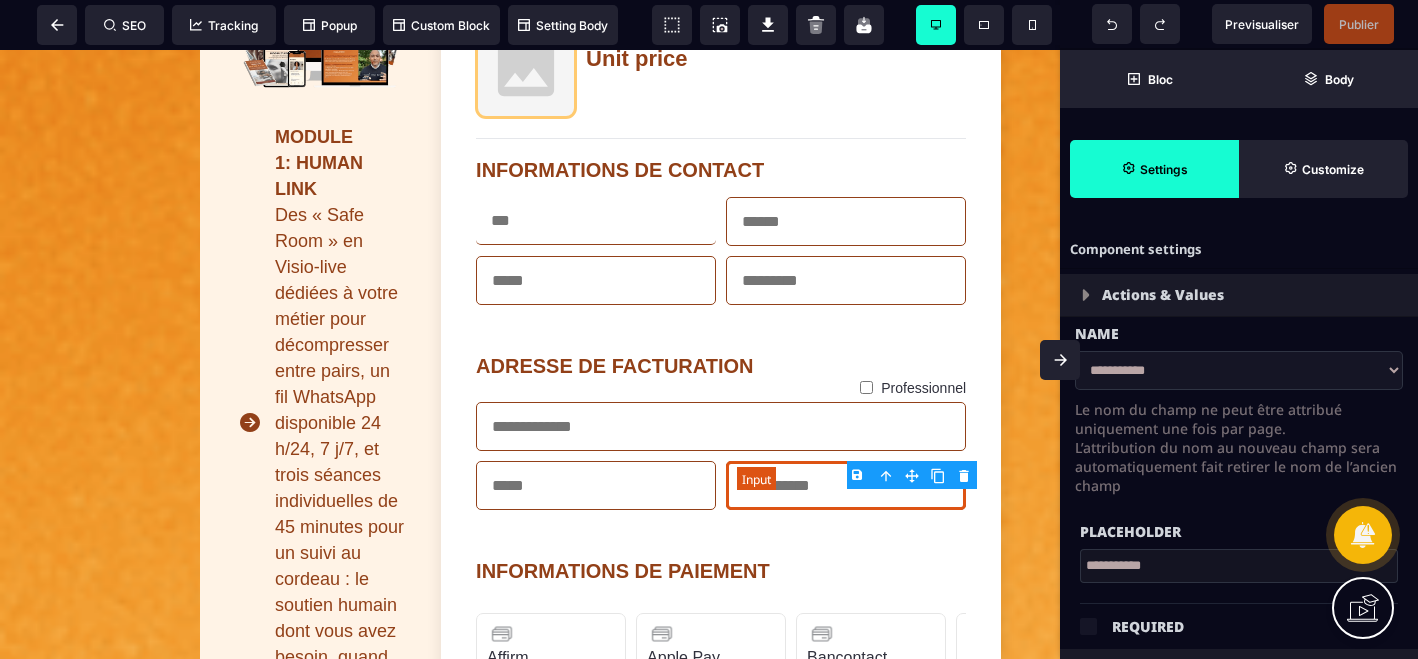 type on "**" 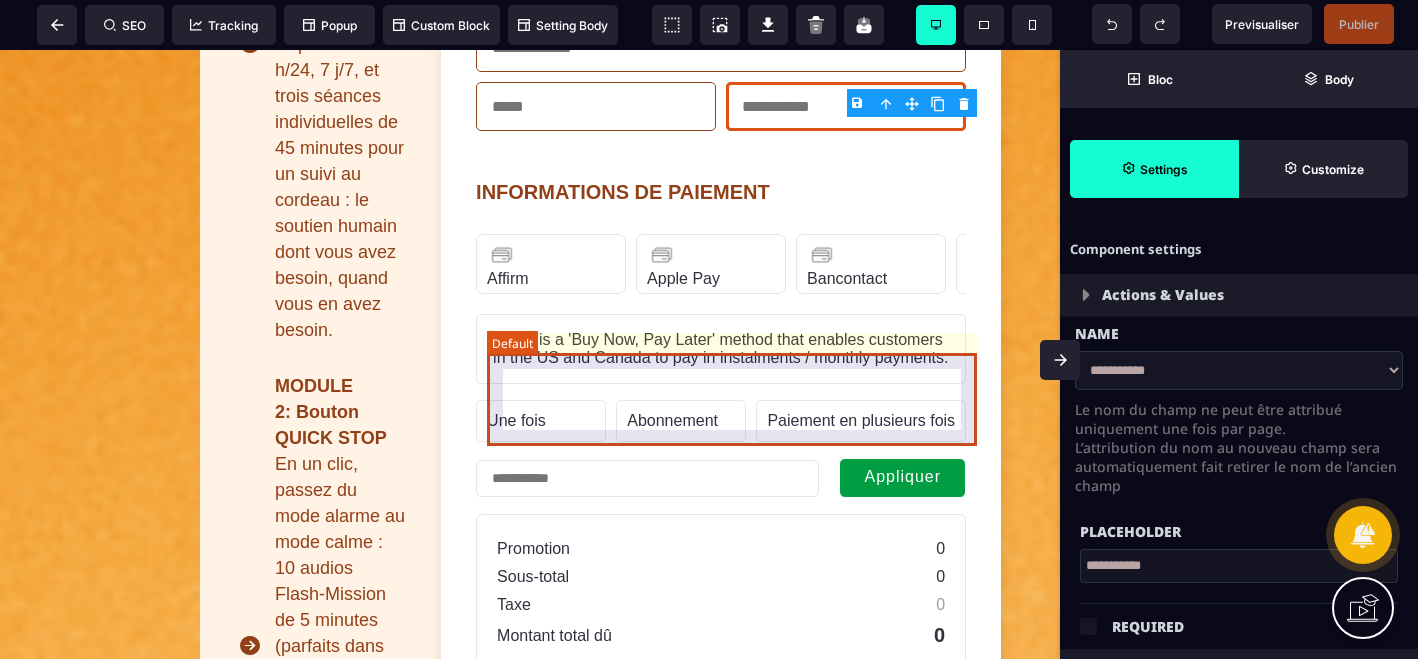 scroll, scrollTop: 1106, scrollLeft: 0, axis: vertical 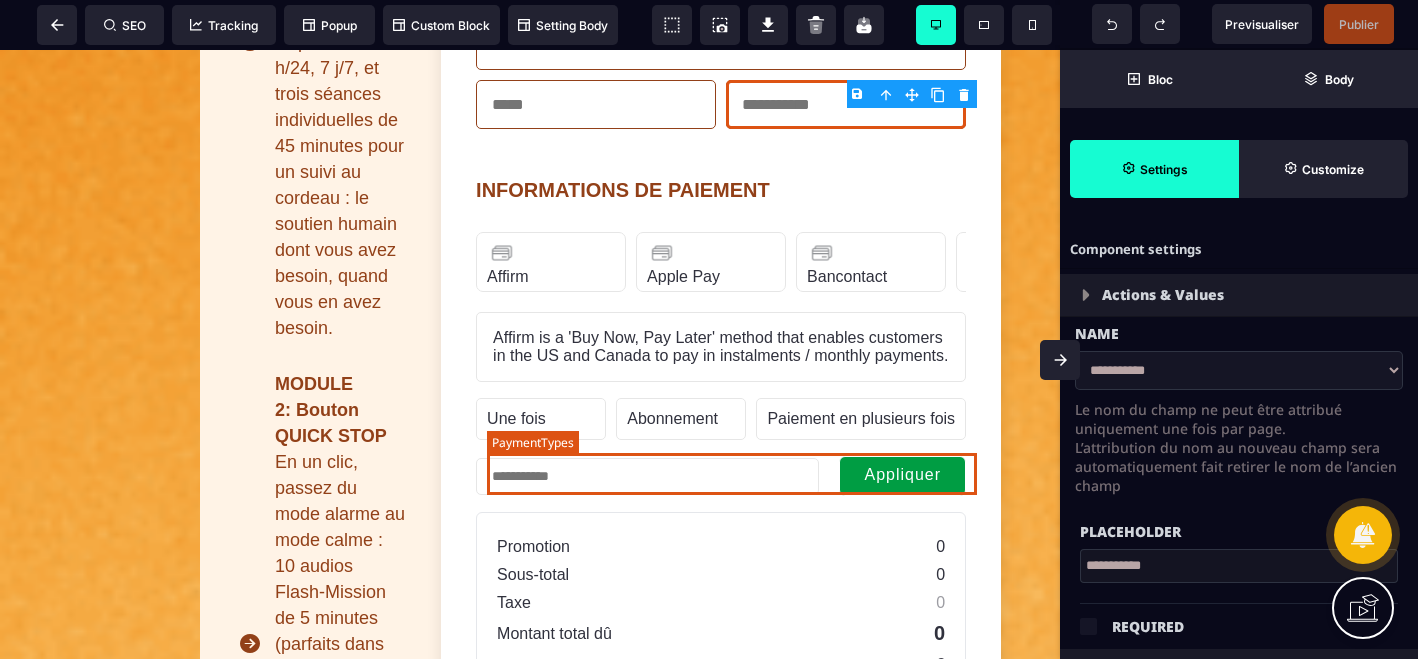 click on "Abonnement" at bounding box center (672, 419) 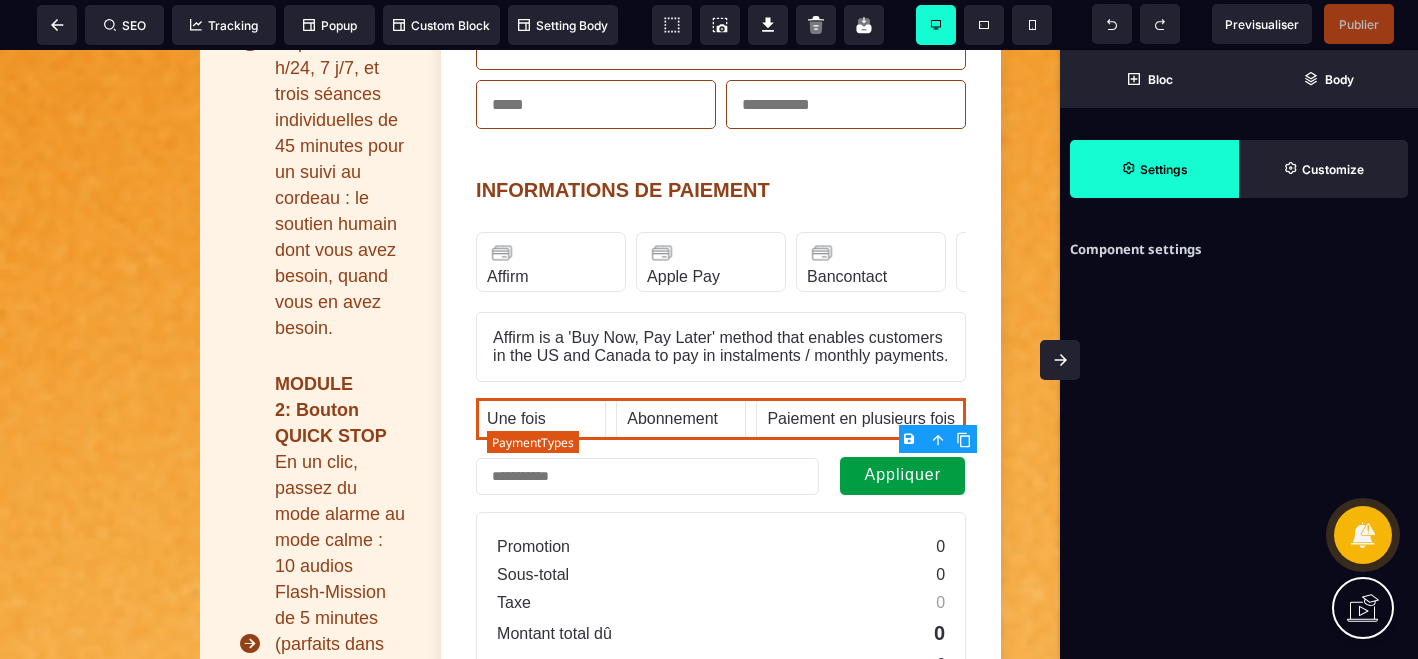 click on "Paiement en plusieurs fois" at bounding box center (861, 419) 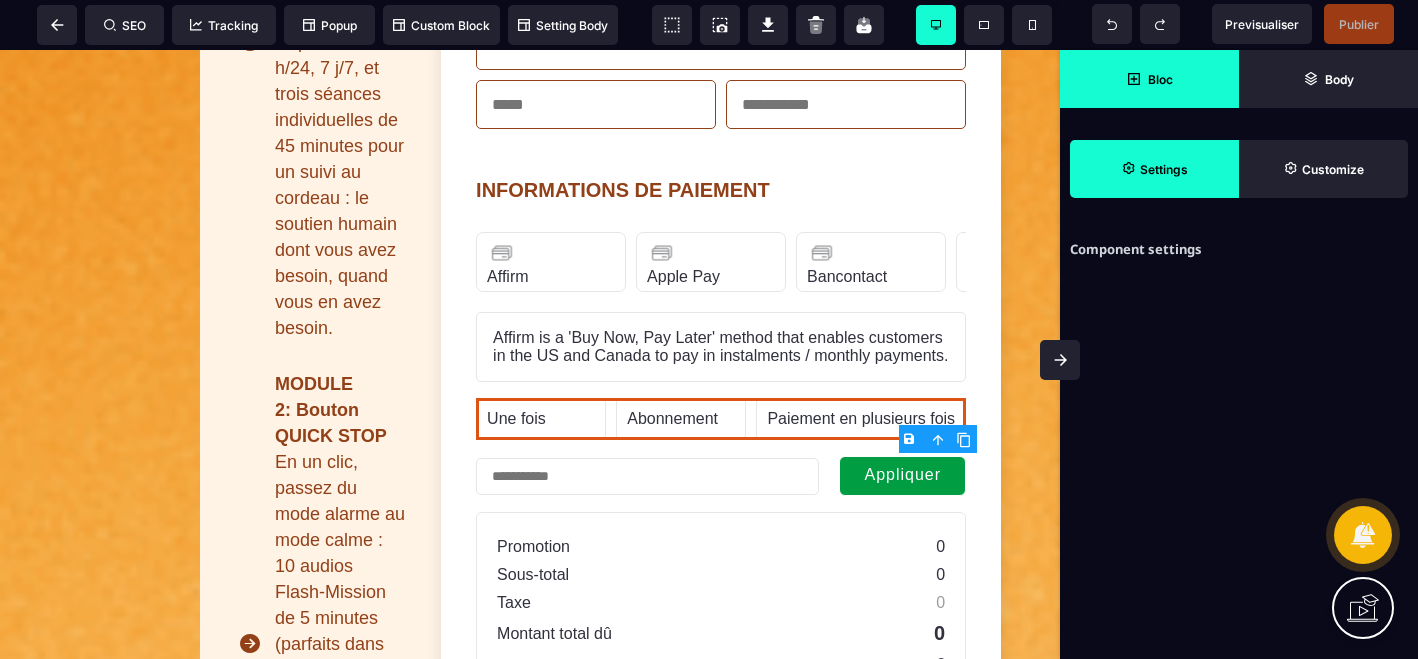 click on "Bloc" at bounding box center [1149, 79] 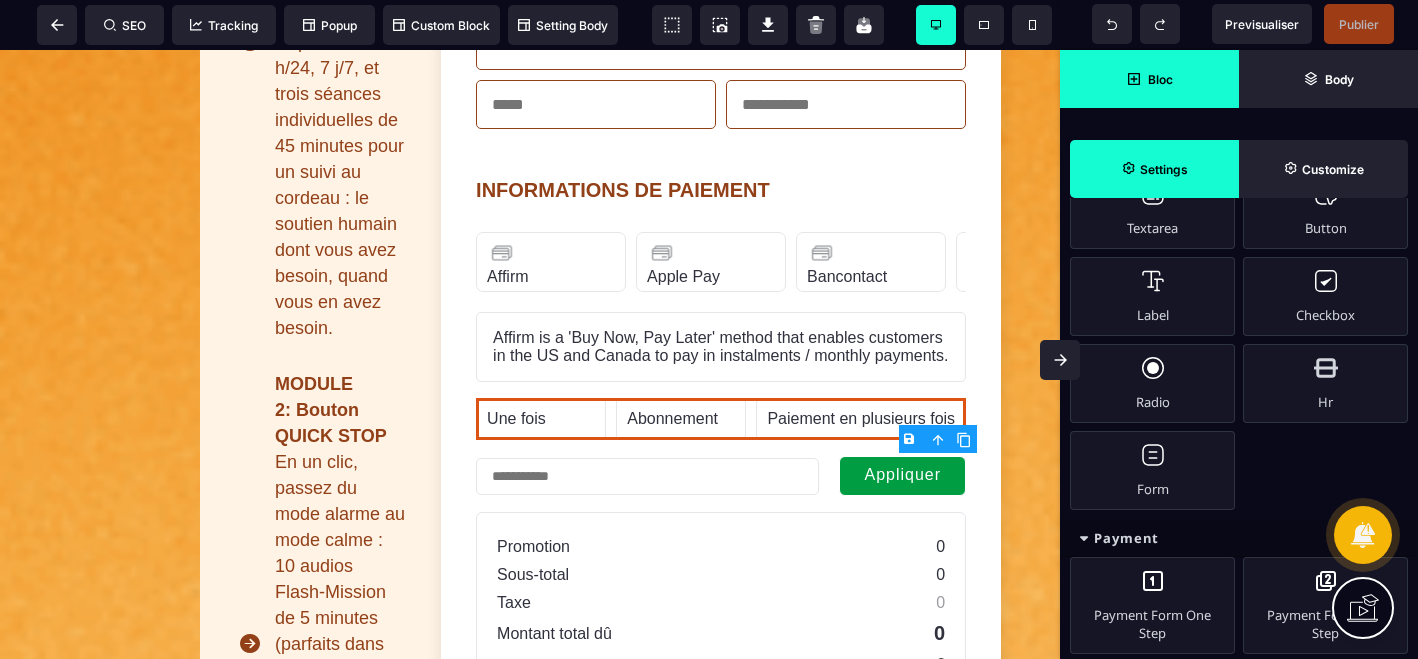 scroll, scrollTop: 1620, scrollLeft: 0, axis: vertical 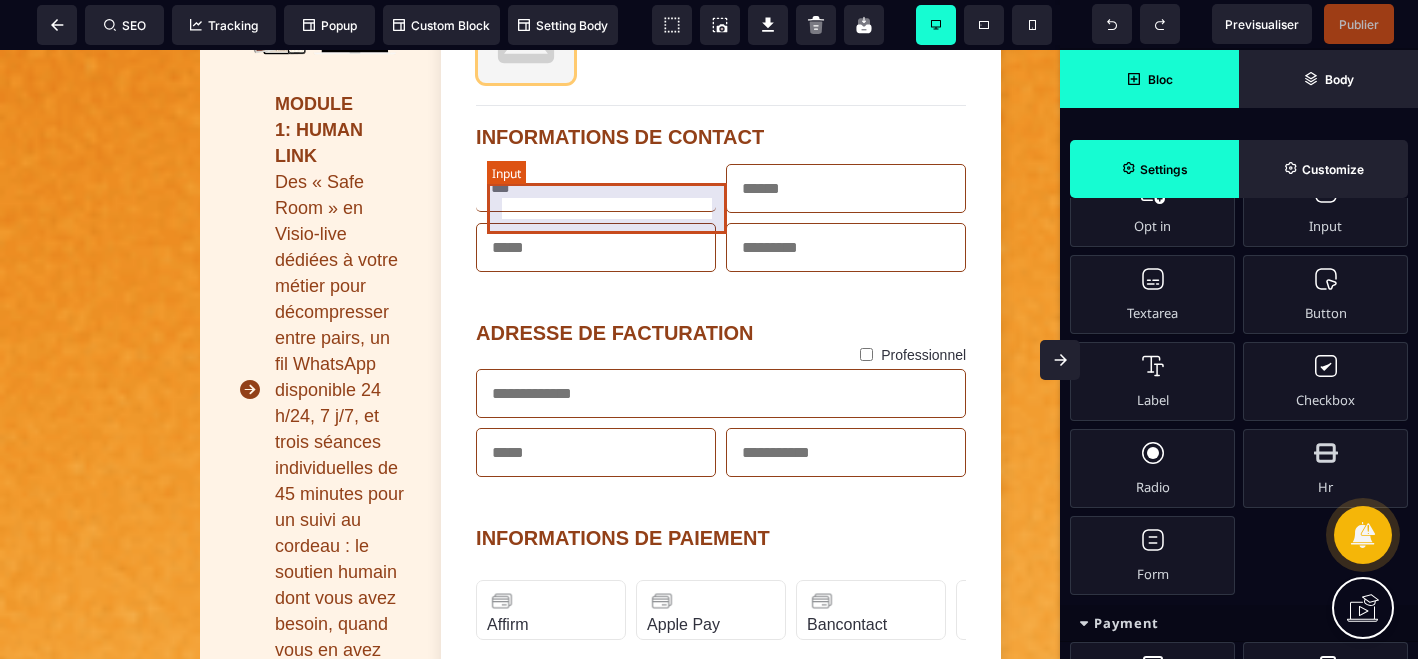 click at bounding box center [596, 188] 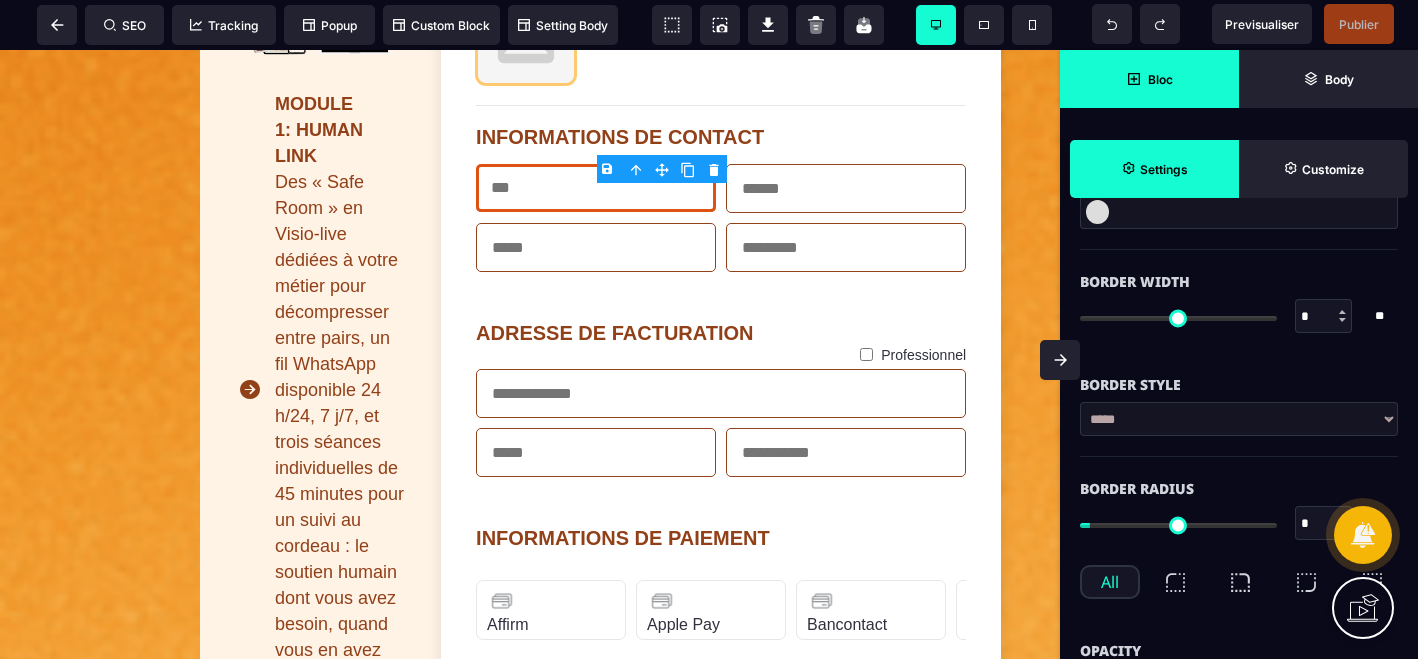 scroll, scrollTop: 822, scrollLeft: 0, axis: vertical 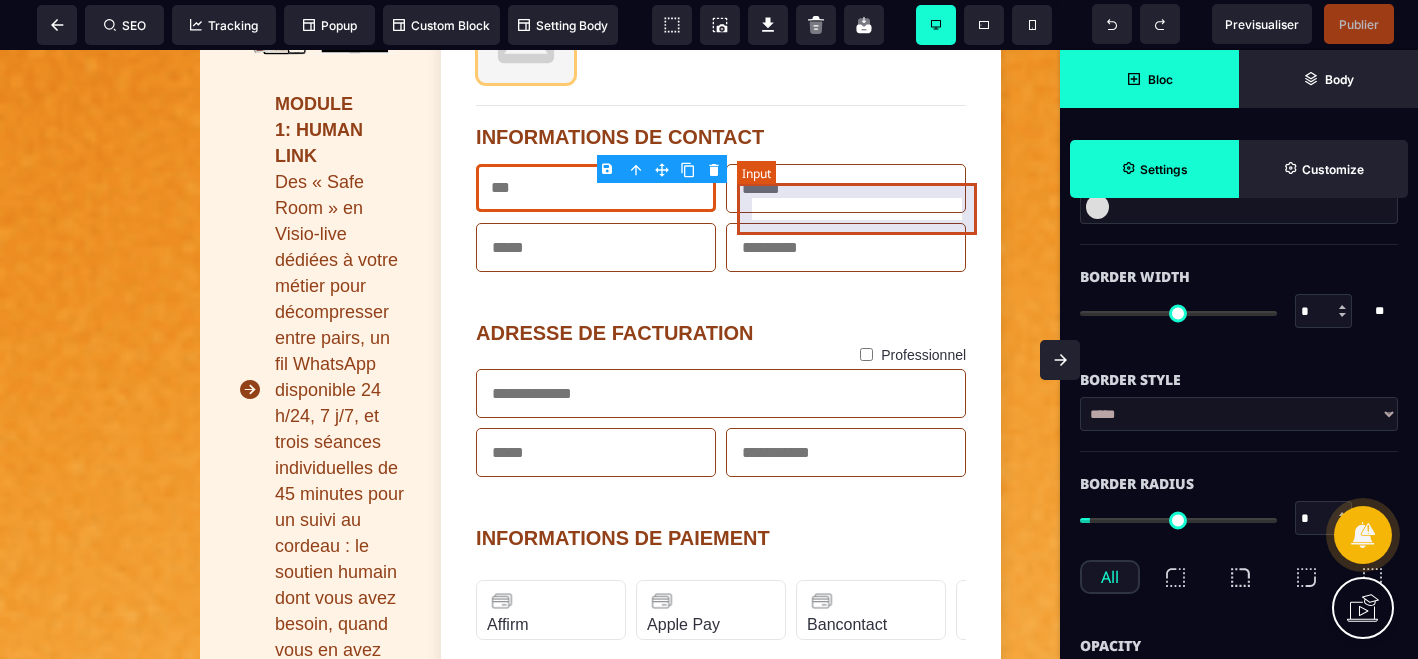 click at bounding box center [846, 188] 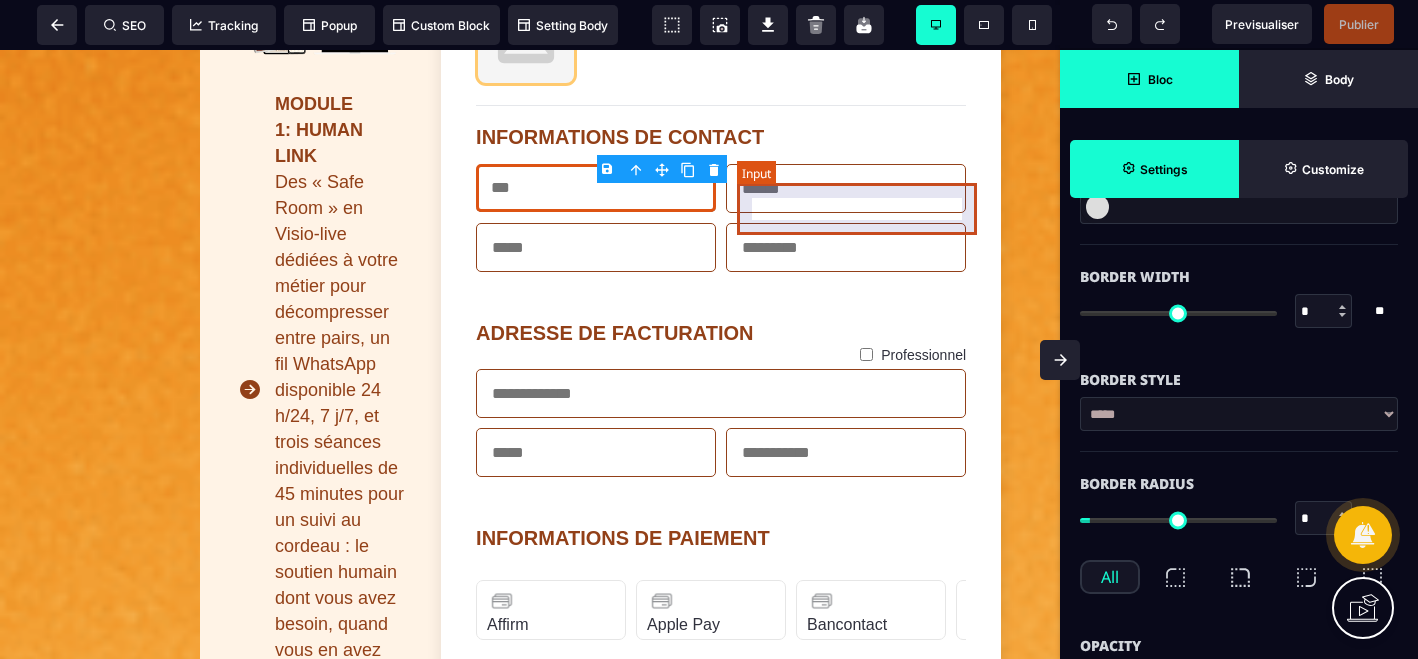 select on "*****" 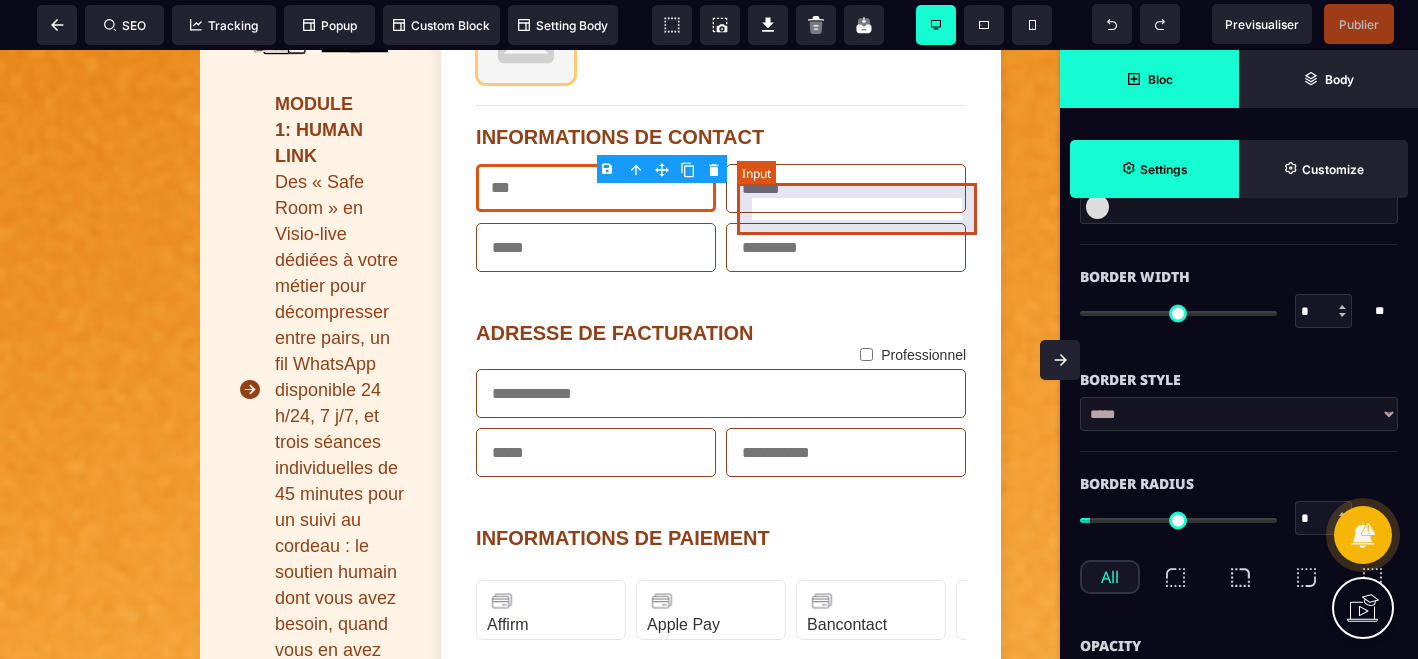 select on "**" 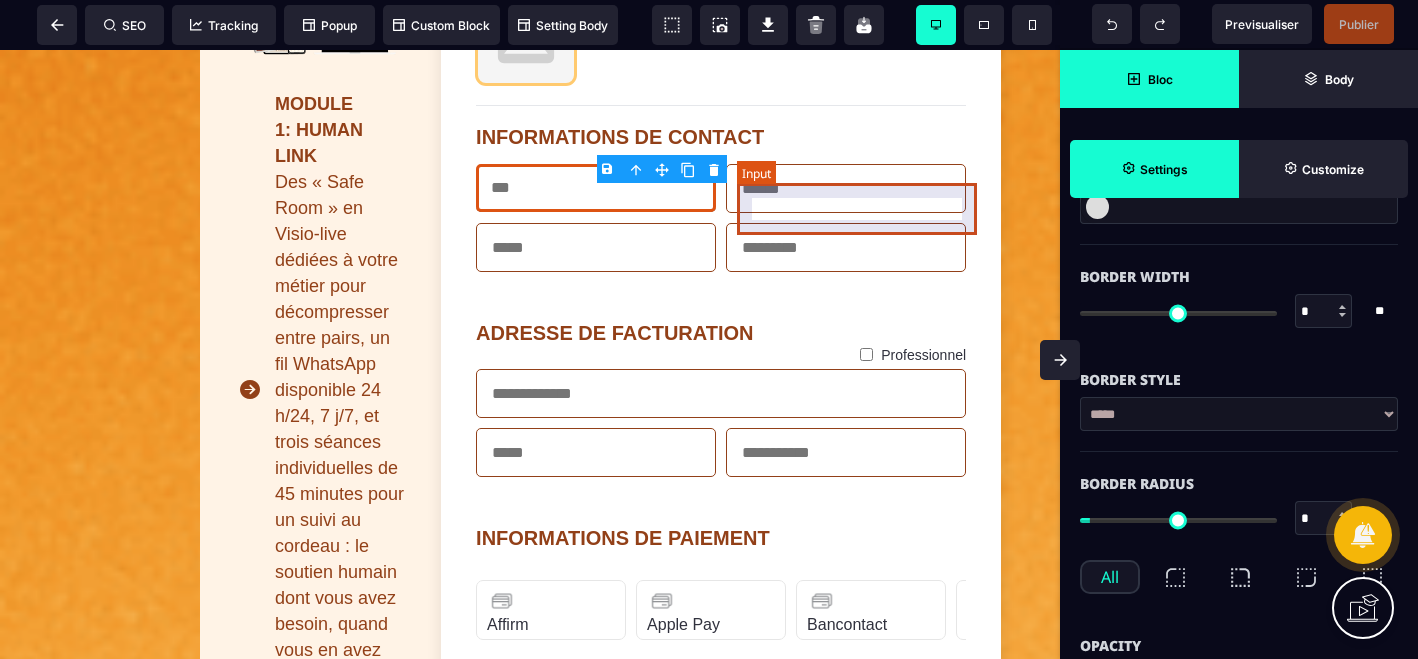 select 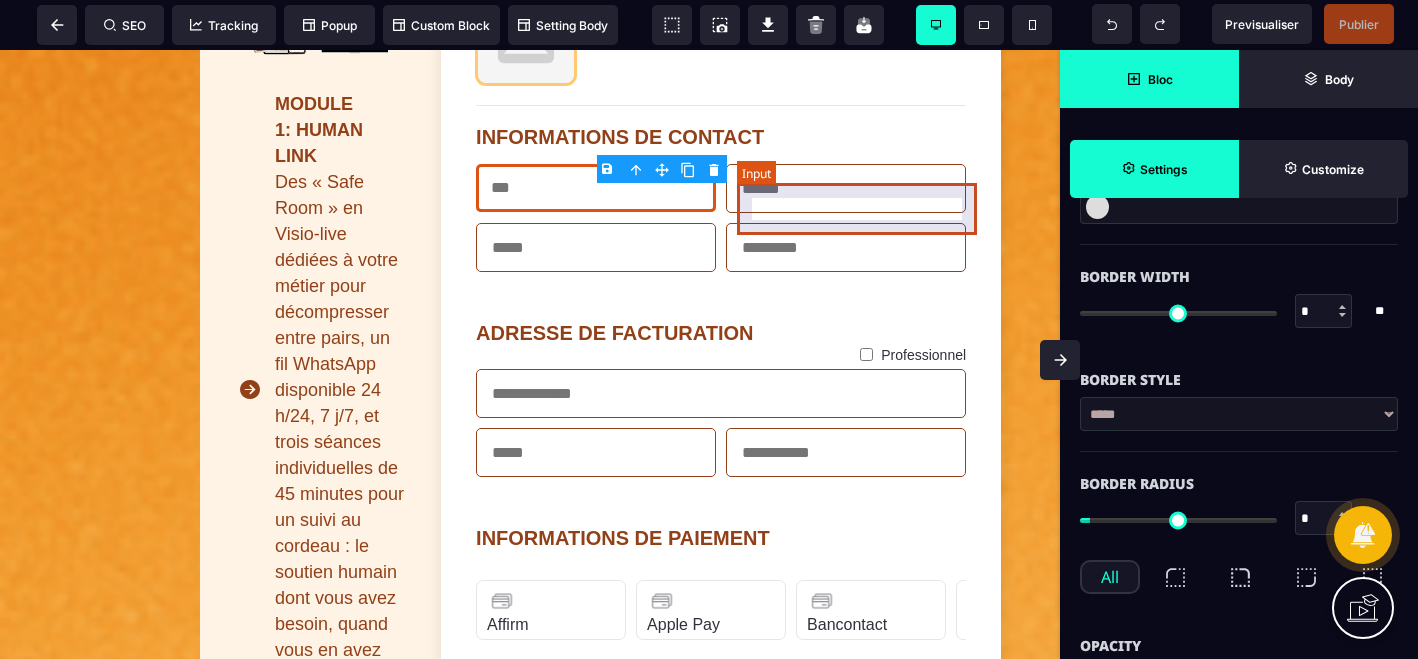 select on "*" 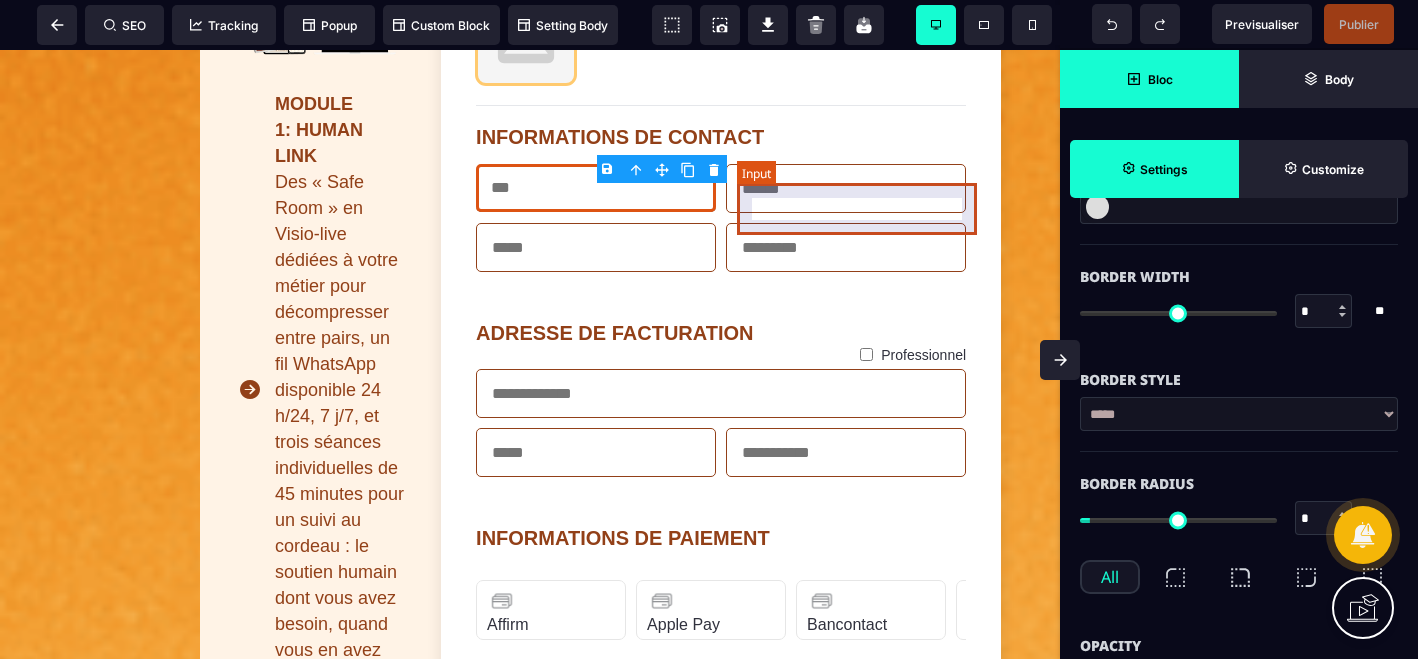 select on "**" 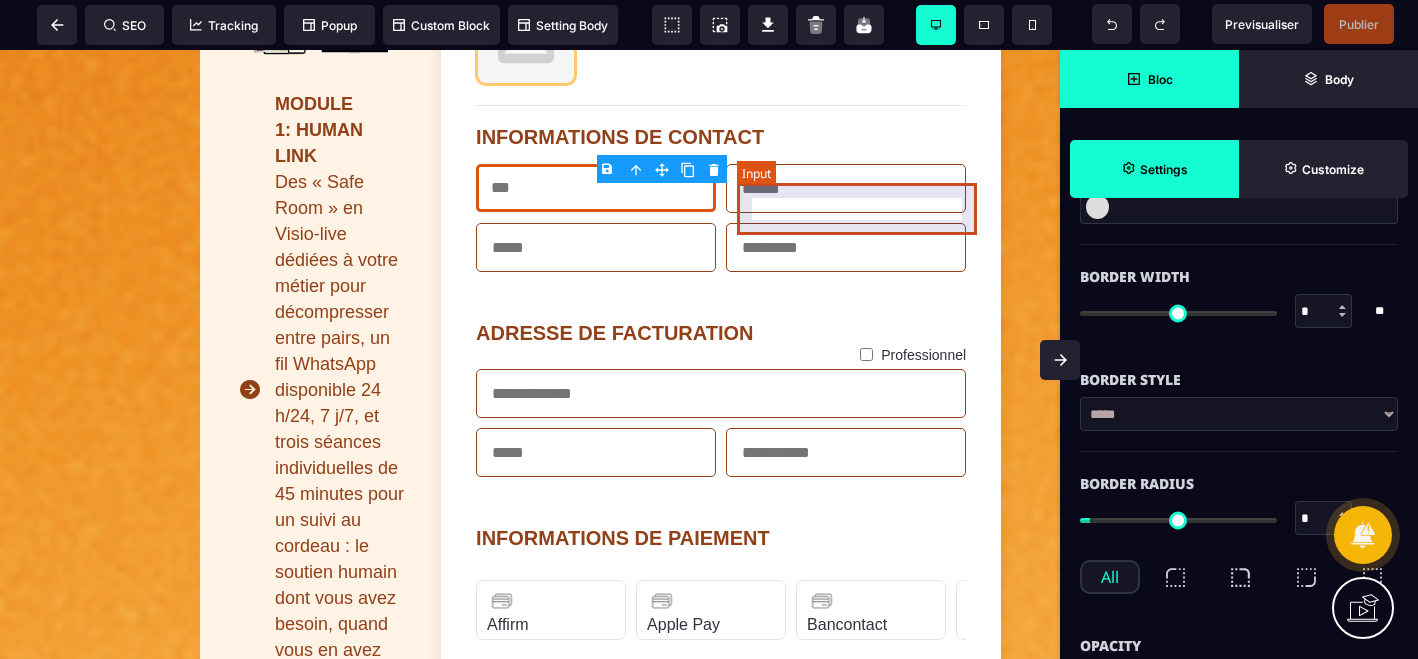 select on "**" 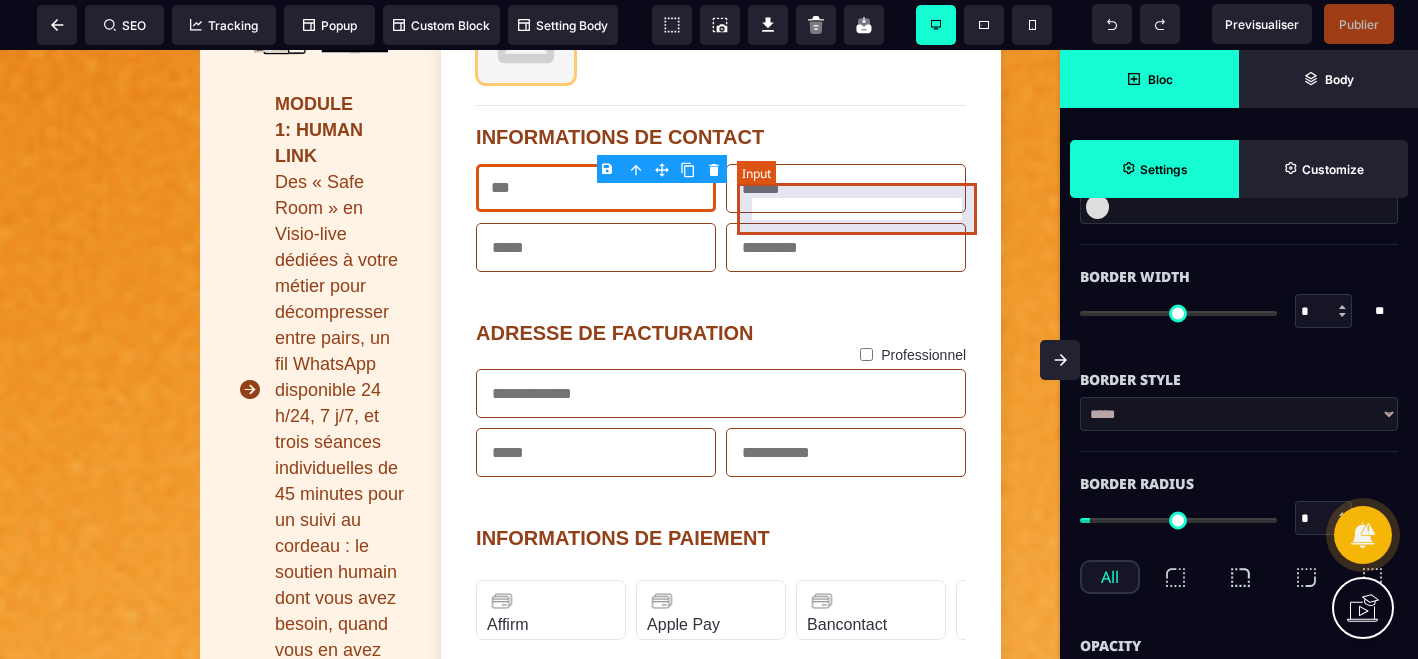 select on "**" 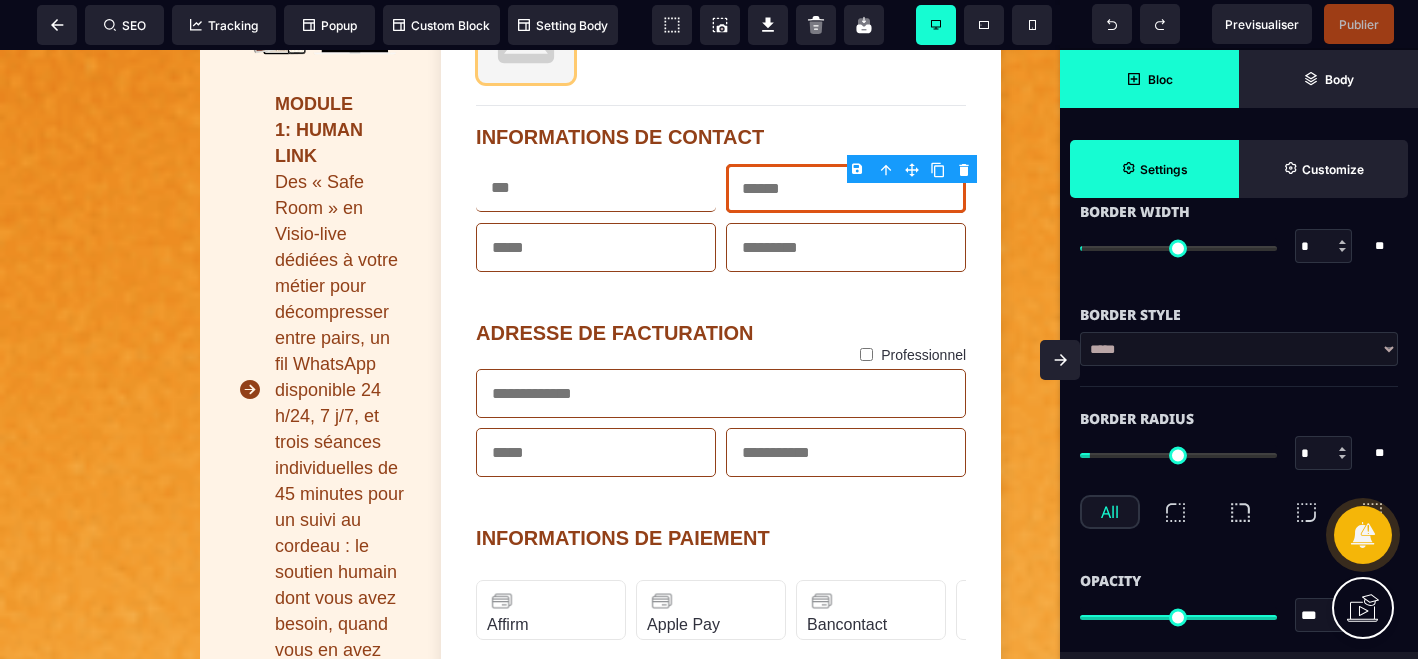 scroll, scrollTop: 896, scrollLeft: 0, axis: vertical 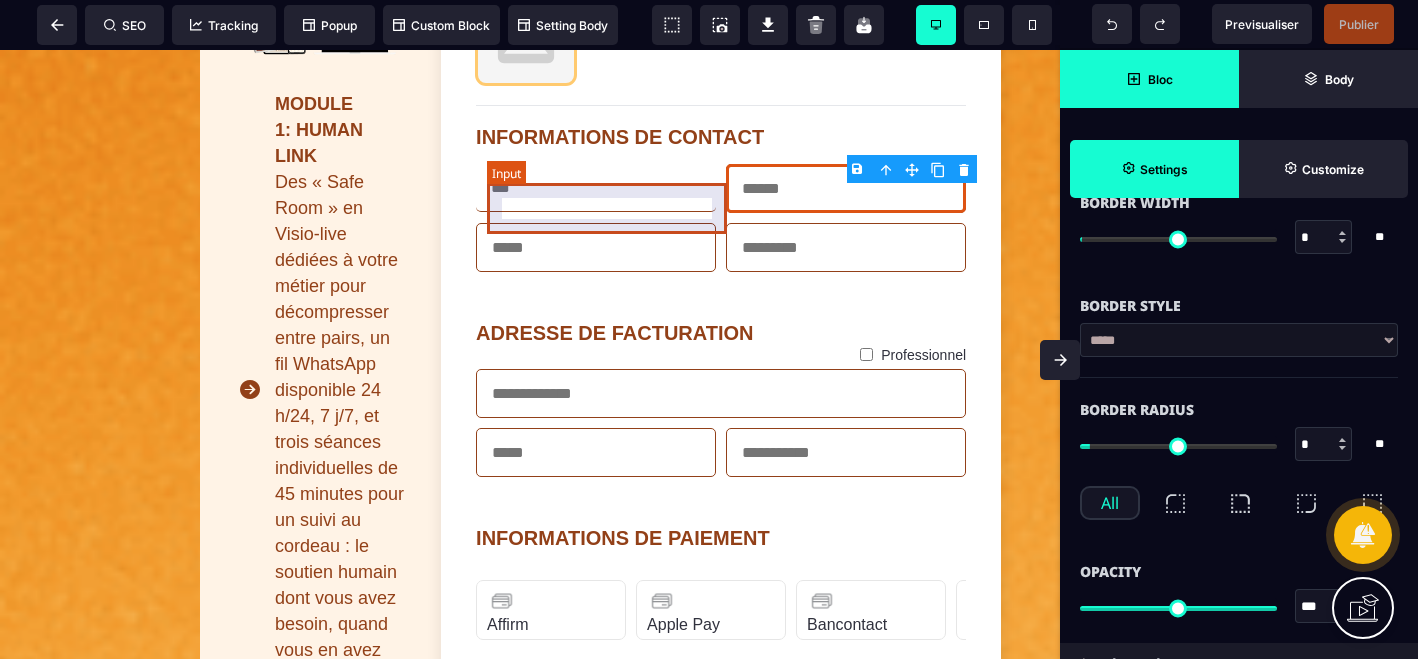 click at bounding box center [596, 188] 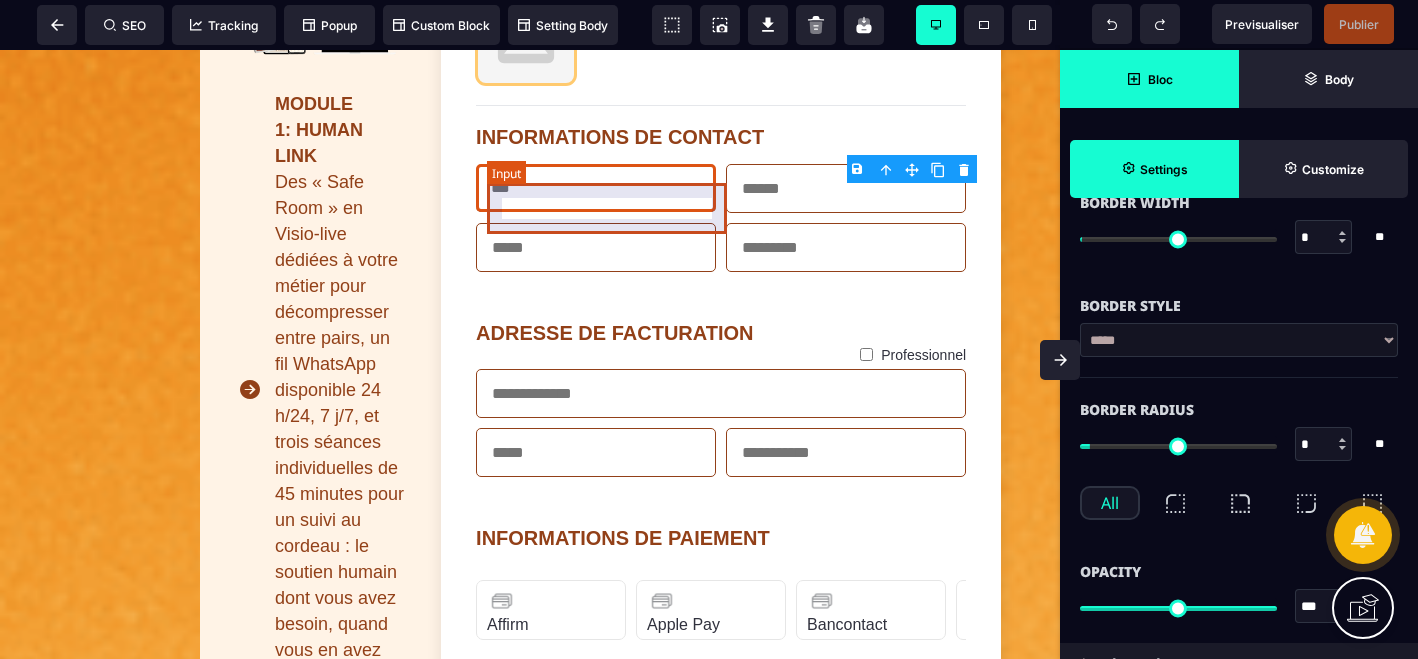 scroll, scrollTop: 0, scrollLeft: 0, axis: both 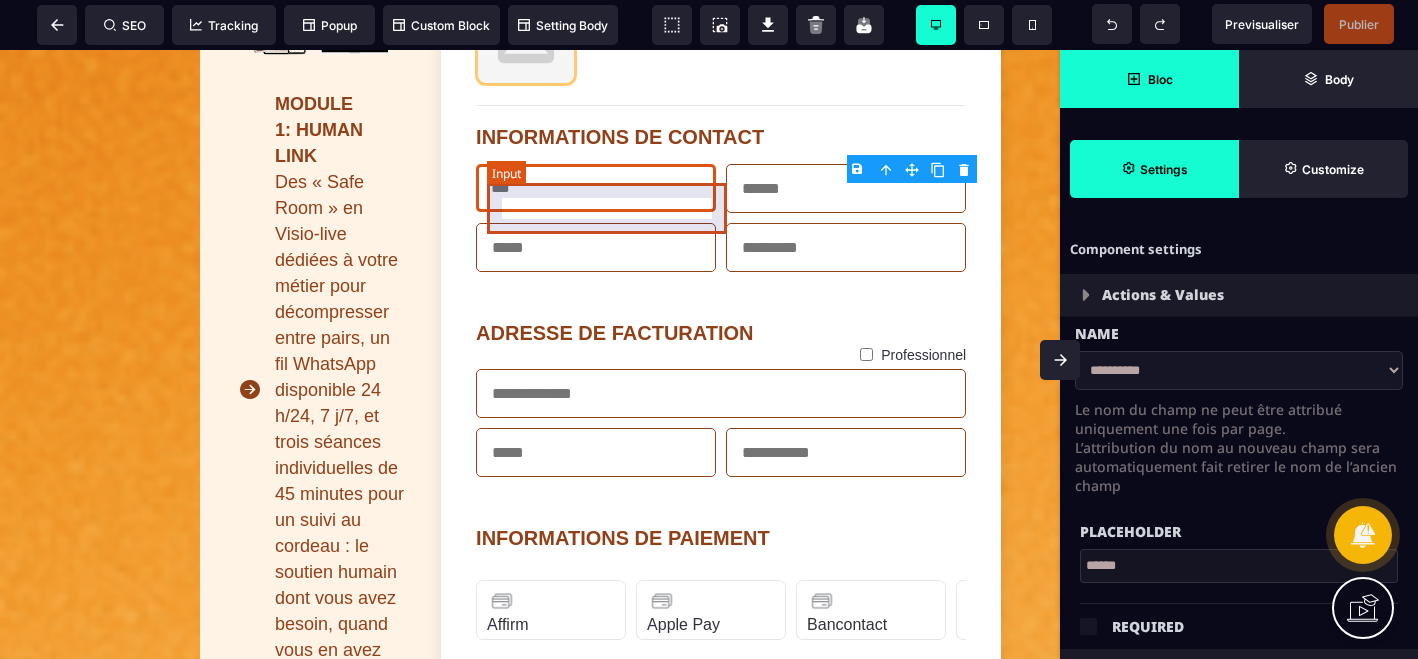 select on "*****" 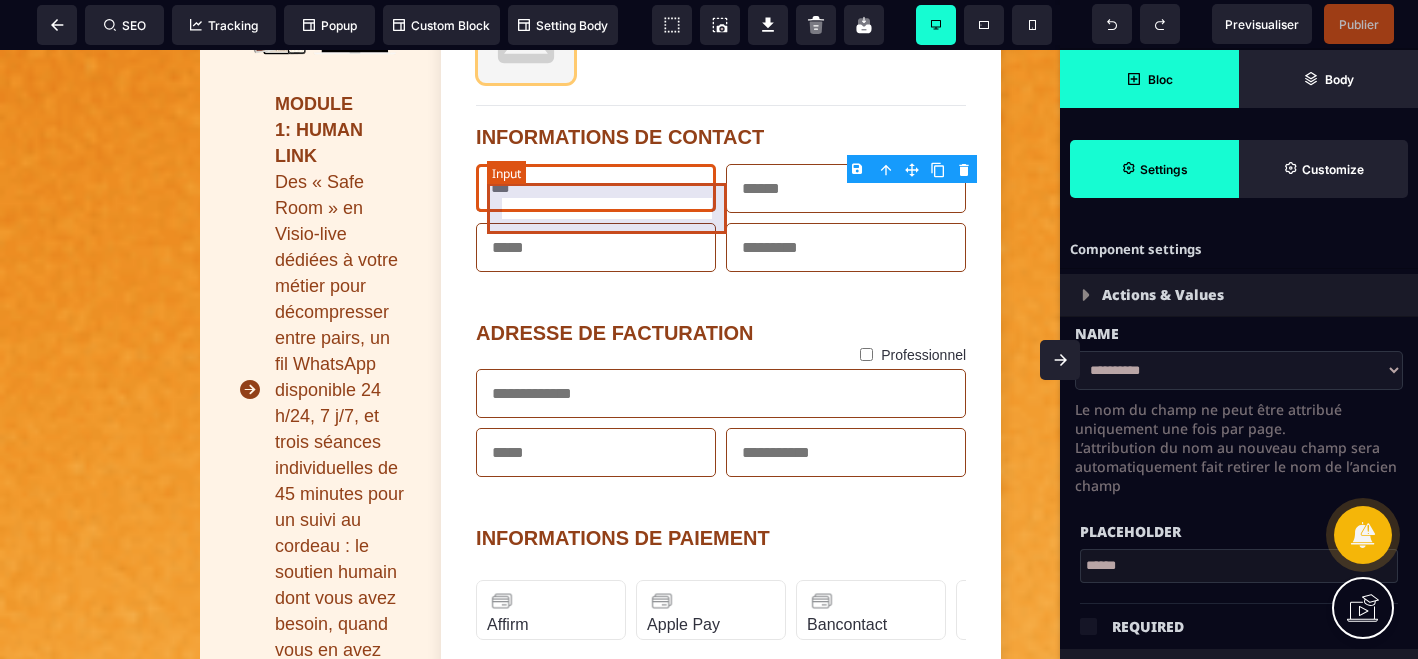 select on "***" 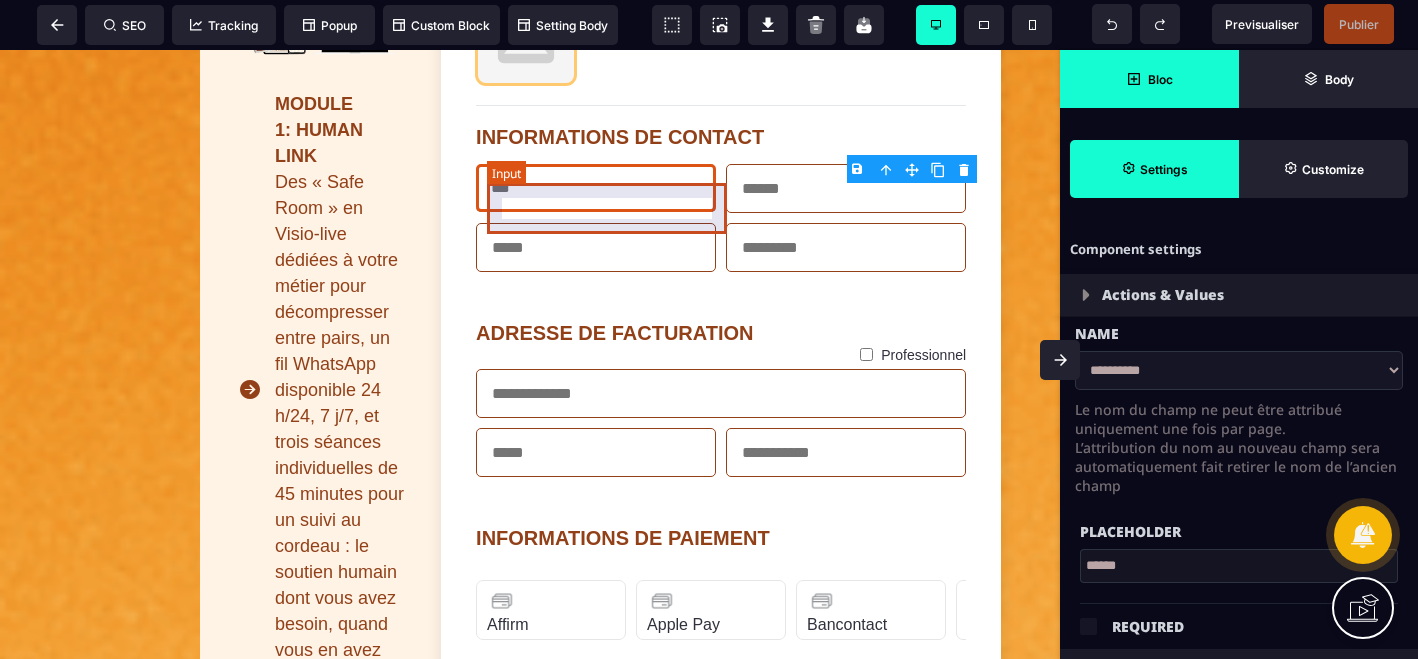 select on "**" 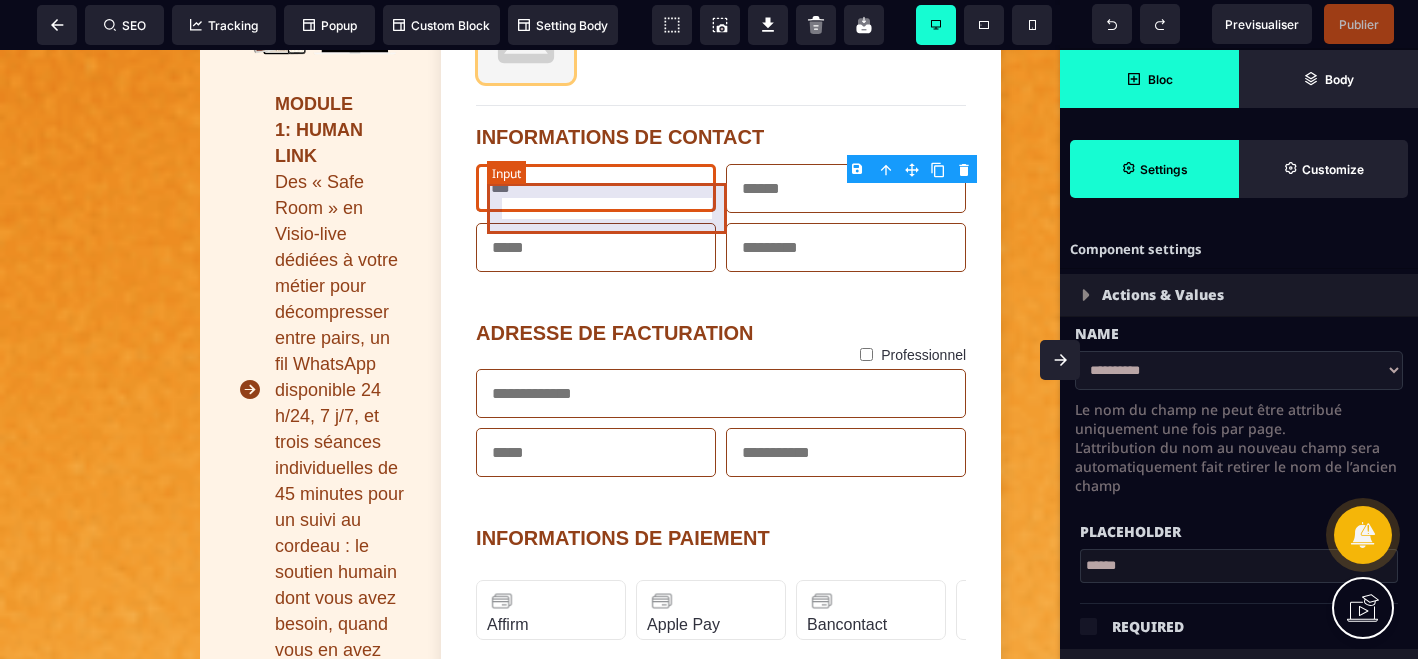 select on "**" 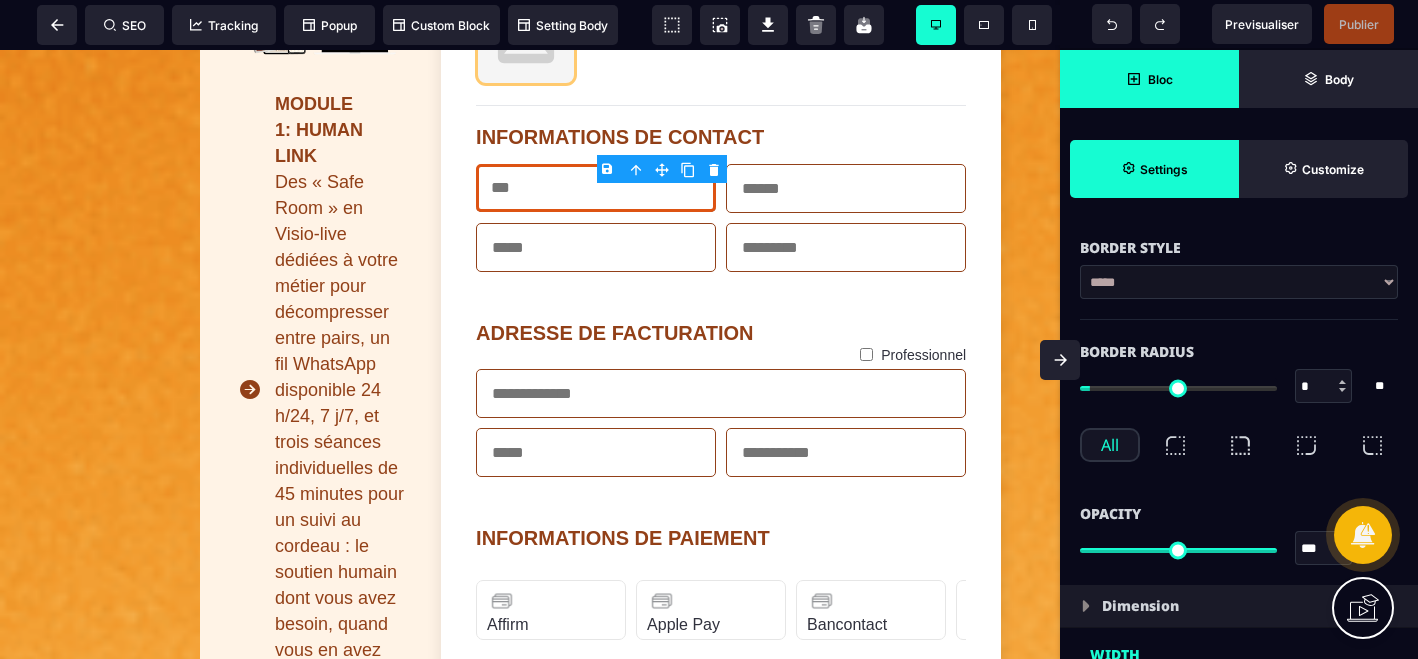 scroll, scrollTop: 953, scrollLeft: 0, axis: vertical 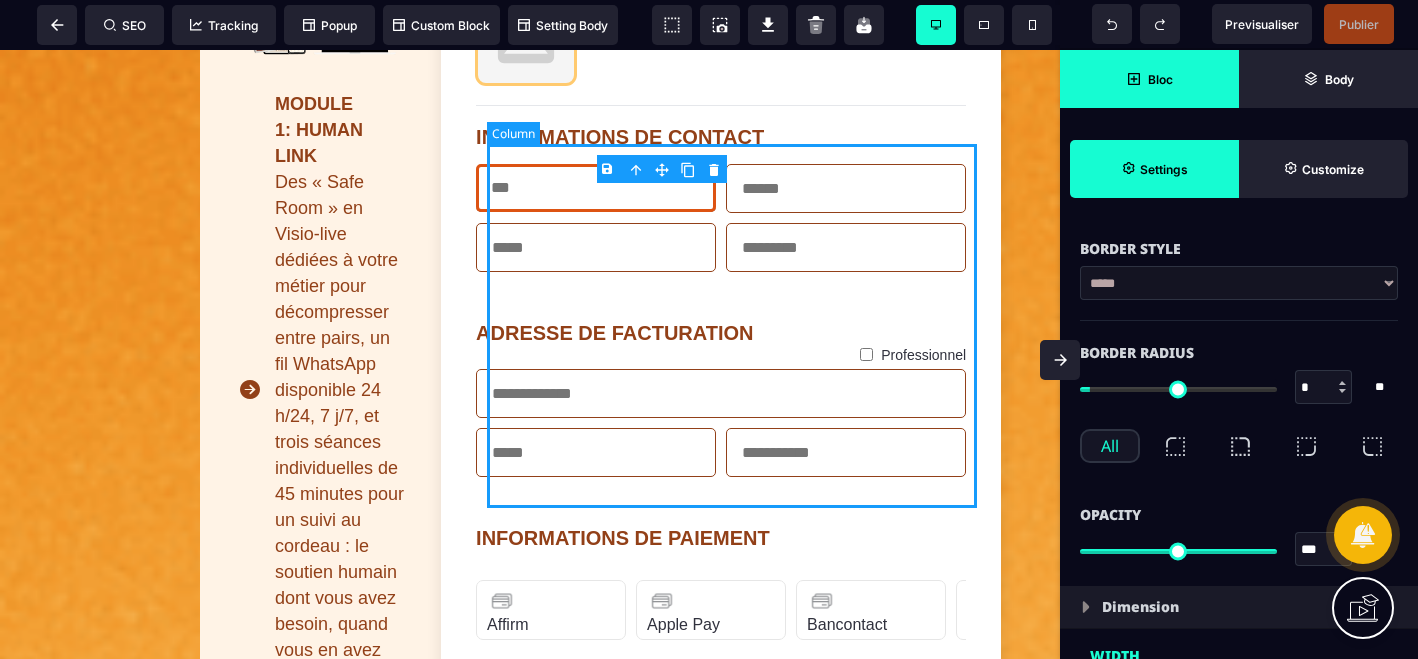 click on "INFORMATIONS DE CONTACT ADRESSE DE FACTURATION Professionnel" at bounding box center (721, 301) 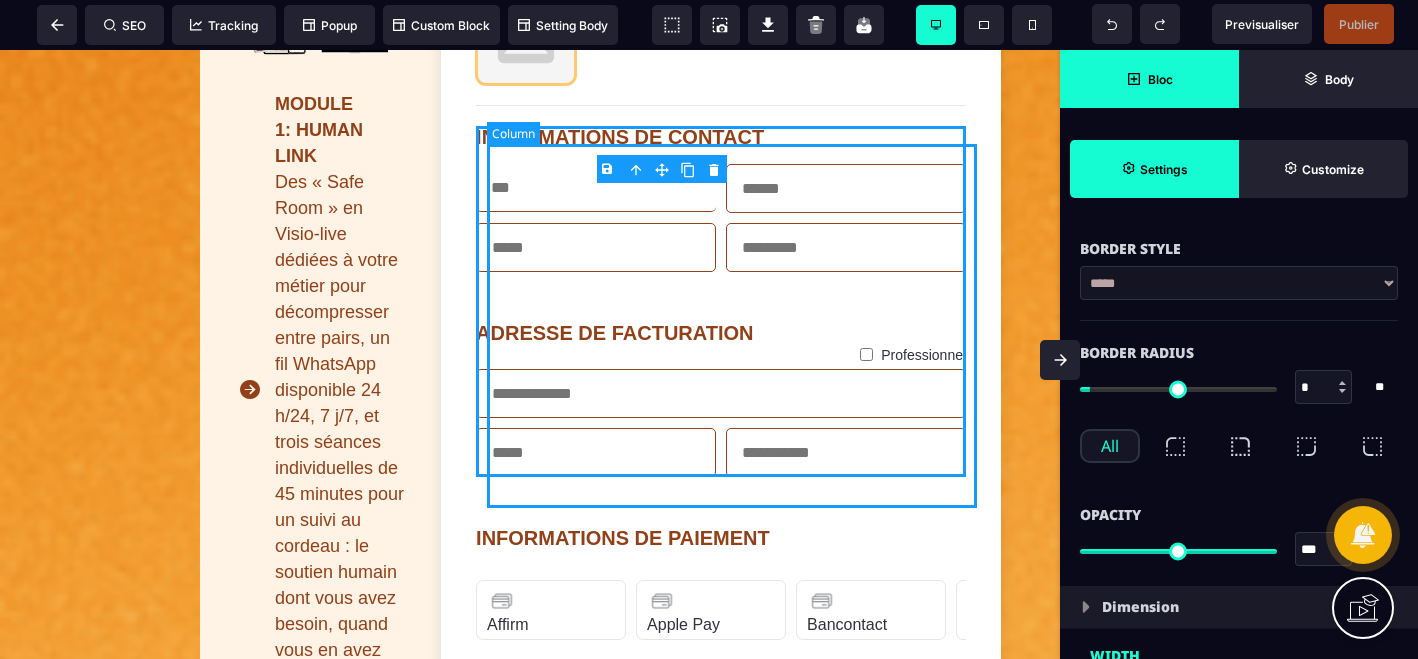 select on "*" 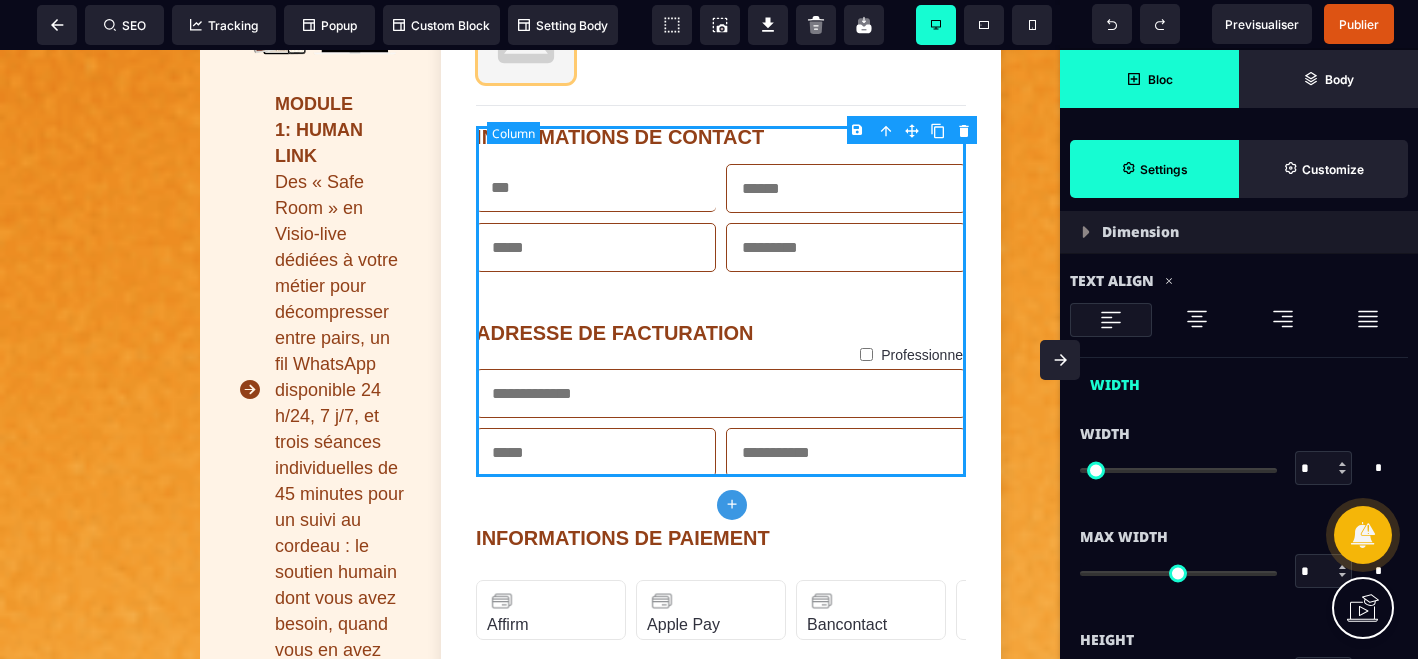 type on "*" 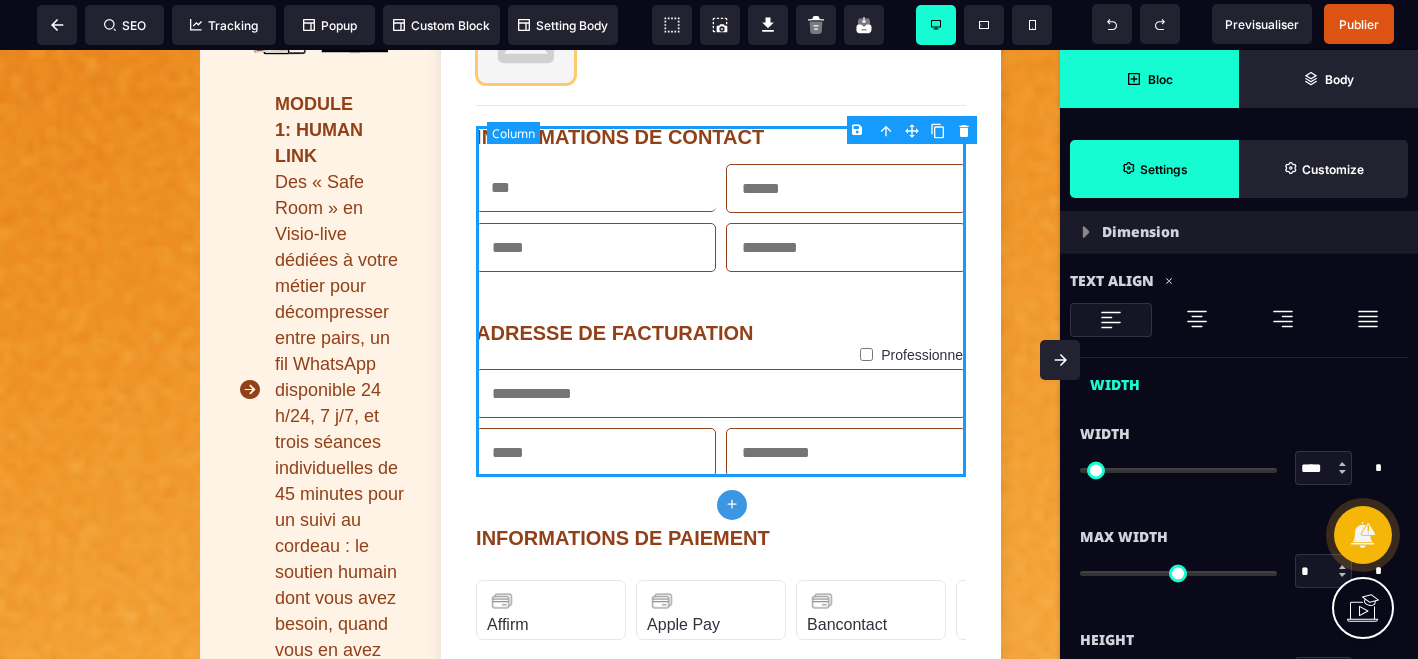 type 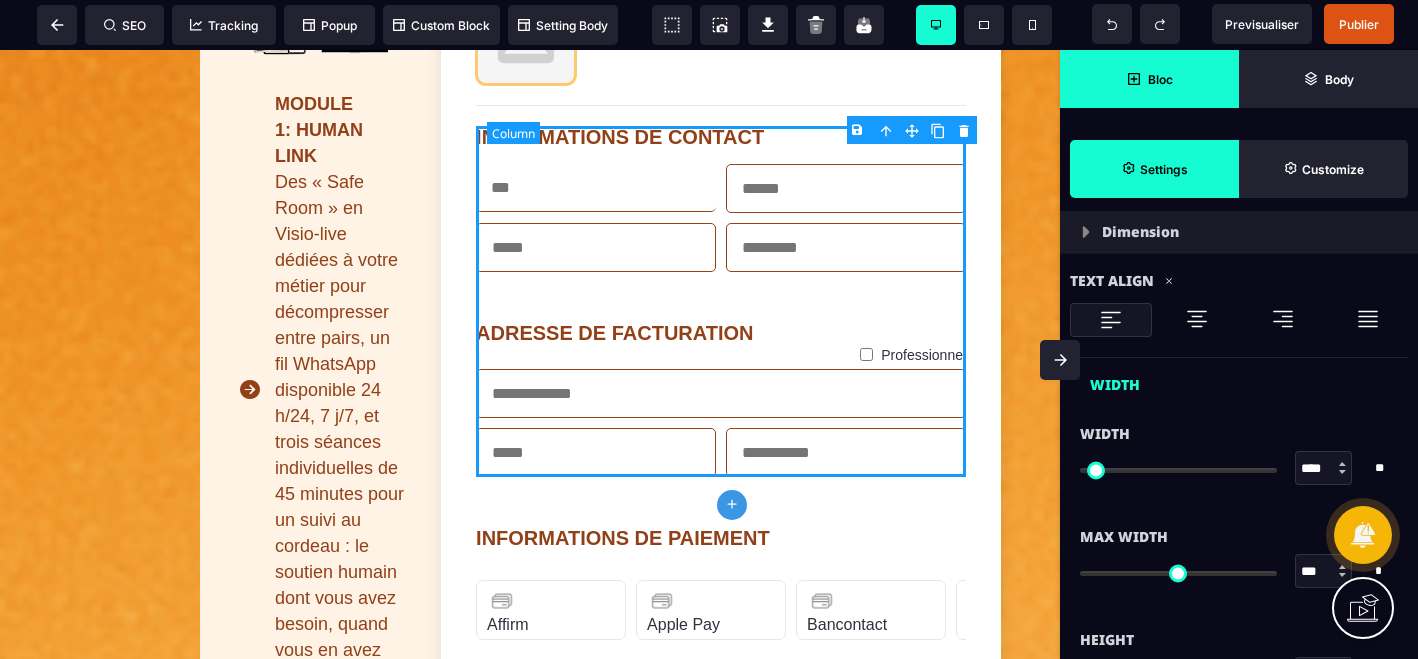 scroll, scrollTop: 0, scrollLeft: 0, axis: both 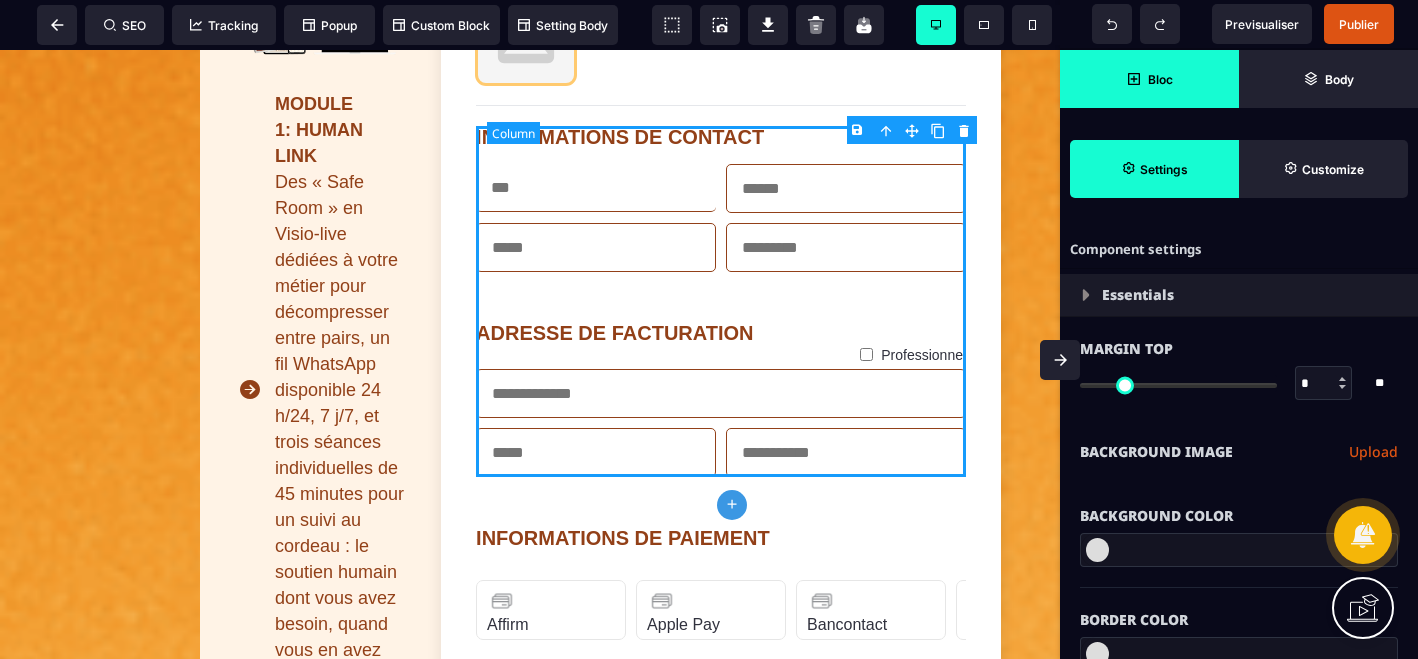 click on "INFORMATIONS DE CONTACT ADRESSE DE FACTURATION Professionnel" at bounding box center (721, 301) 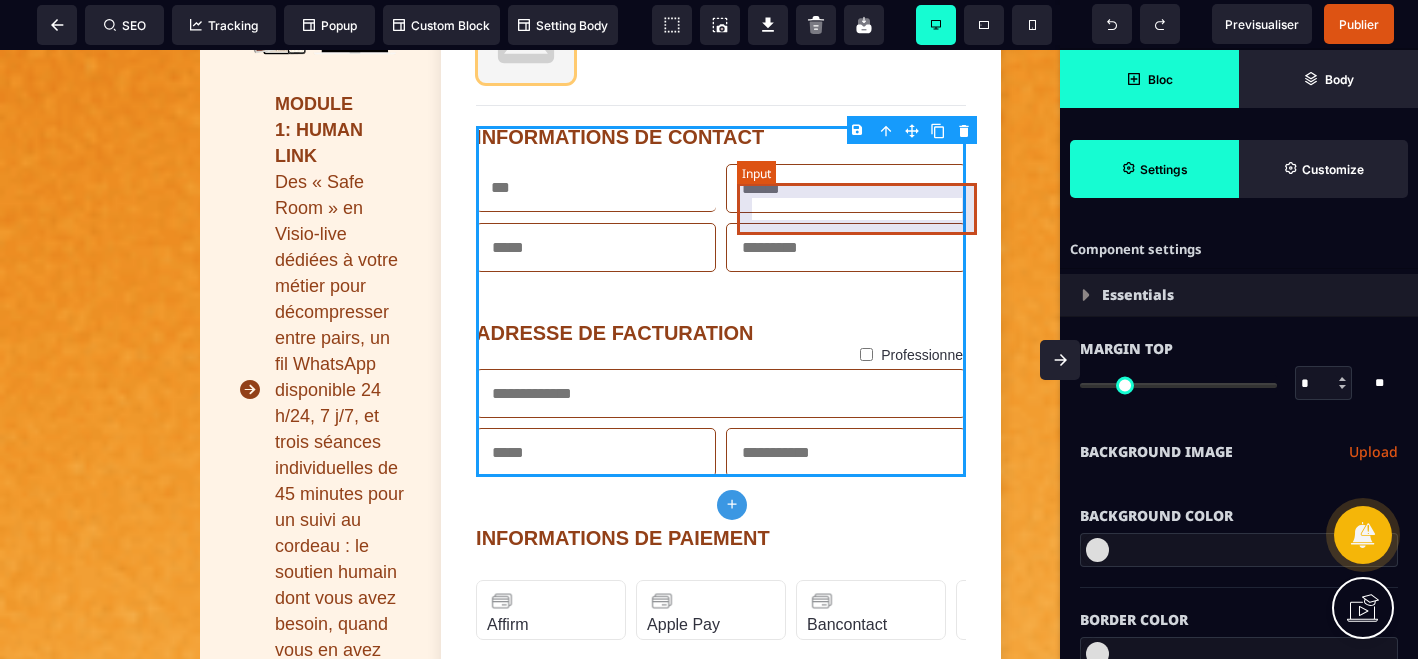 click at bounding box center [846, 188] 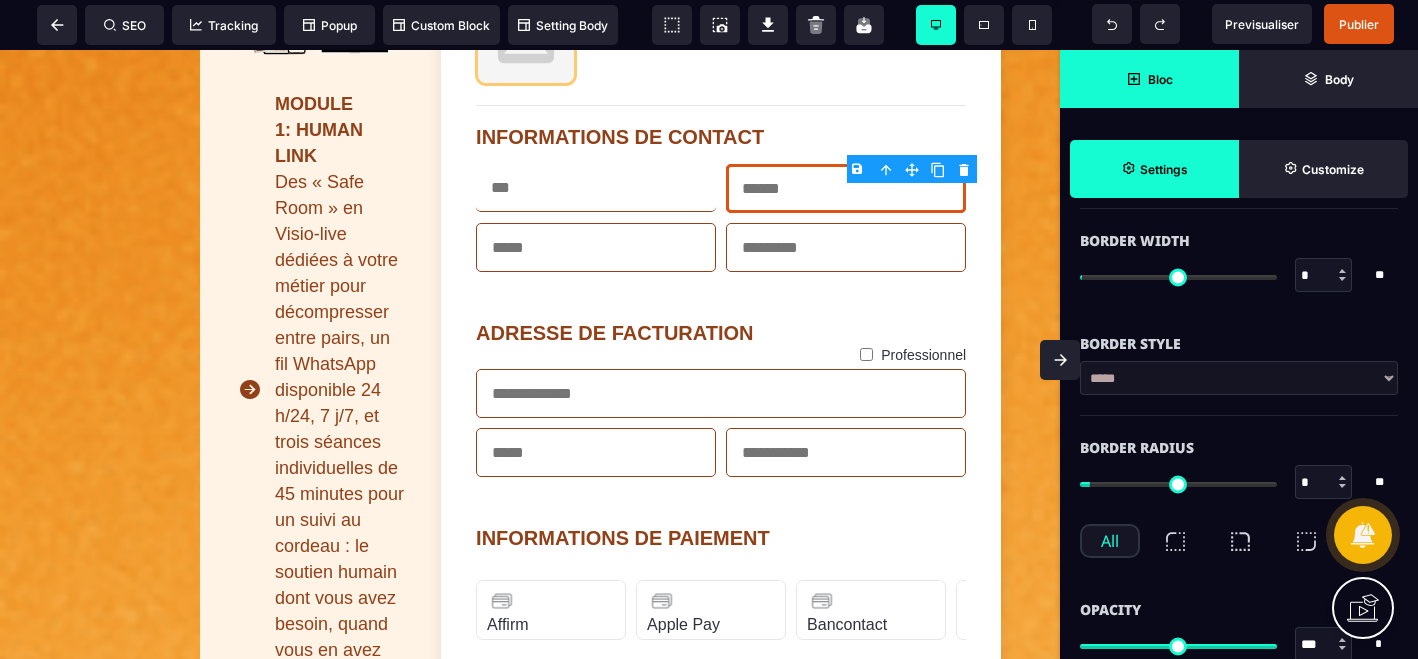 scroll, scrollTop: 867, scrollLeft: 0, axis: vertical 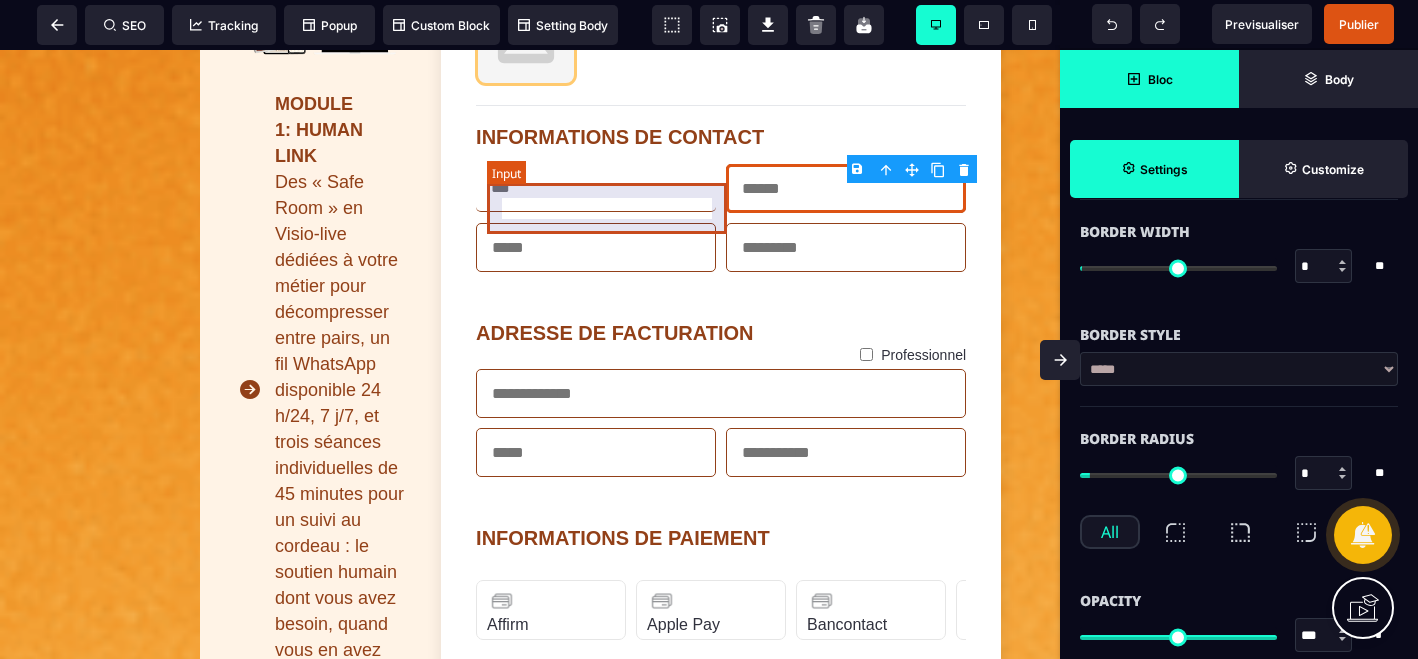 click at bounding box center [596, 188] 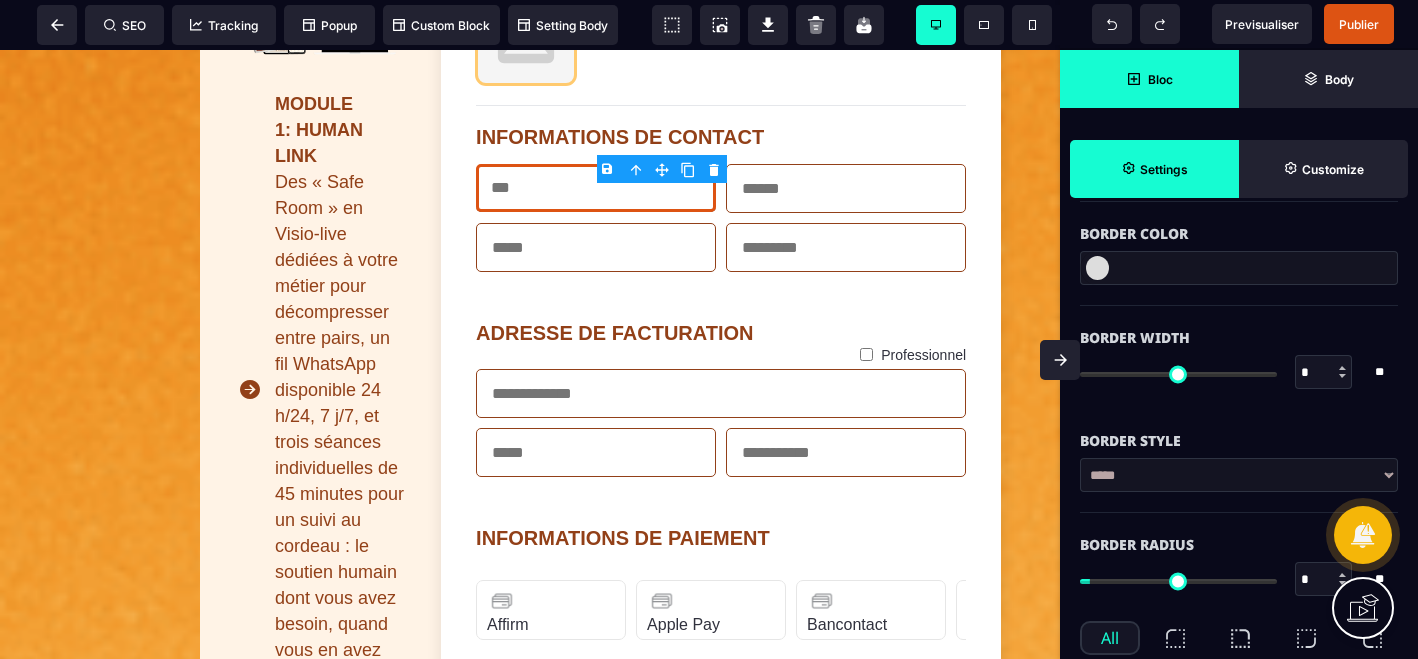 scroll, scrollTop: 764, scrollLeft: 0, axis: vertical 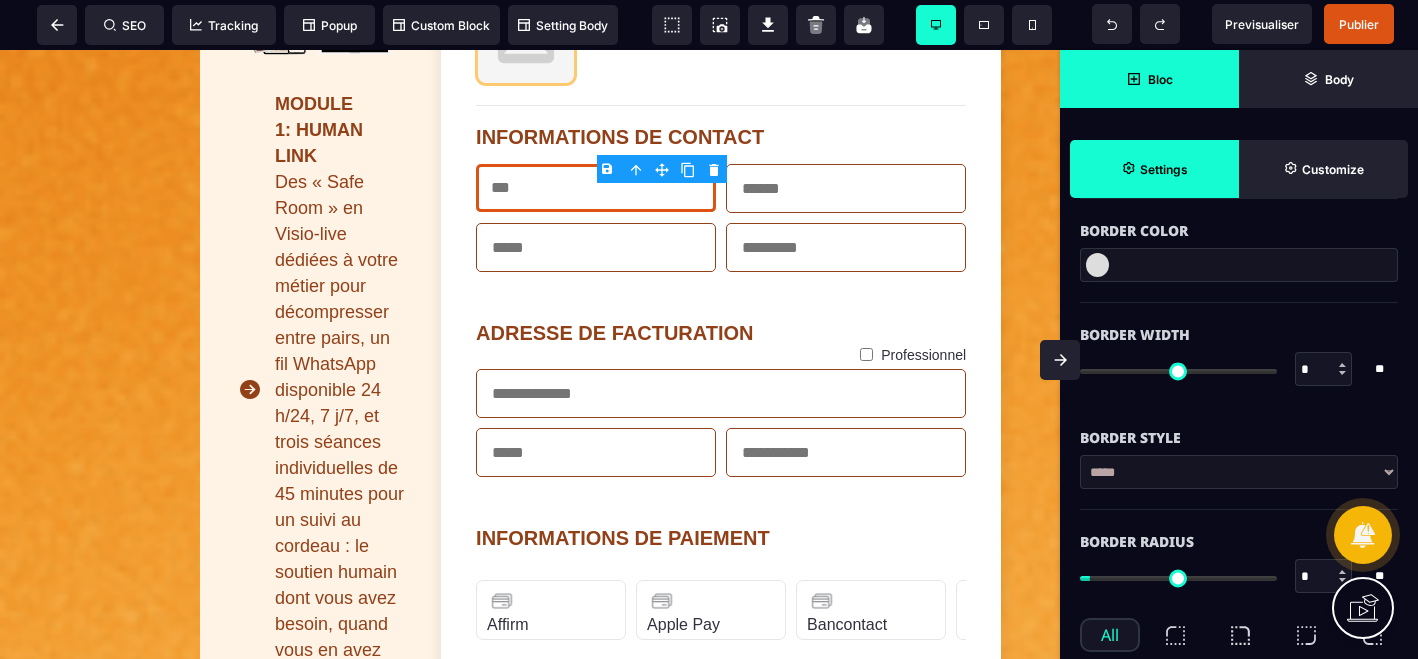 click at bounding box center (1342, 365) 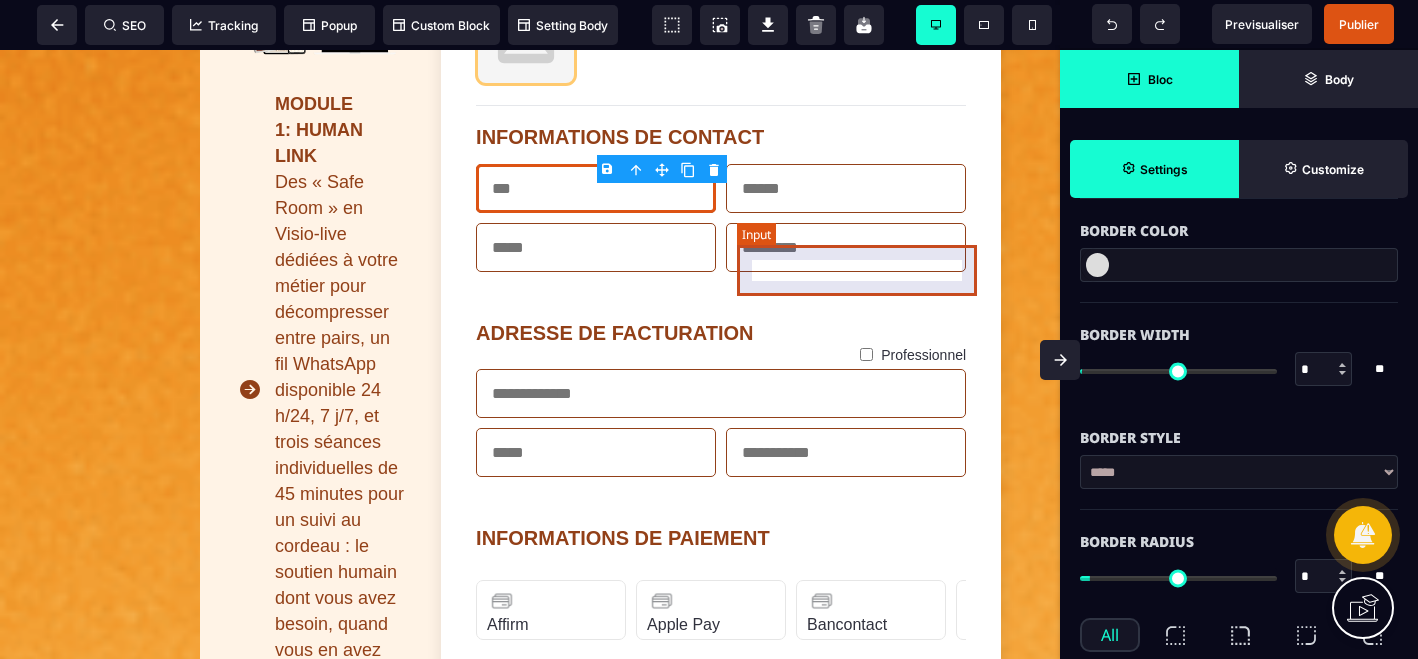 click at bounding box center [846, 247] 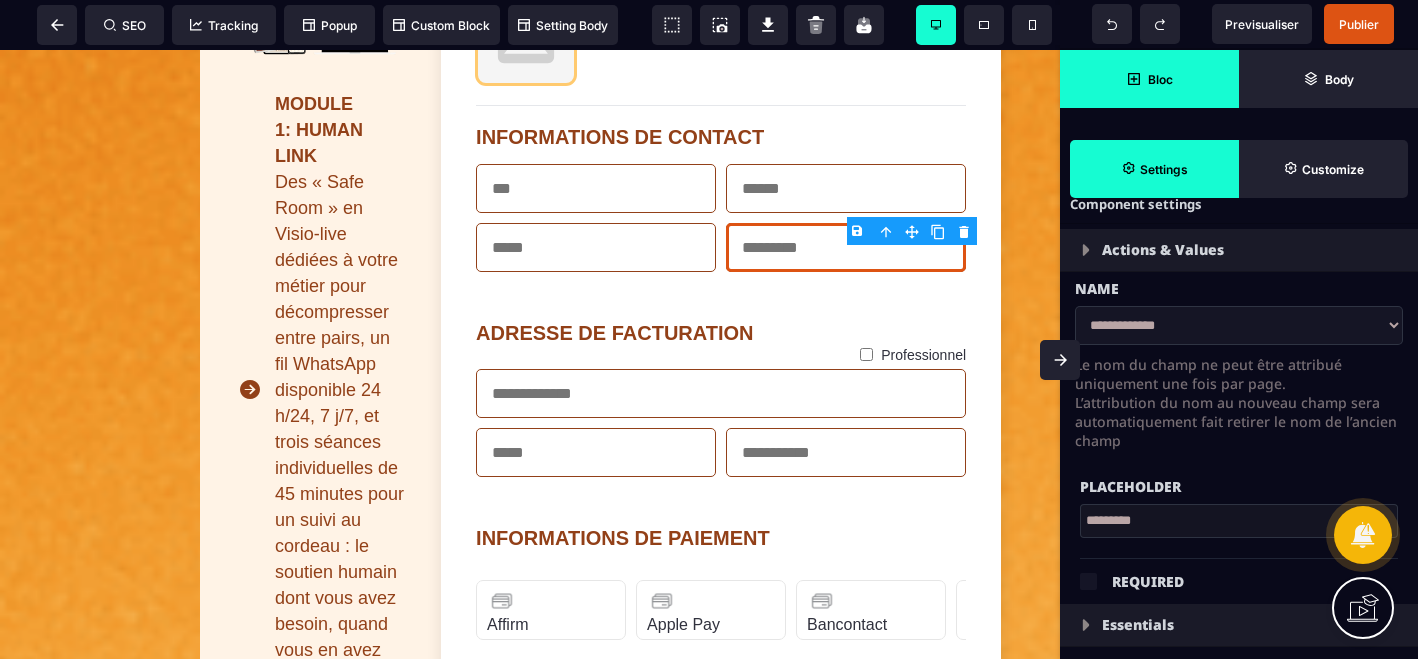 scroll, scrollTop: 57, scrollLeft: 0, axis: vertical 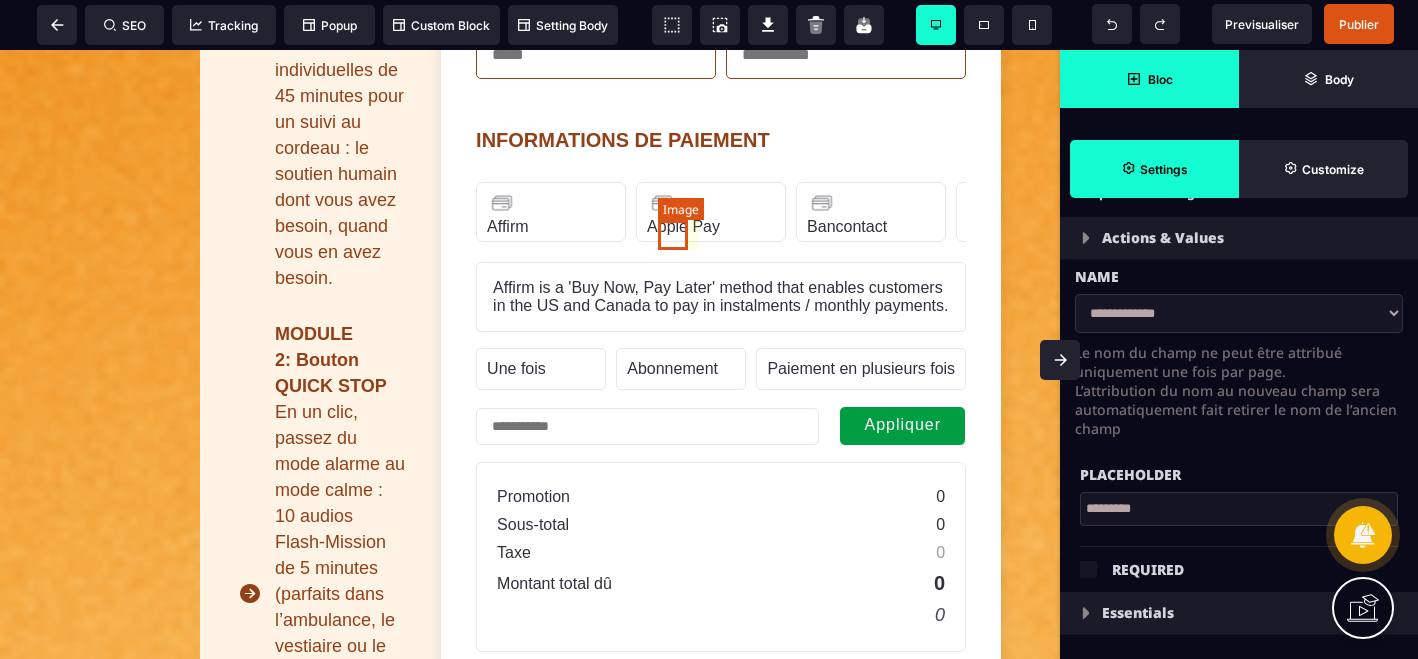 click at bounding box center (662, 203) 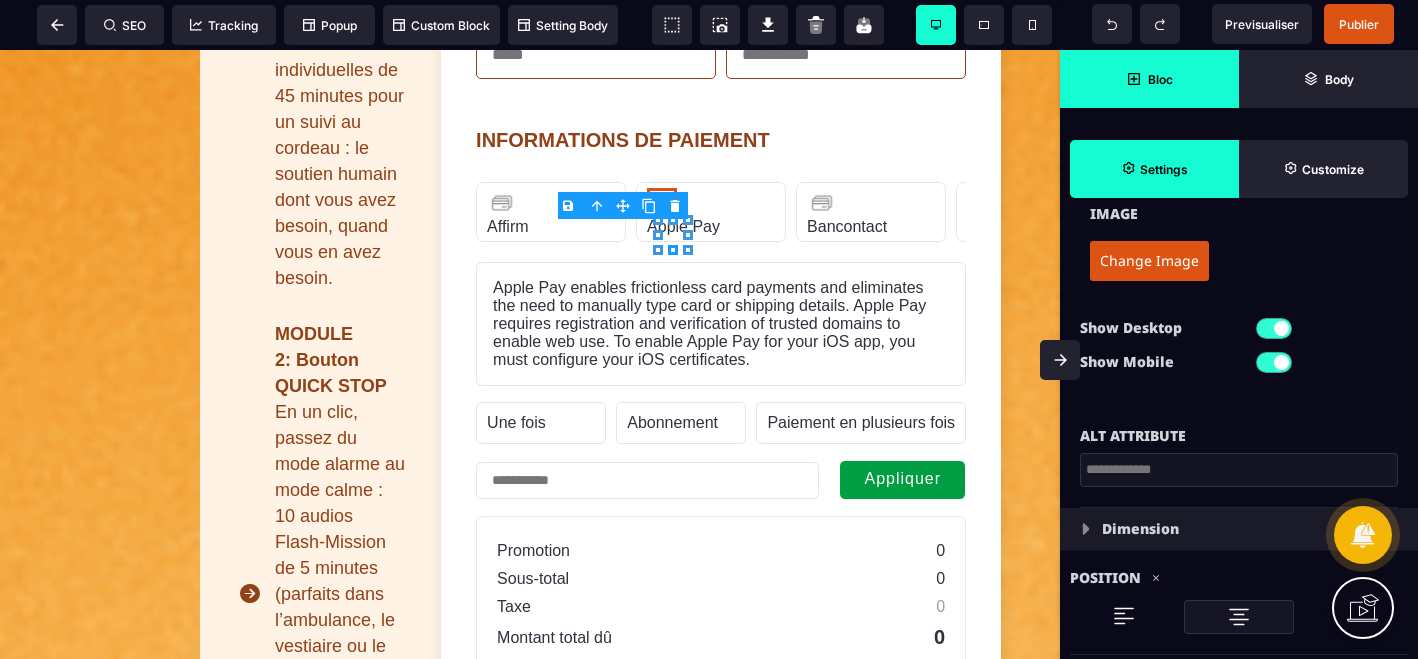 scroll, scrollTop: 337, scrollLeft: 0, axis: vertical 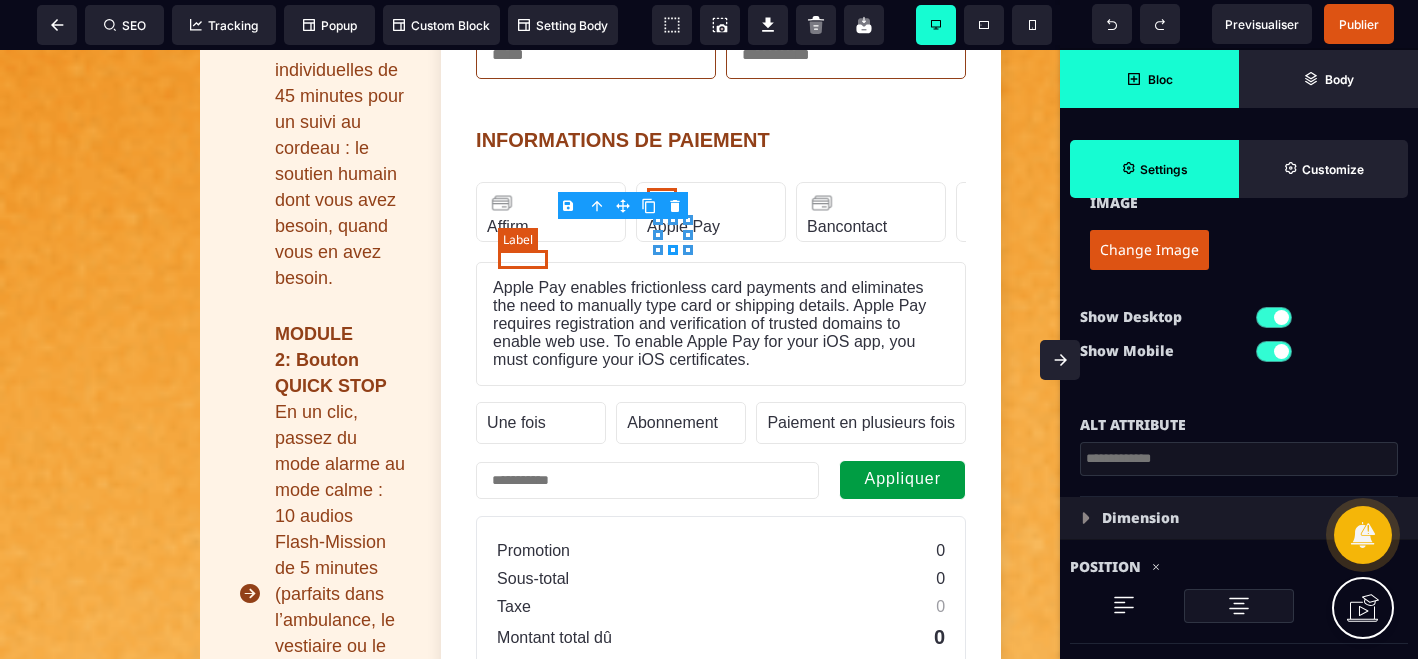 click on "Affirm" at bounding box center (507, 227) 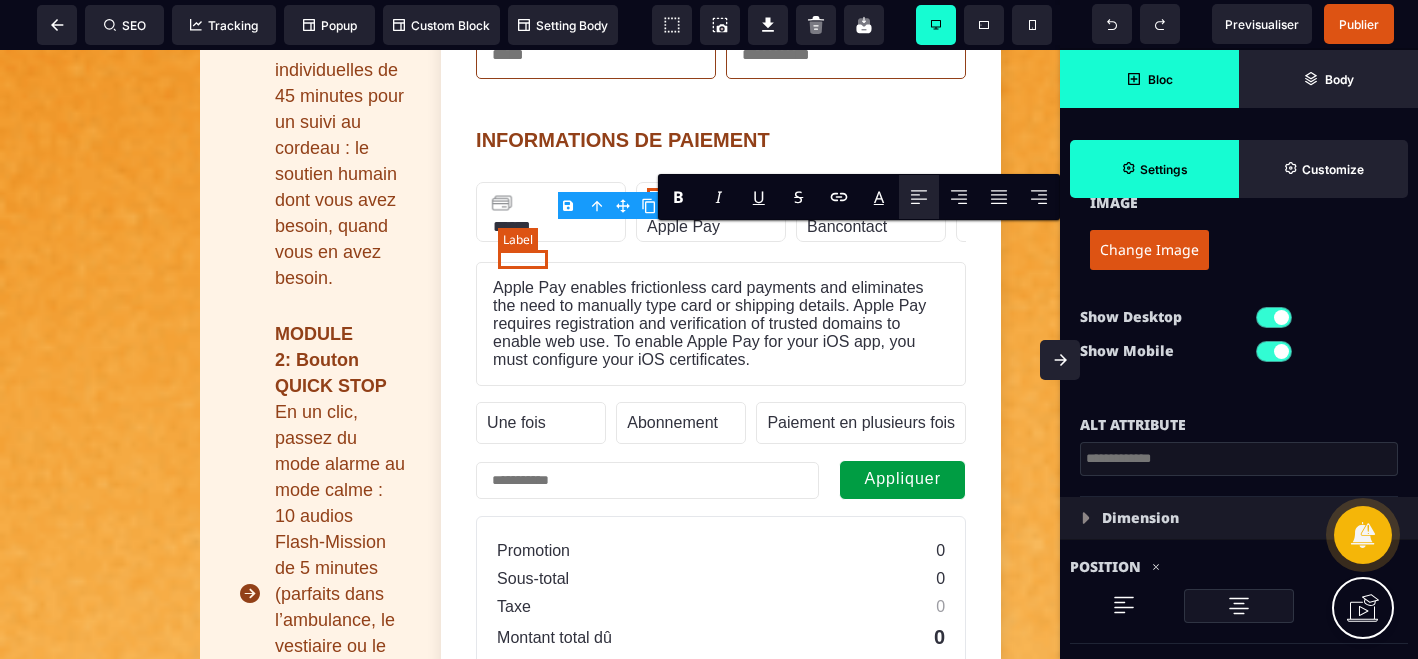 click on "******" at bounding box center [512, 228] 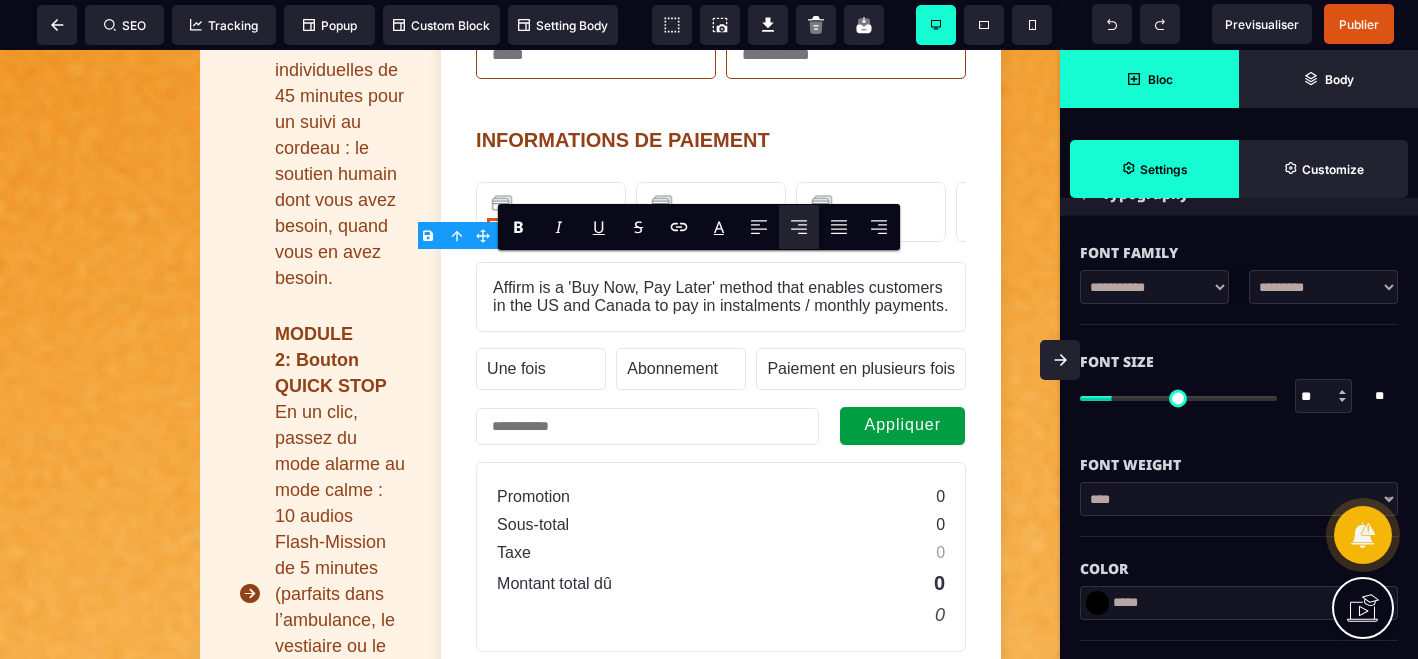 scroll, scrollTop: 366, scrollLeft: 0, axis: vertical 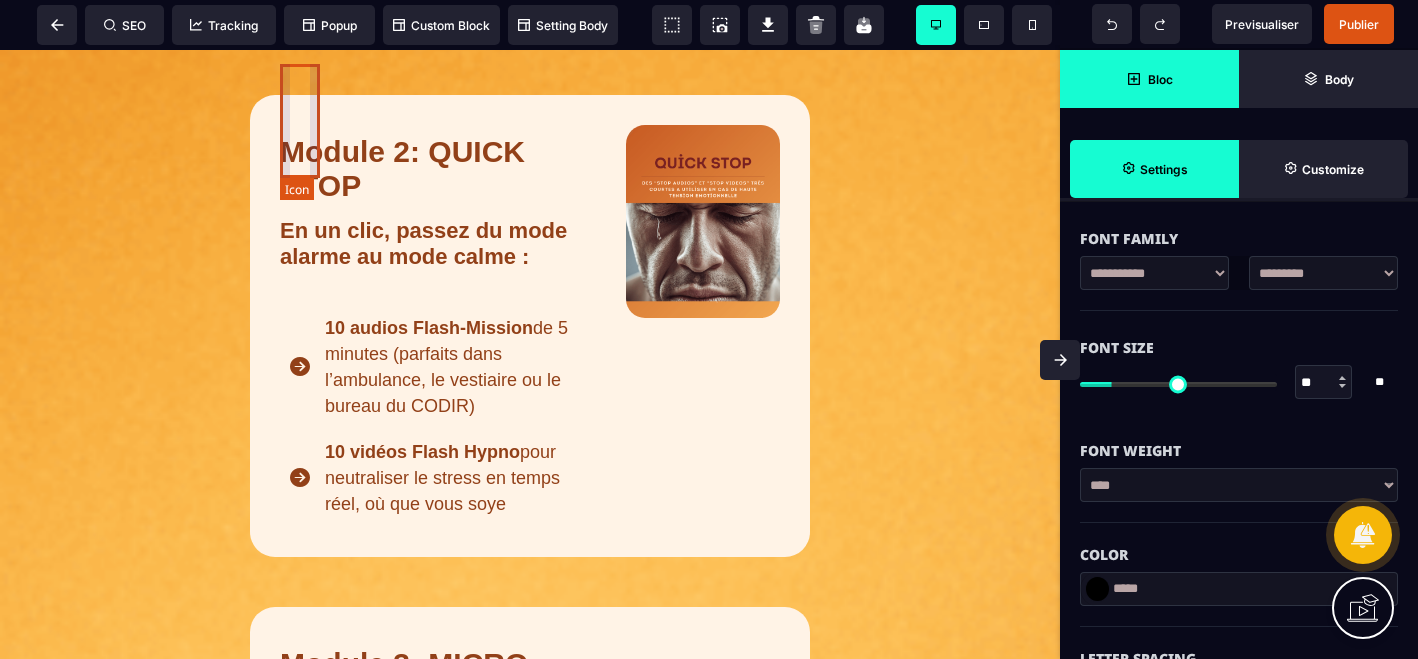 click at bounding box center (300, -256) 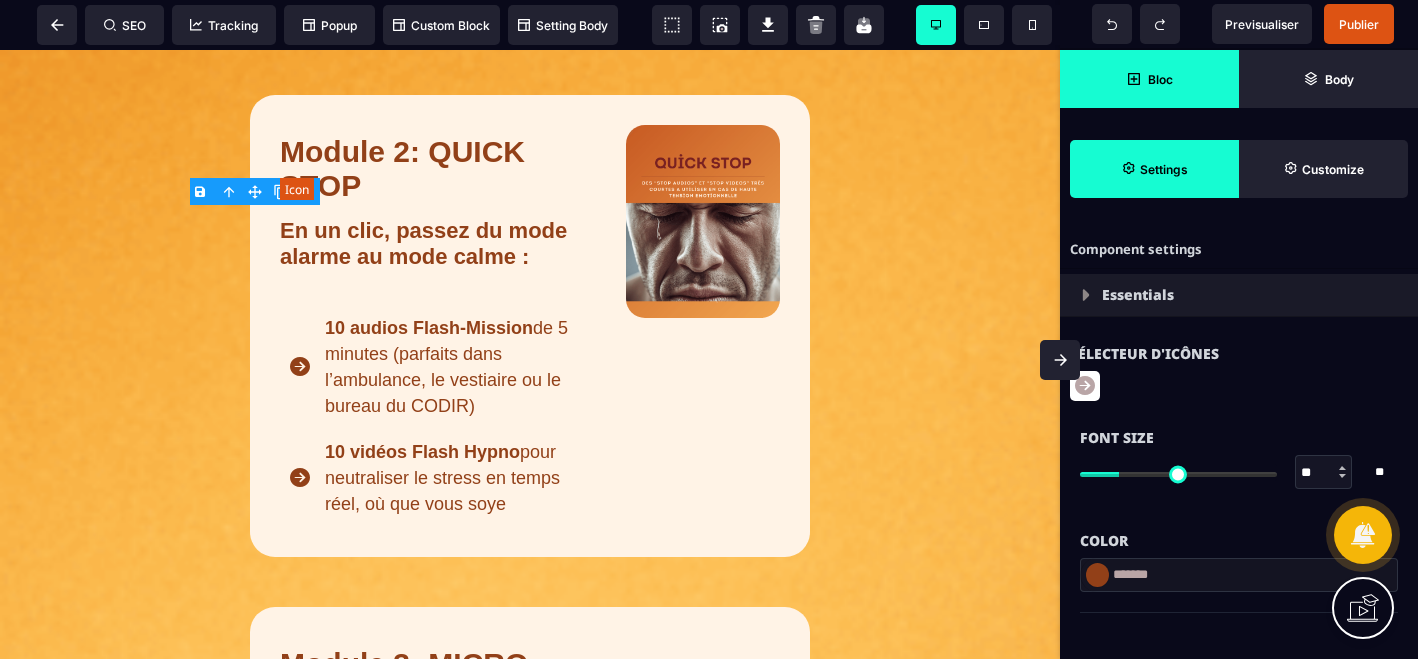 click at bounding box center (300, -256) 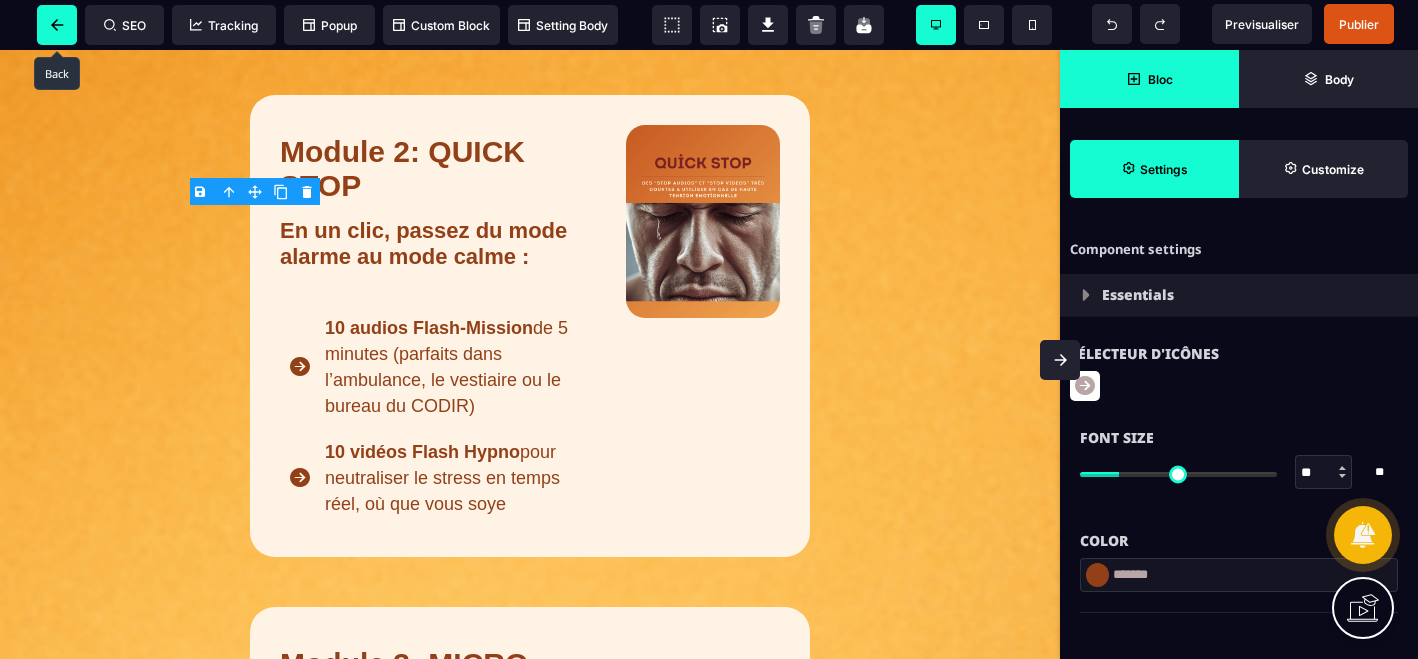click 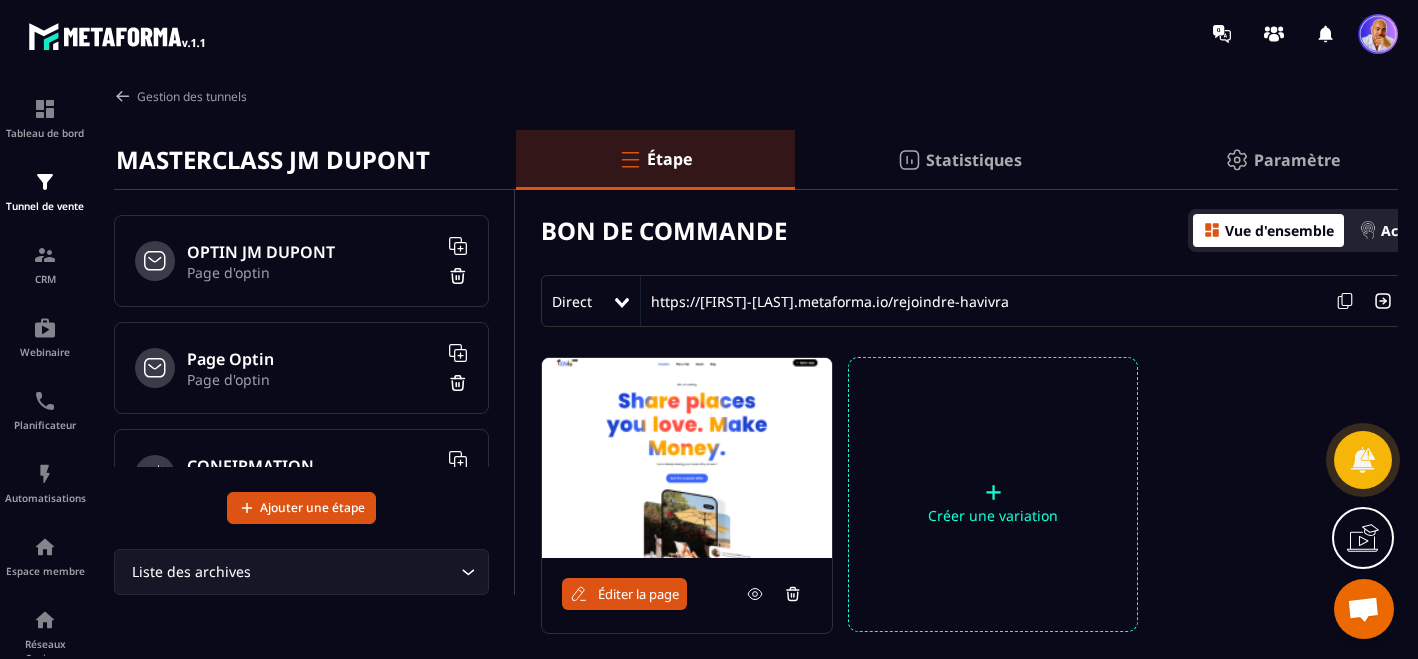 click on "OPTIN JM DUPONT" at bounding box center [312, 252] 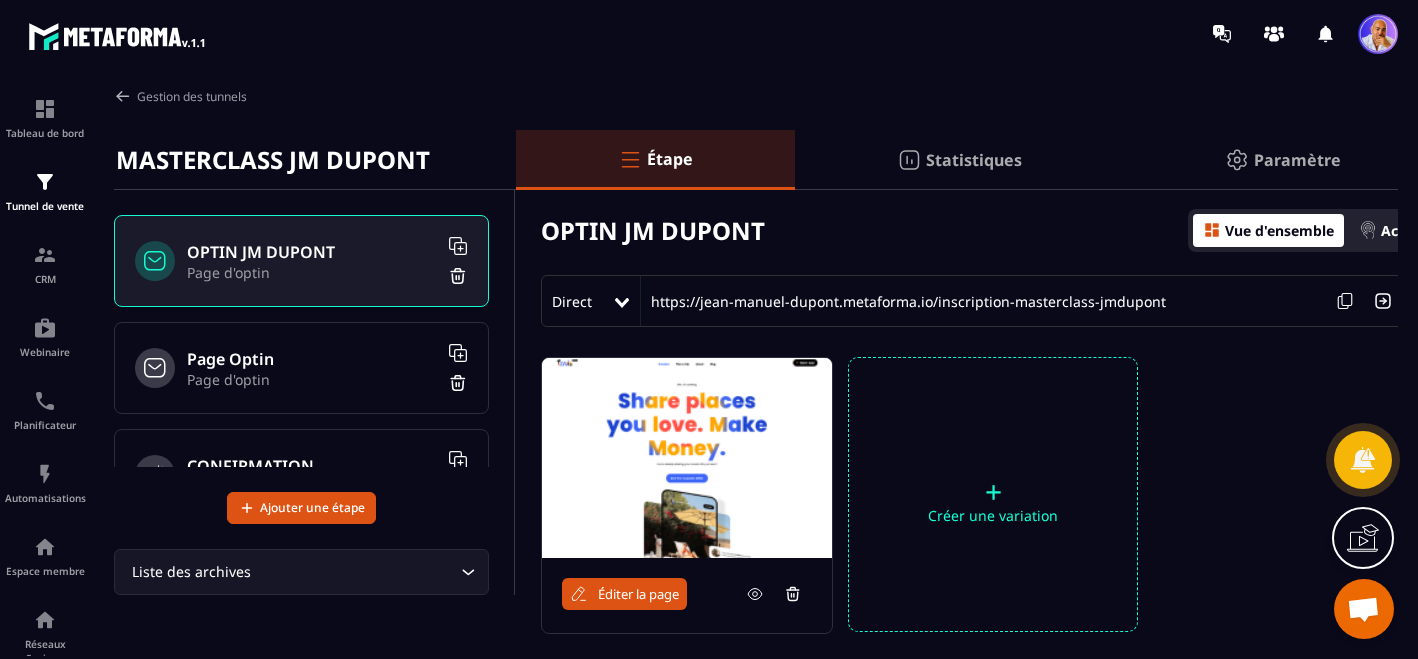 click on "Éditer la page" at bounding box center [638, 594] 